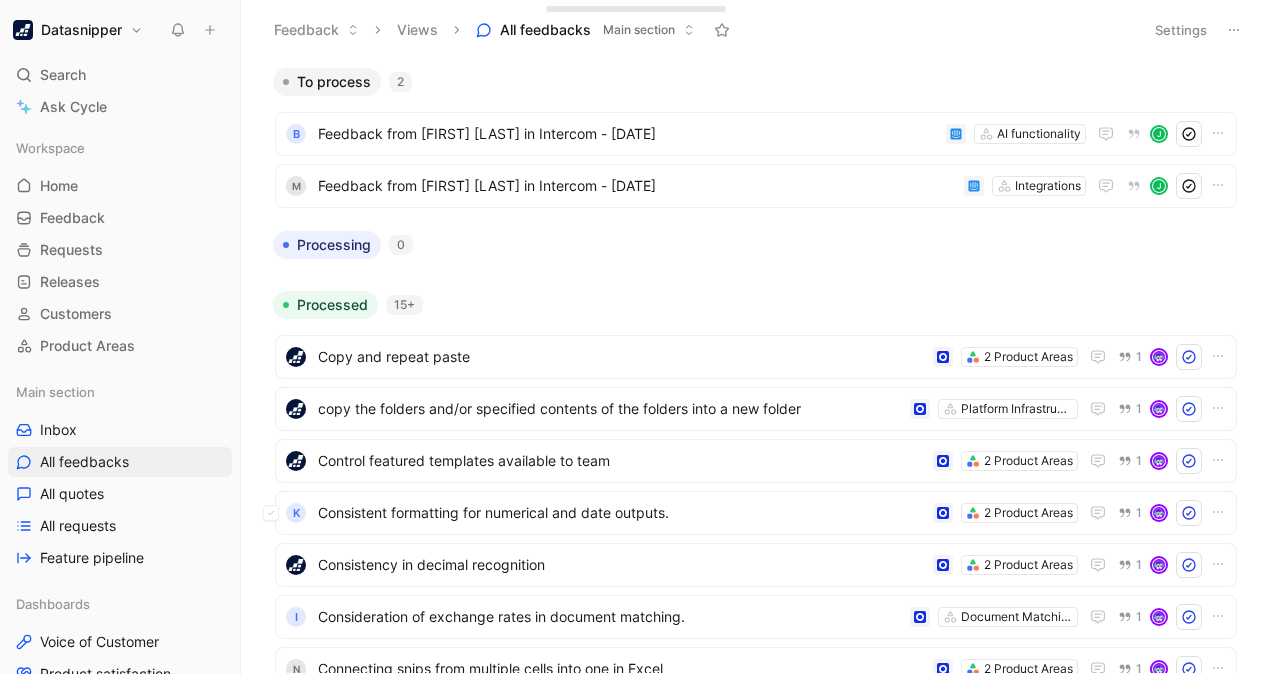 scroll, scrollTop: 0, scrollLeft: 0, axis: both 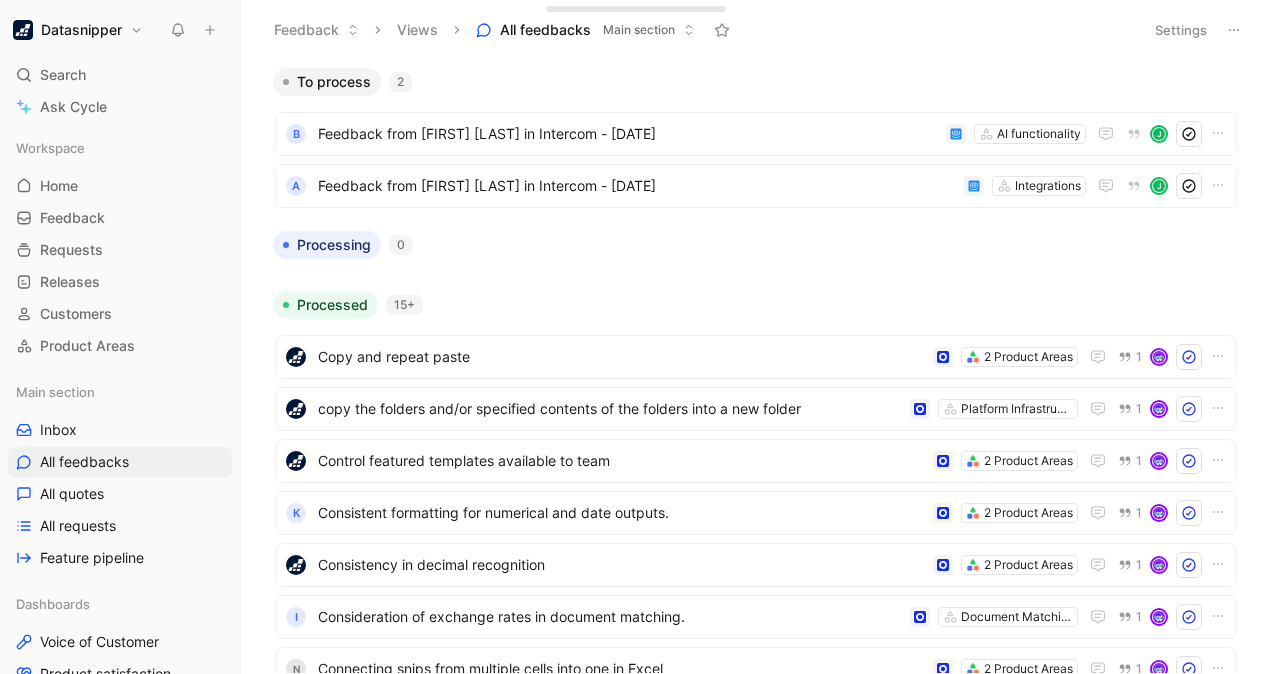 click on "Datasnipper" at bounding box center (81, 30) 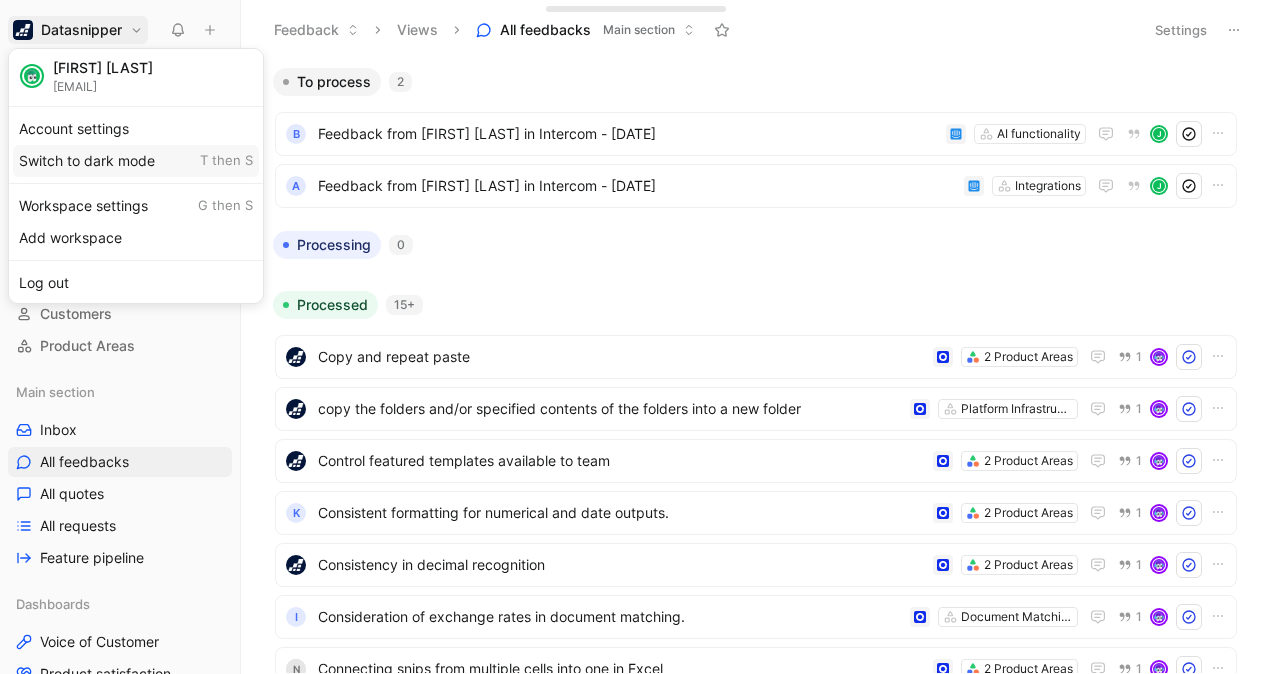 click on "Switch to dark mode T then S" at bounding box center [136, 161] 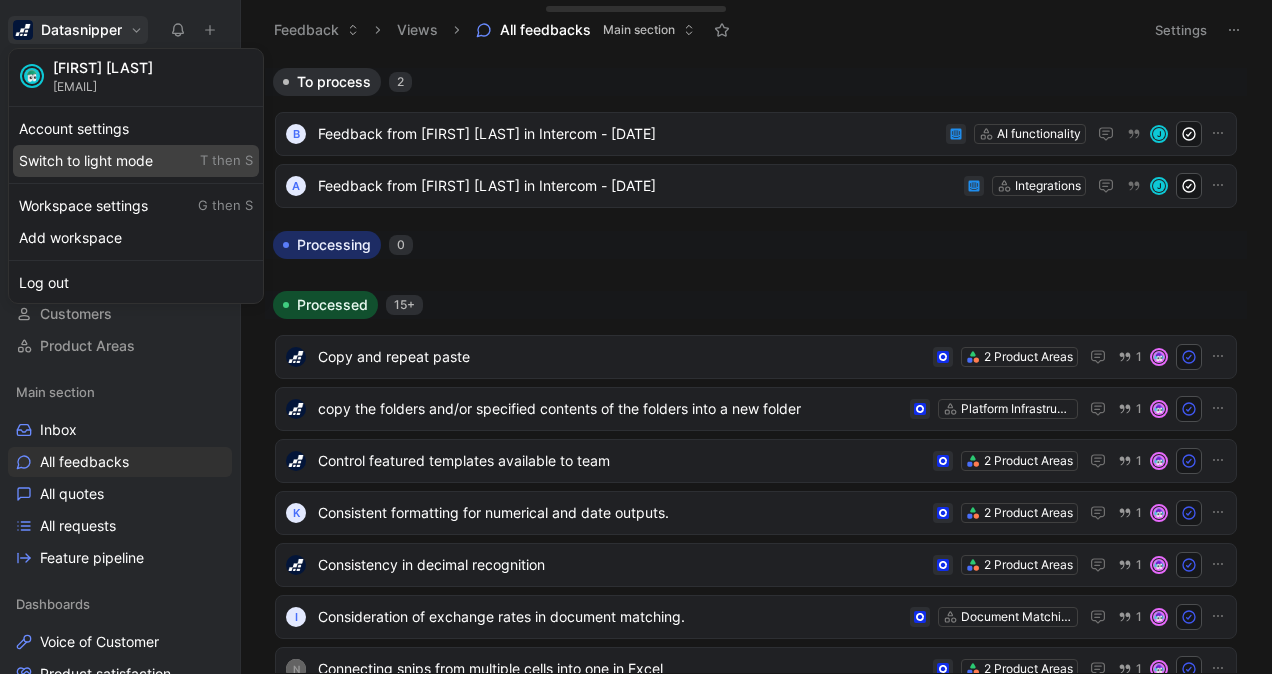 click on "Switch to light mode T then S" at bounding box center (136, 161) 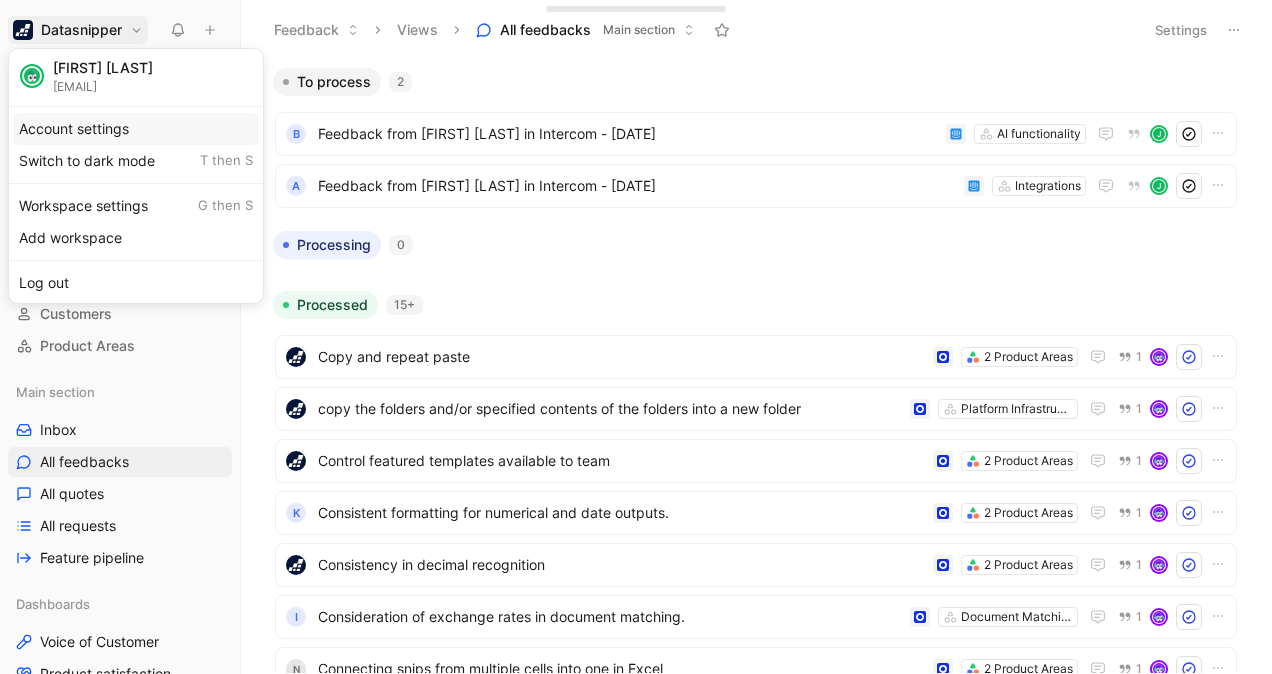 click on "Account settings" at bounding box center [136, 129] 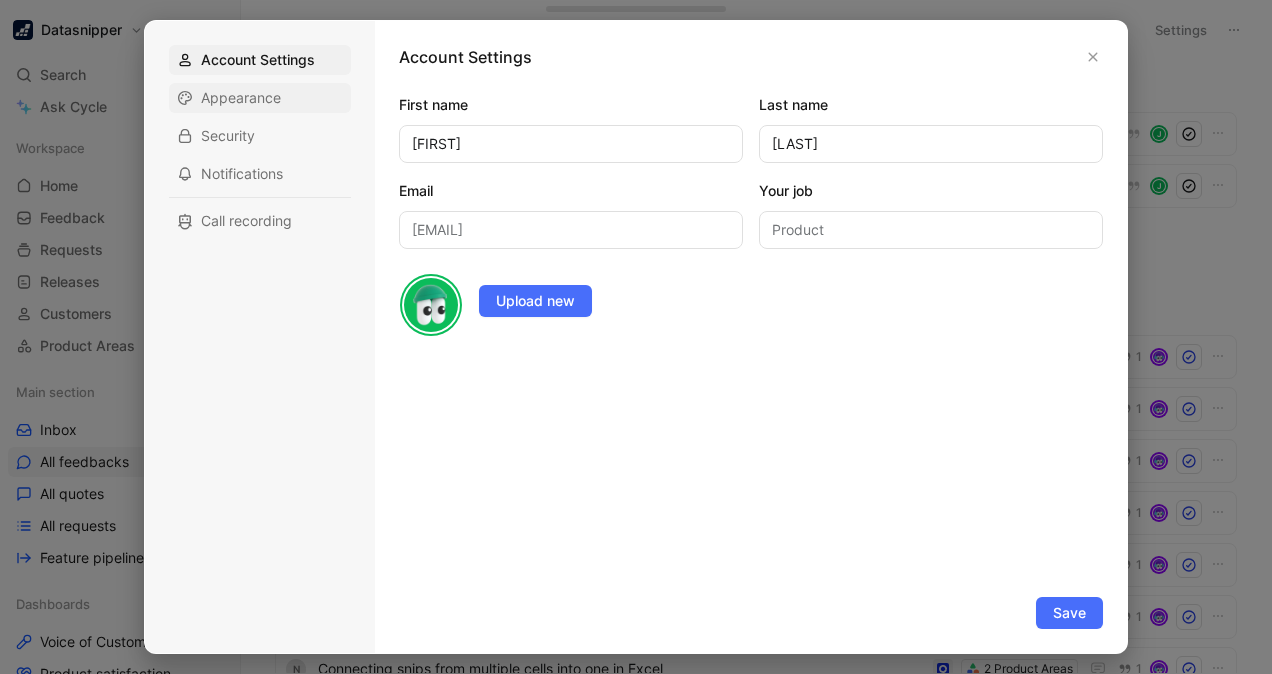 click on "Appearance" at bounding box center (241, 98) 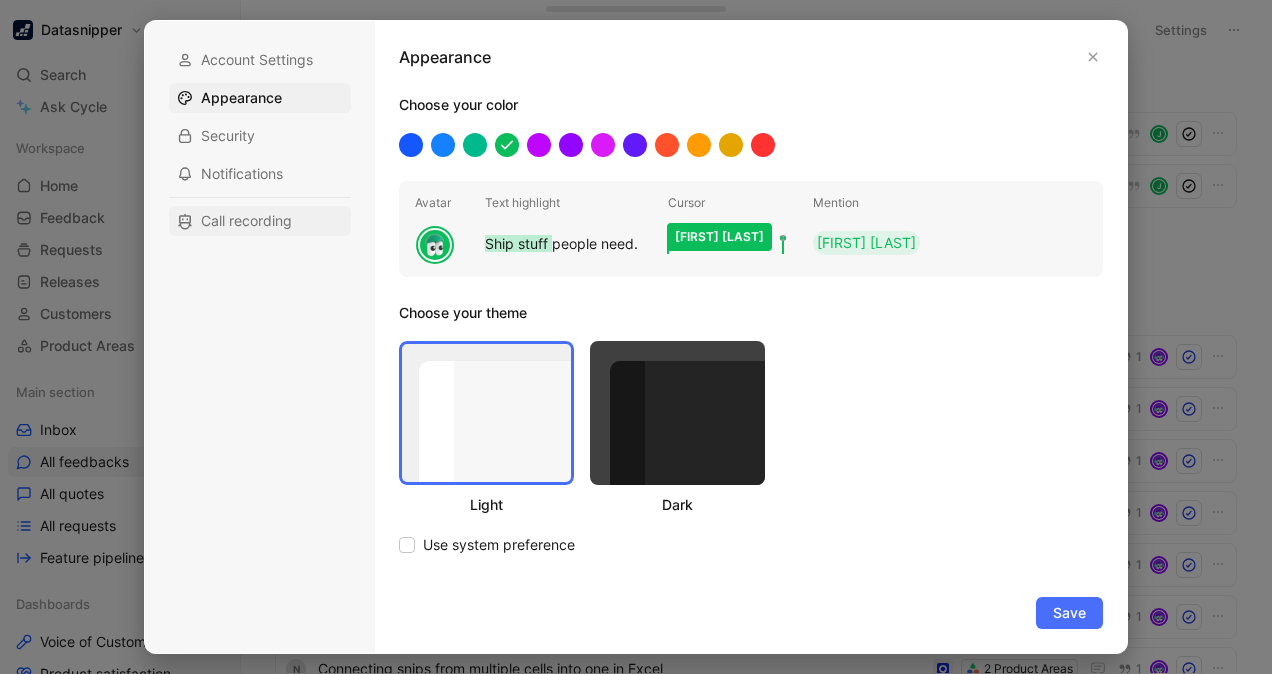 click on "Call recording" at bounding box center [246, 221] 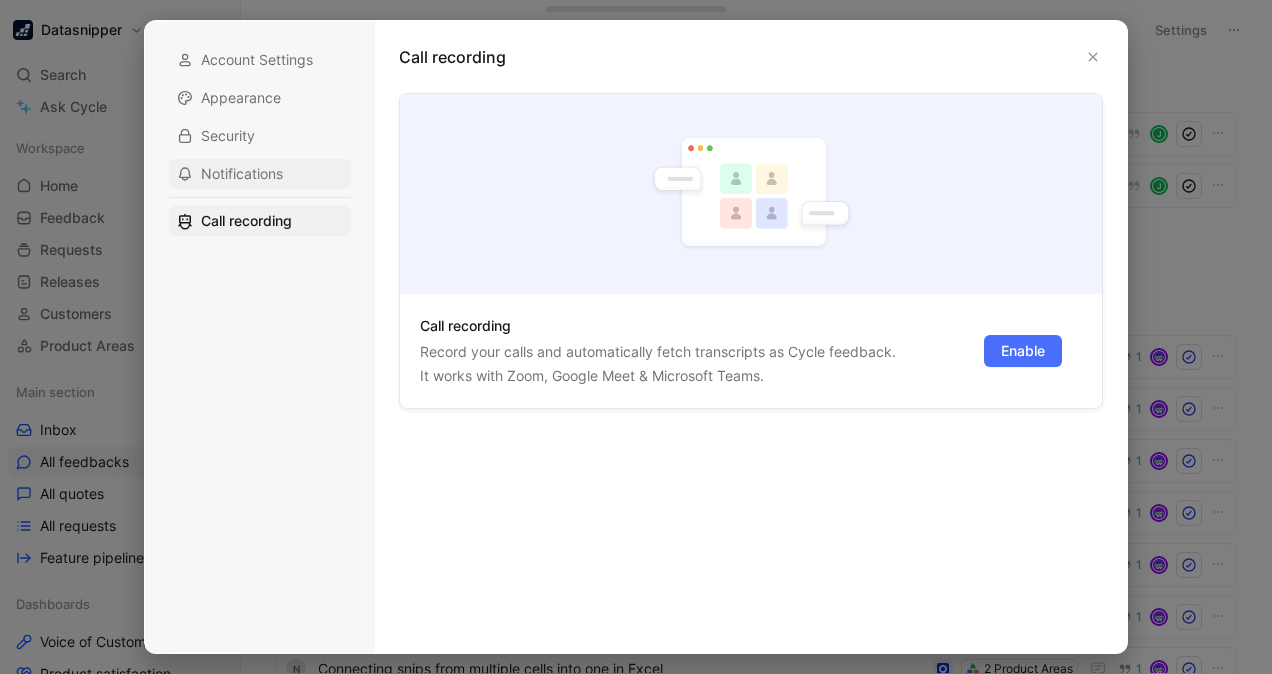 click on "Notifications" at bounding box center [242, 174] 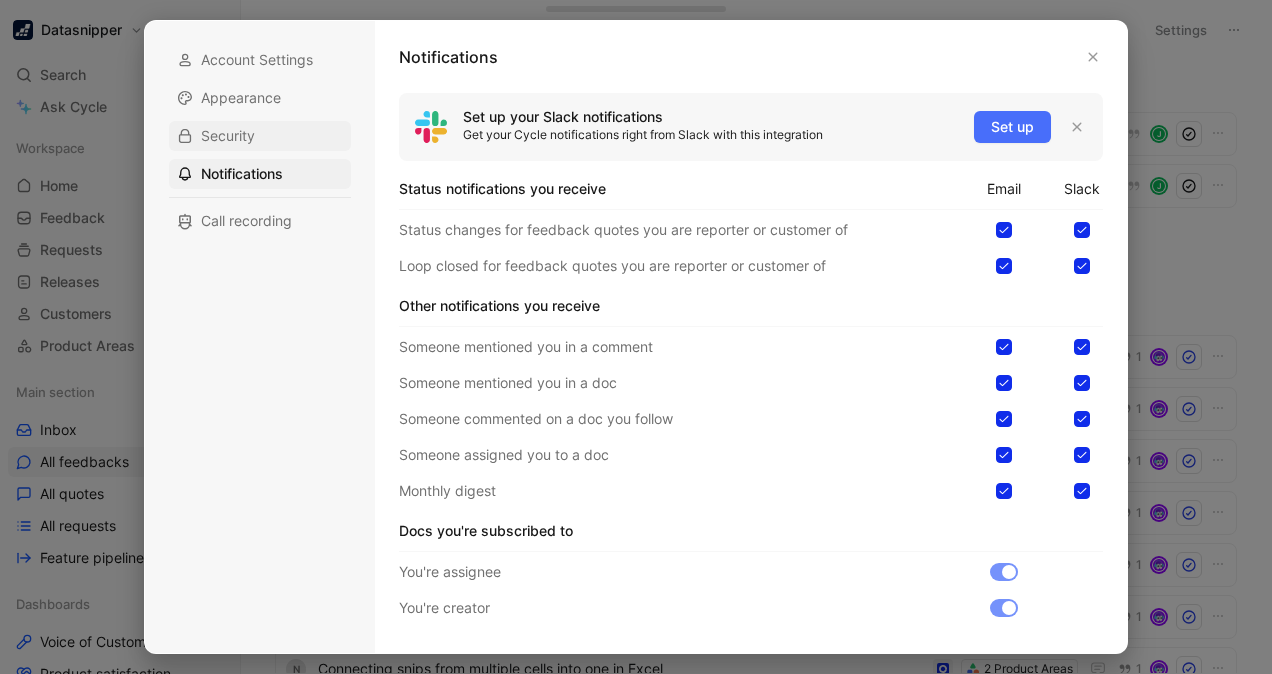 click on "Security" at bounding box center [260, 136] 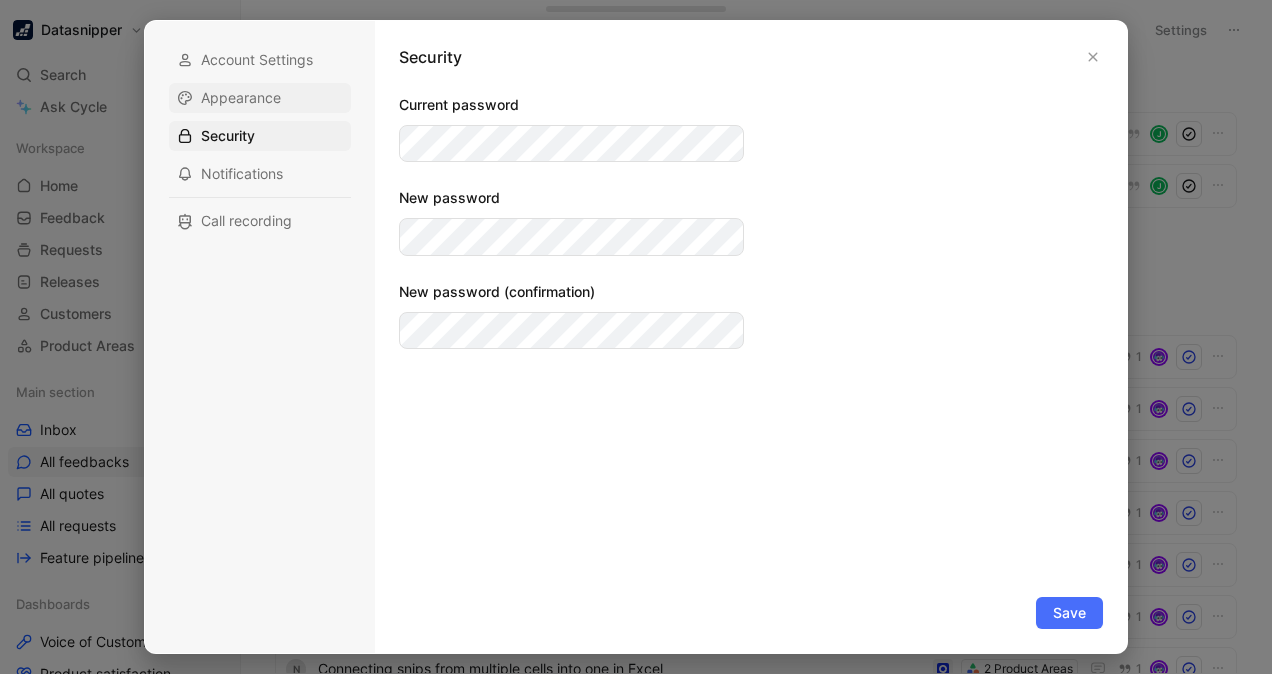 click on "Appearance" at bounding box center (241, 98) 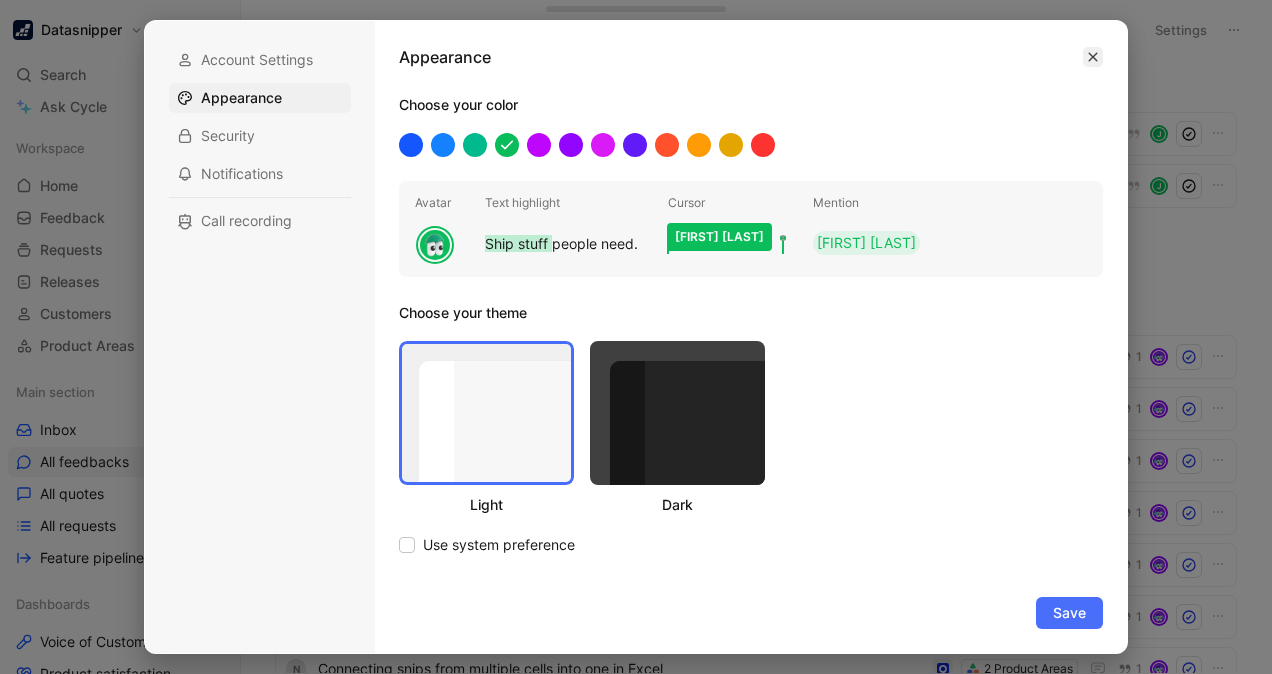 click at bounding box center (1093, 57) 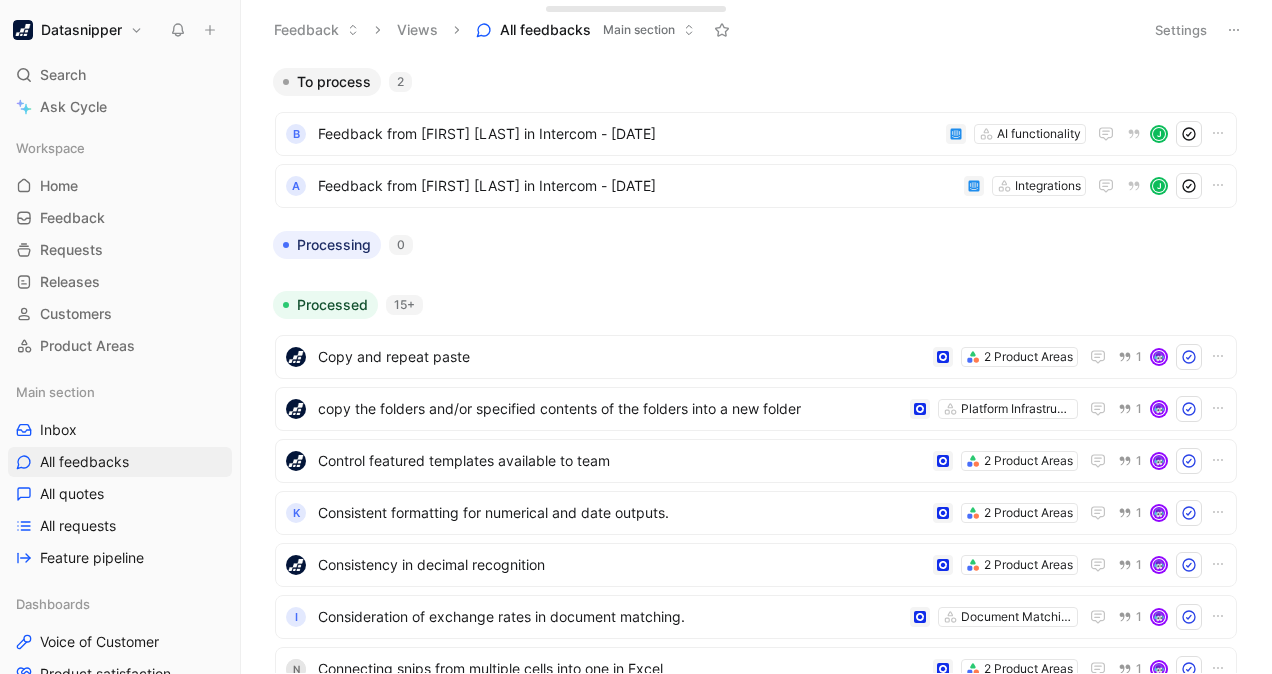 scroll, scrollTop: 530, scrollLeft: 0, axis: vertical 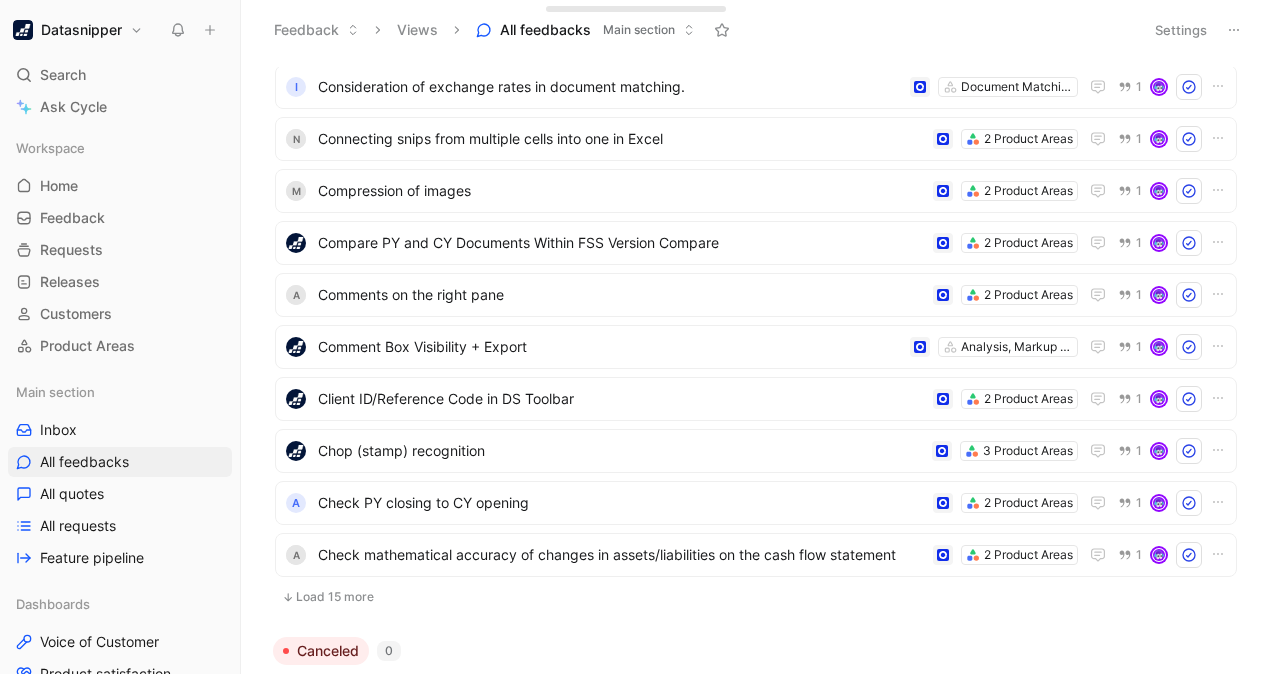click on "Datasnipper" at bounding box center (81, 30) 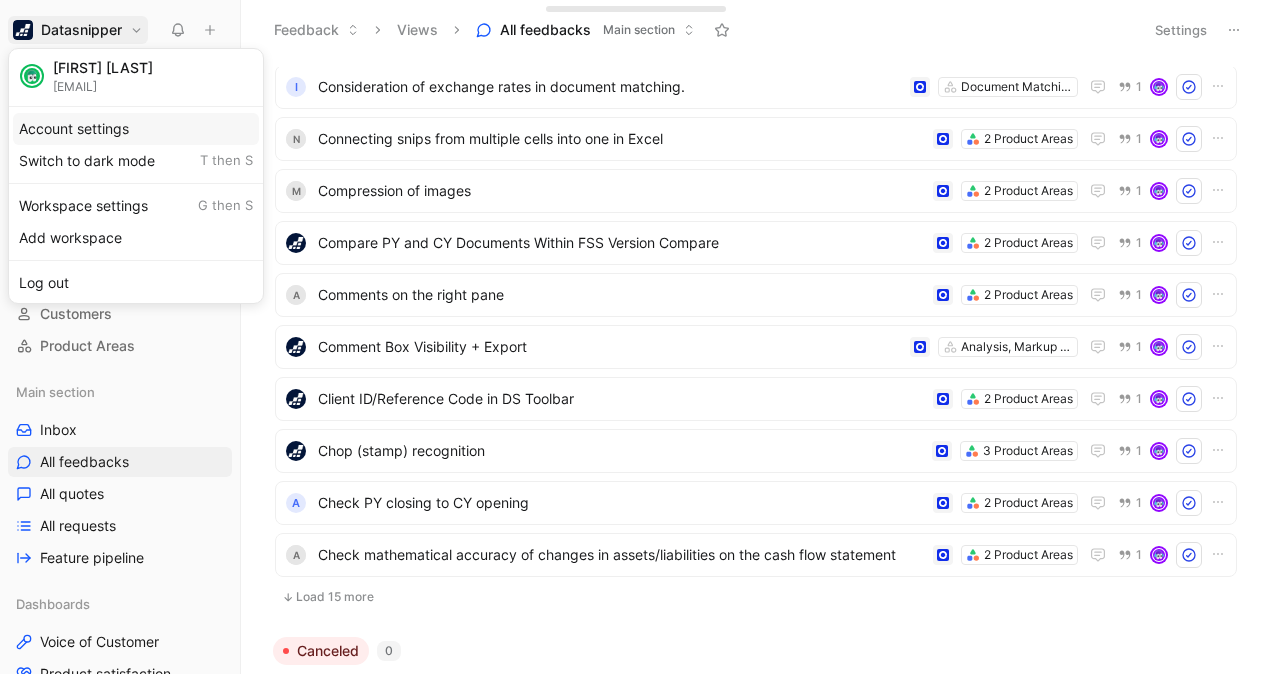 click on "Account settings" at bounding box center (136, 129) 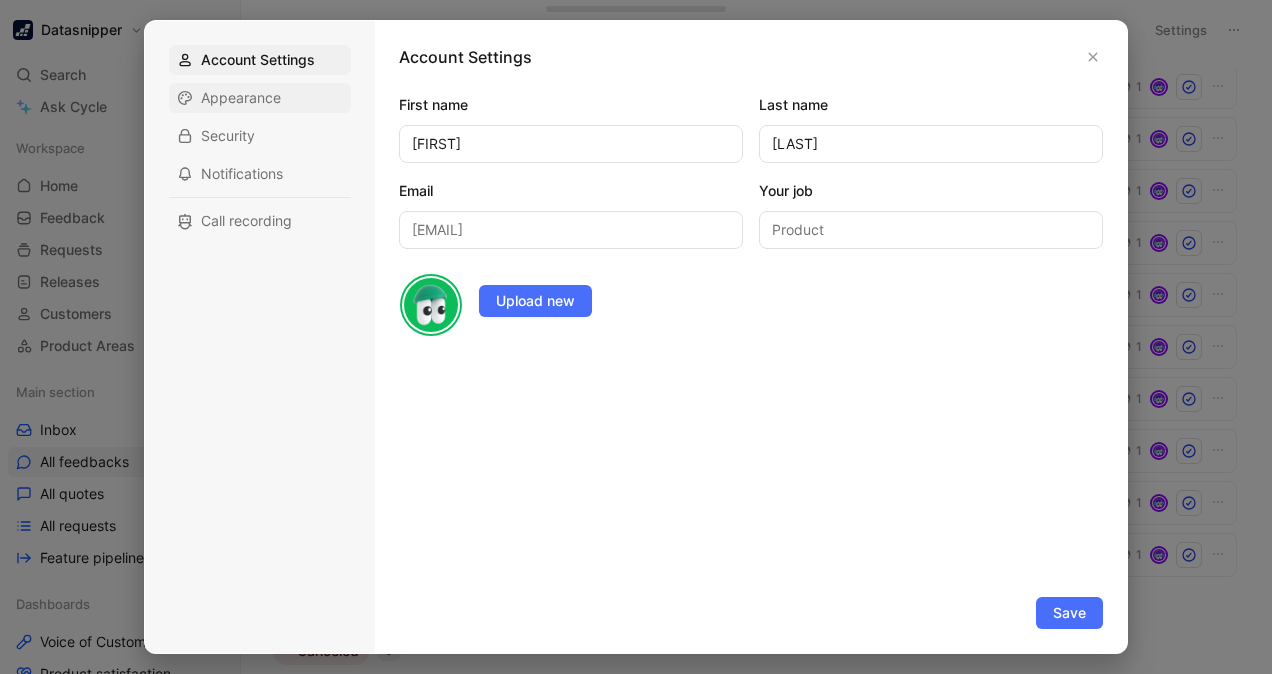 click on "Appearance" at bounding box center [260, 98] 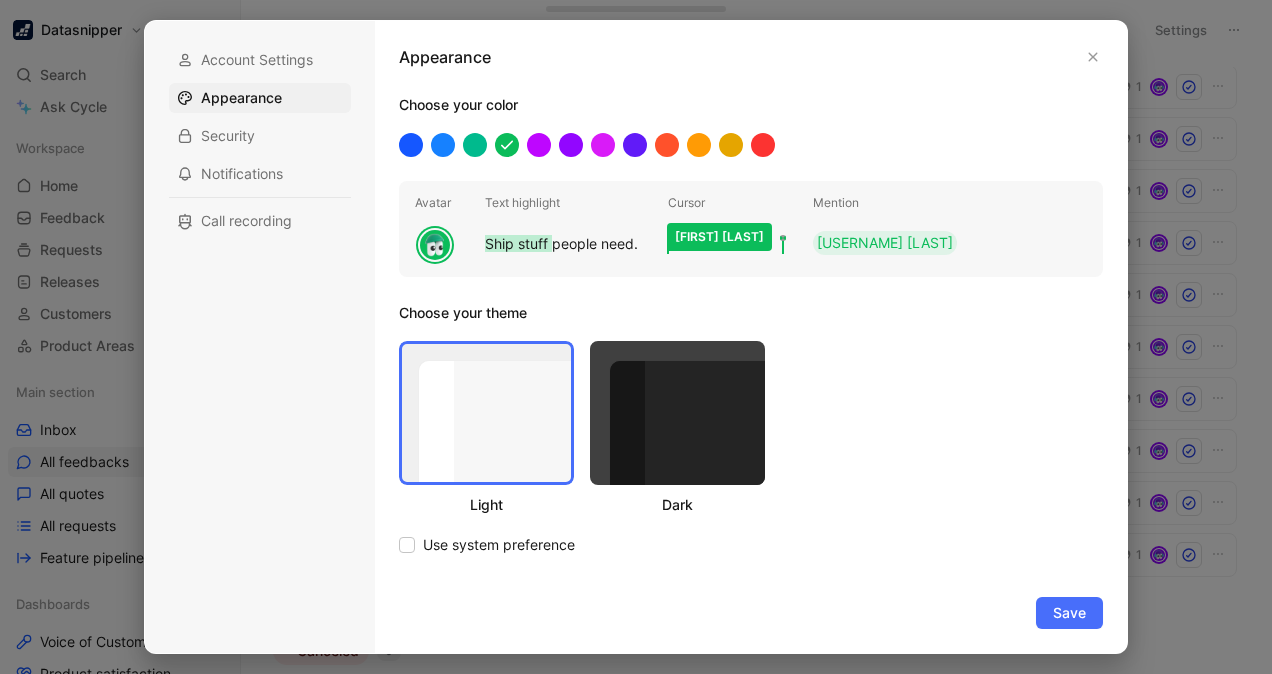 click at bounding box center [636, 337] 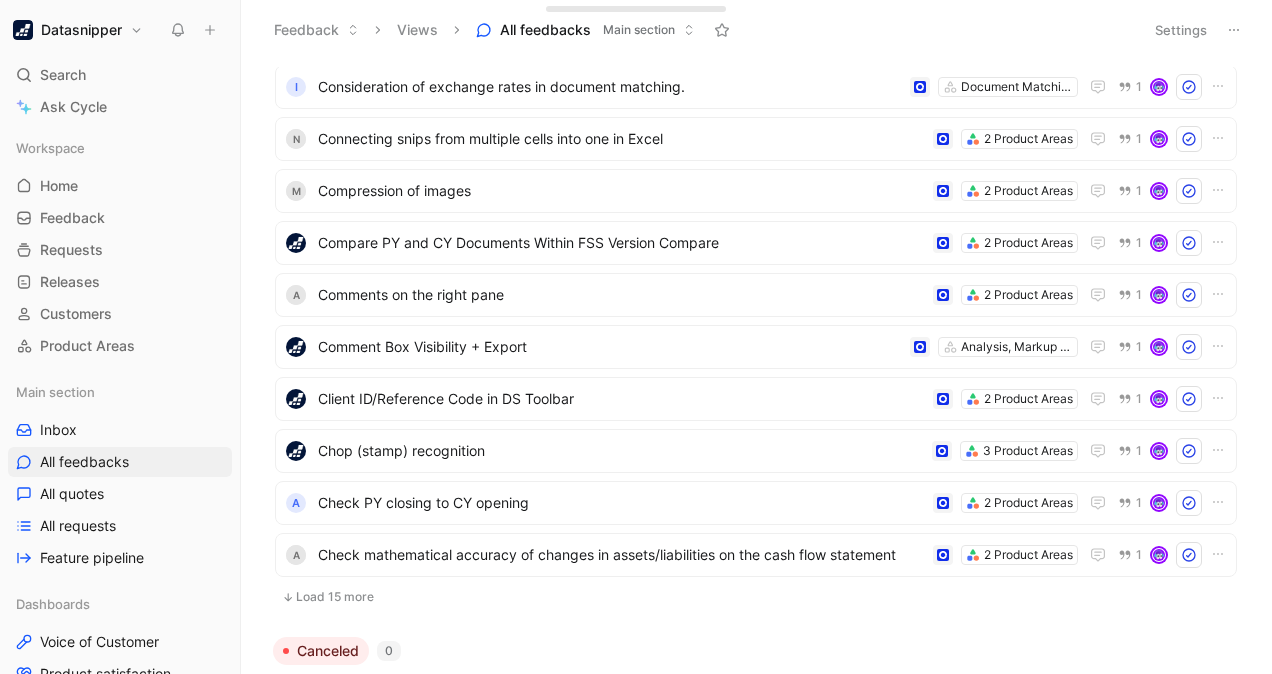 click on "Datasnipper" at bounding box center (81, 30) 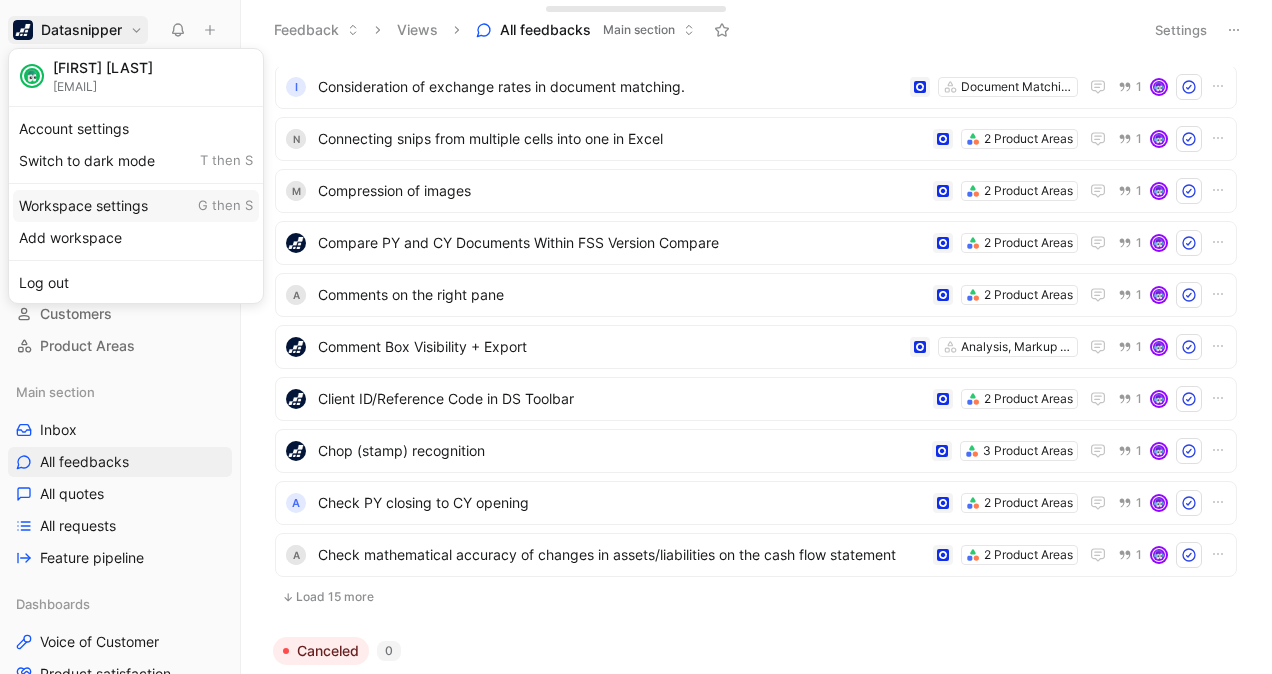 click on "Workspace settings G then S" at bounding box center [136, 206] 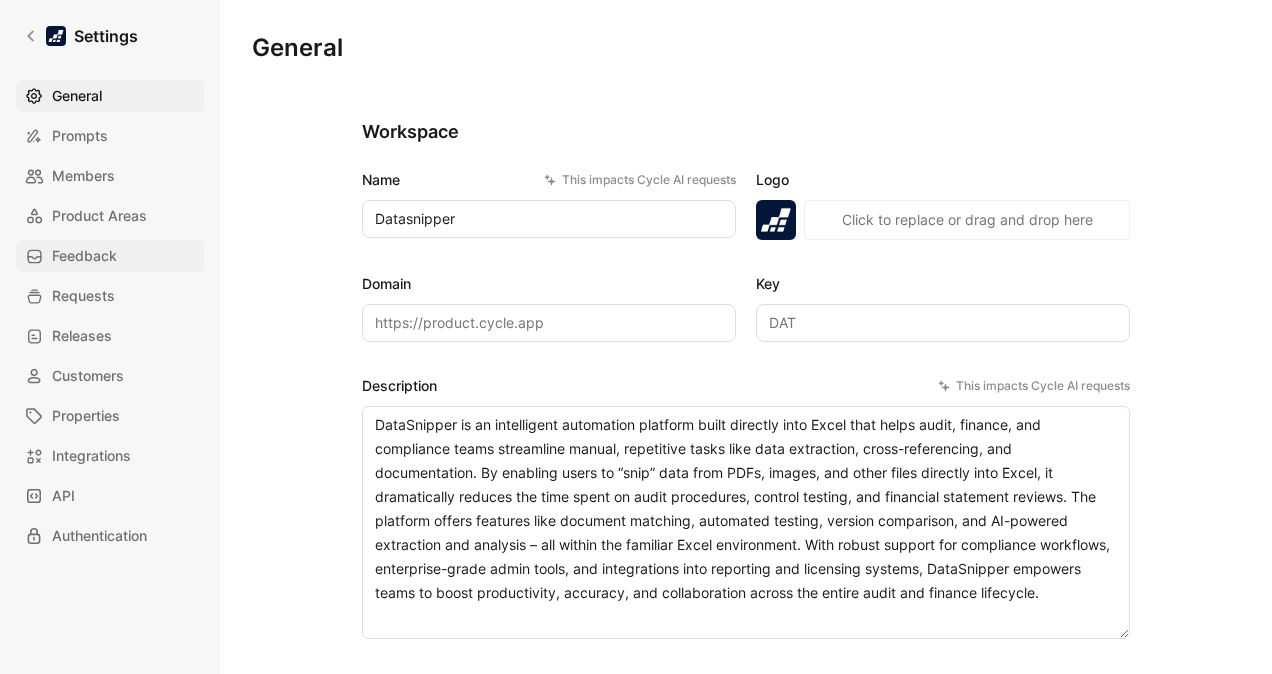 click on "Feedback" at bounding box center [84, 256] 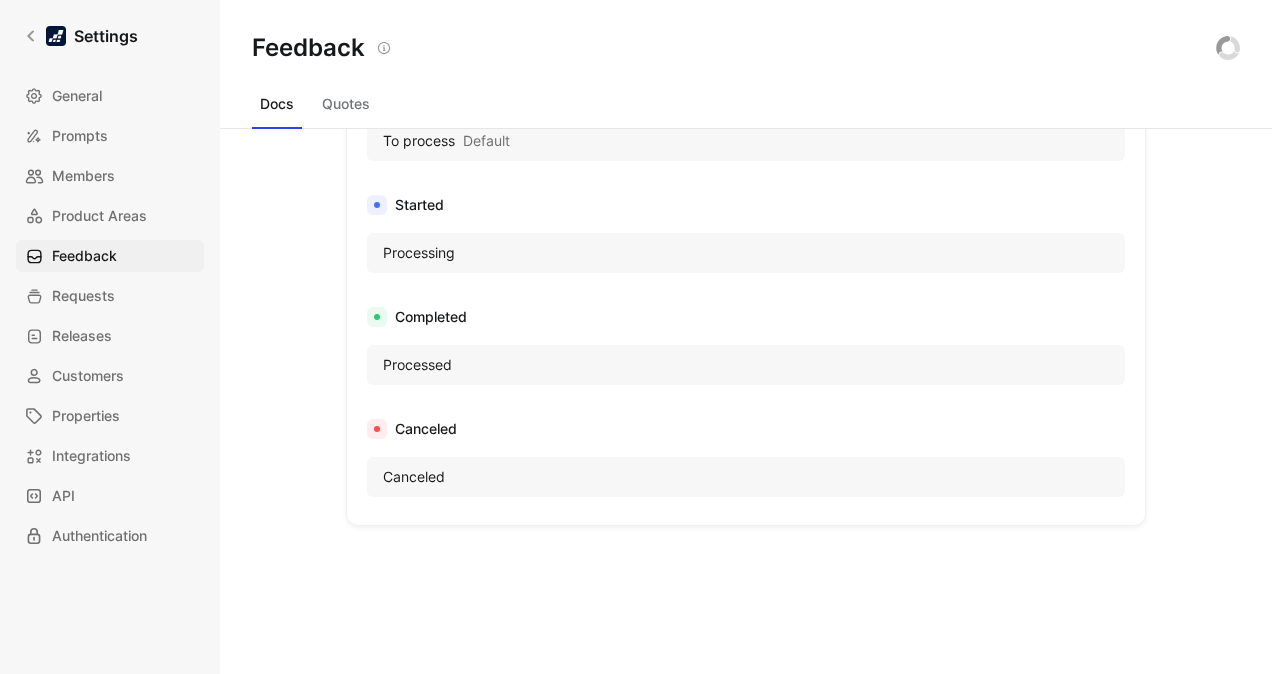 scroll, scrollTop: 1292, scrollLeft: 0, axis: vertical 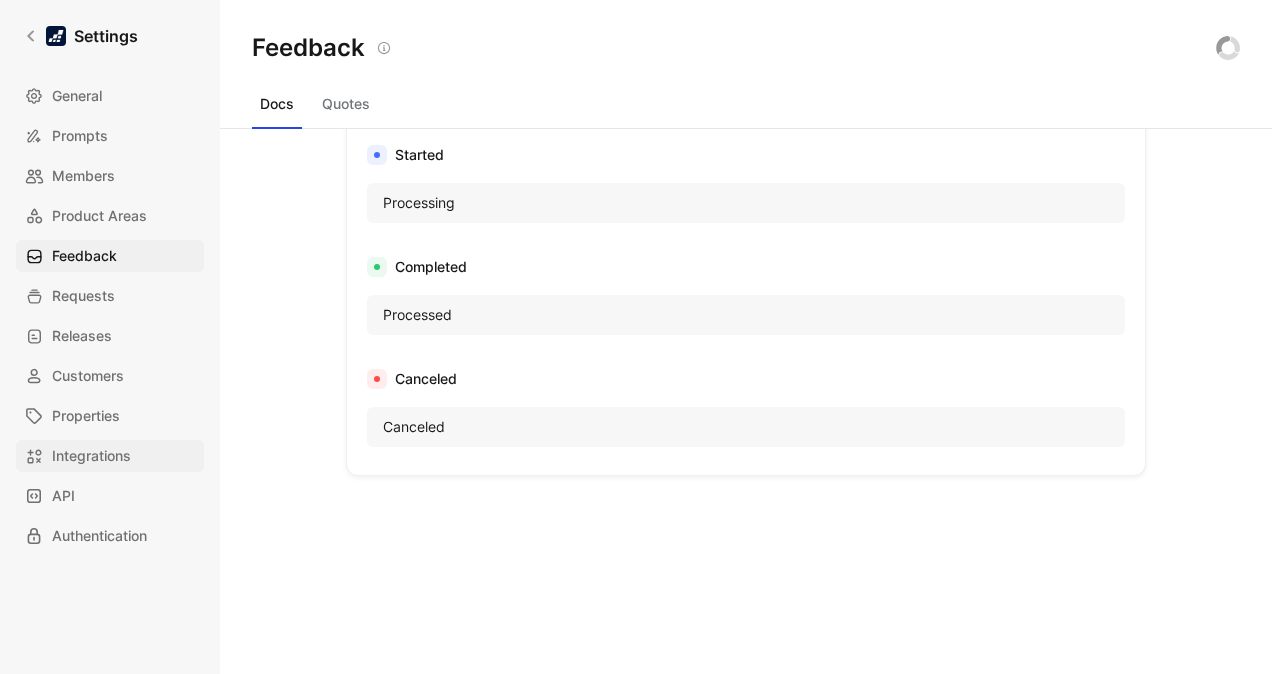 click on "Integrations" at bounding box center (91, 456) 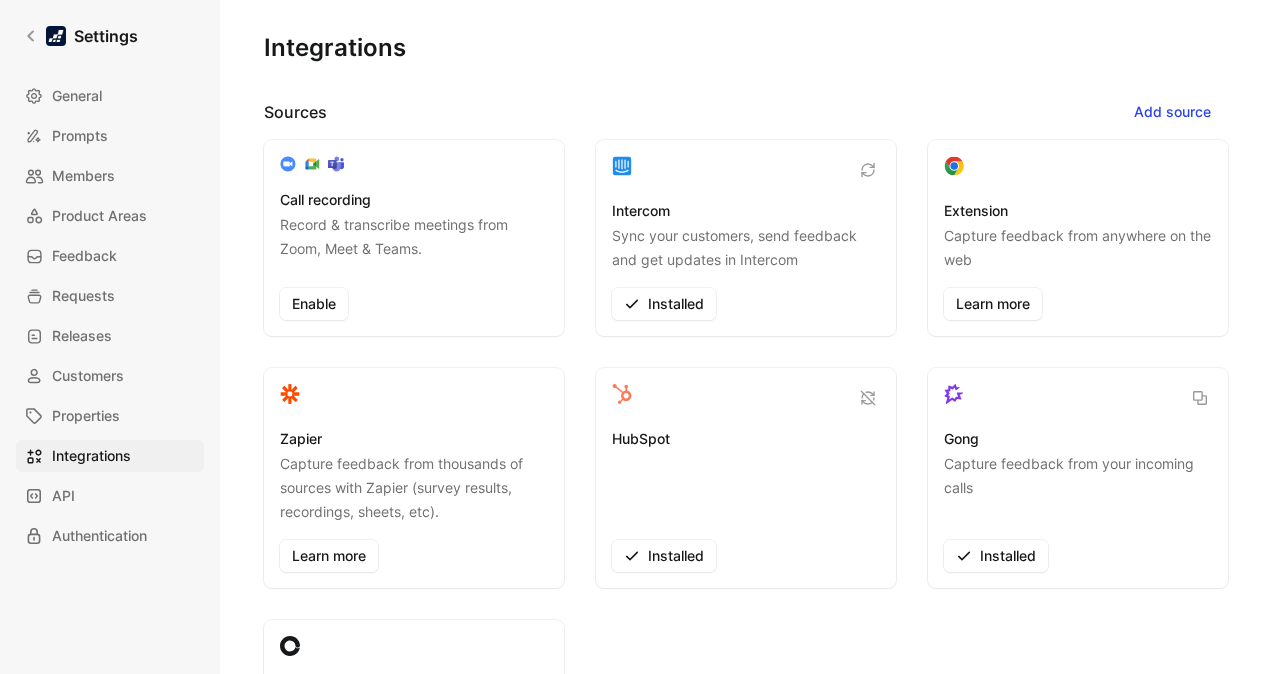 click on "Intercom Sync your customers, send feedback and get updates in Intercom Installed" at bounding box center [746, 259] 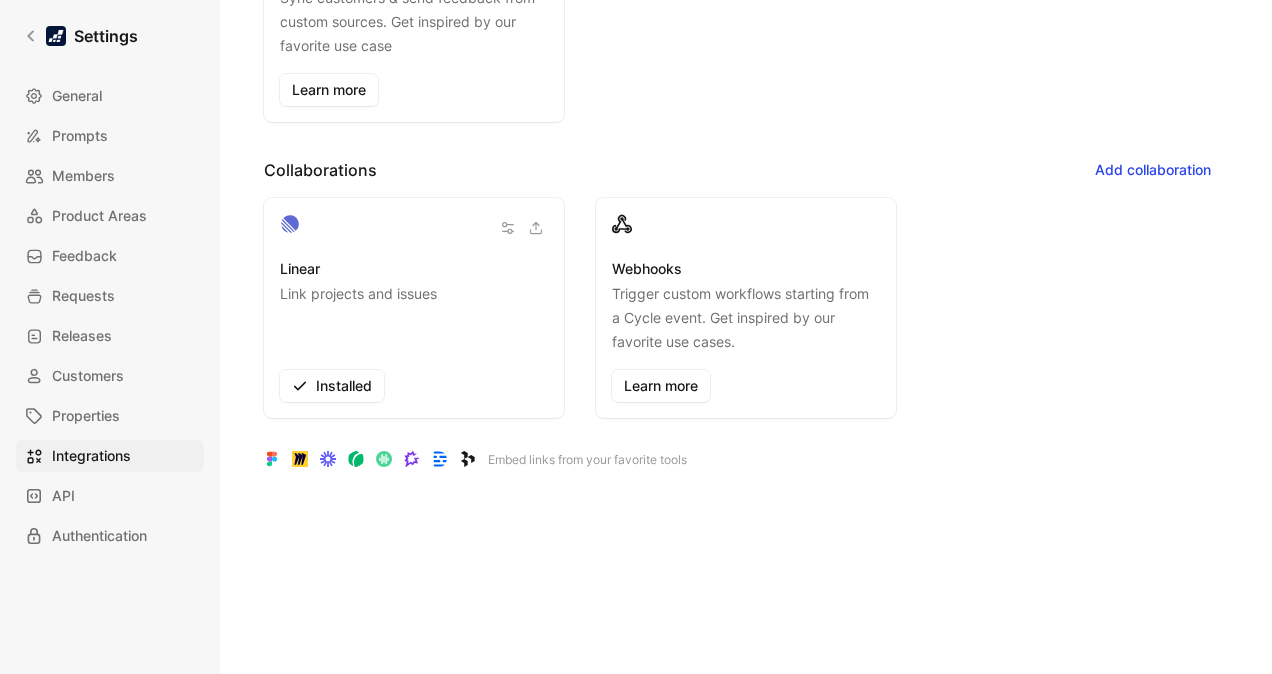 scroll, scrollTop: 728, scrollLeft: 0, axis: vertical 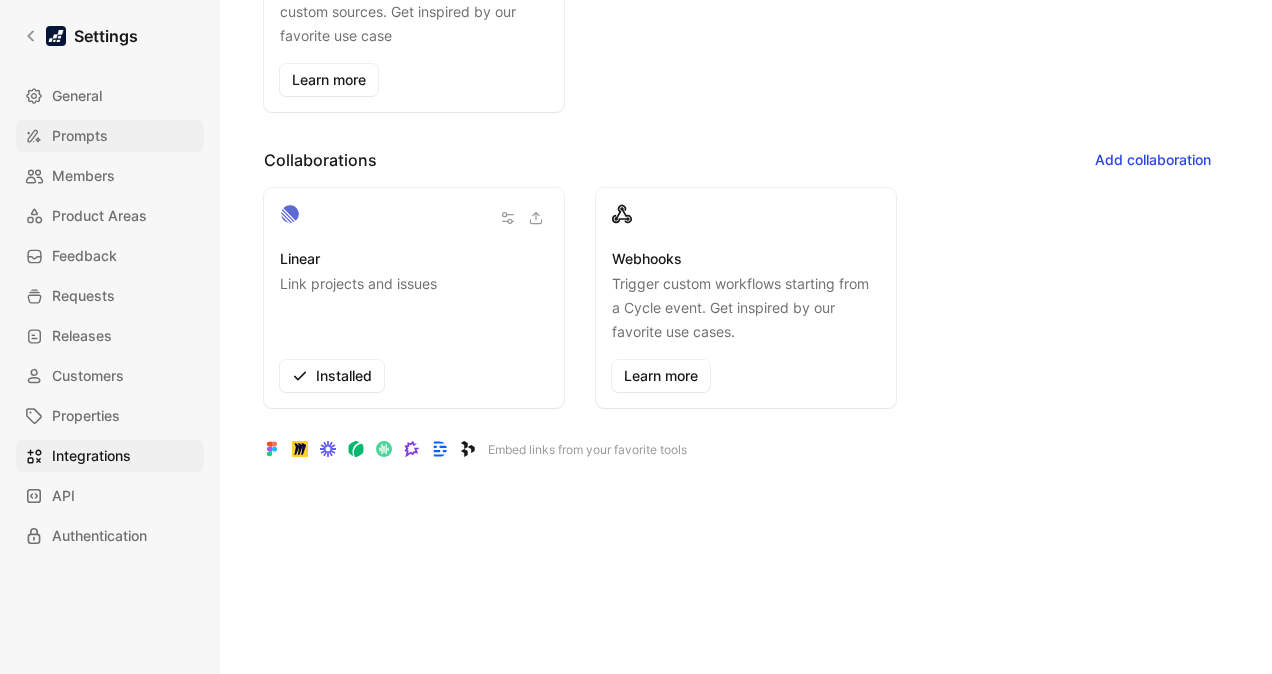 click on "Prompts" at bounding box center [80, 136] 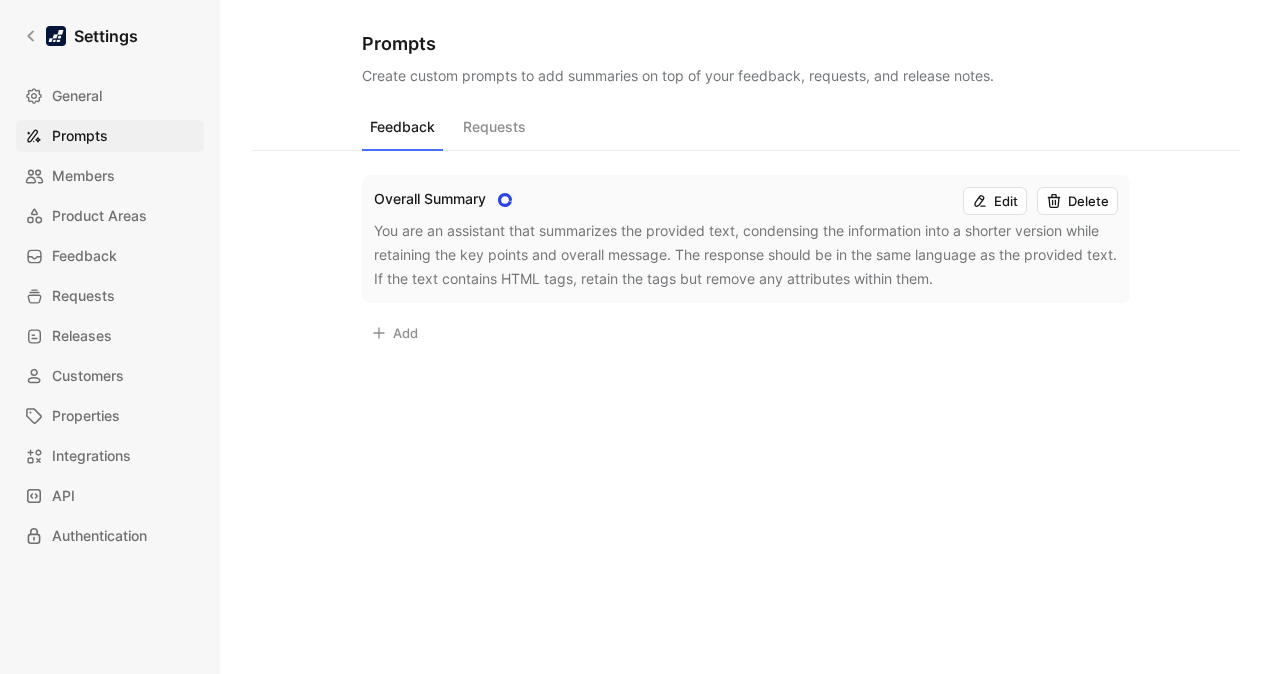 click on "General Prompts Members Product Areas Feedback Requests Releases Customers Properties Integrations API Authentication" at bounding box center [117, 316] 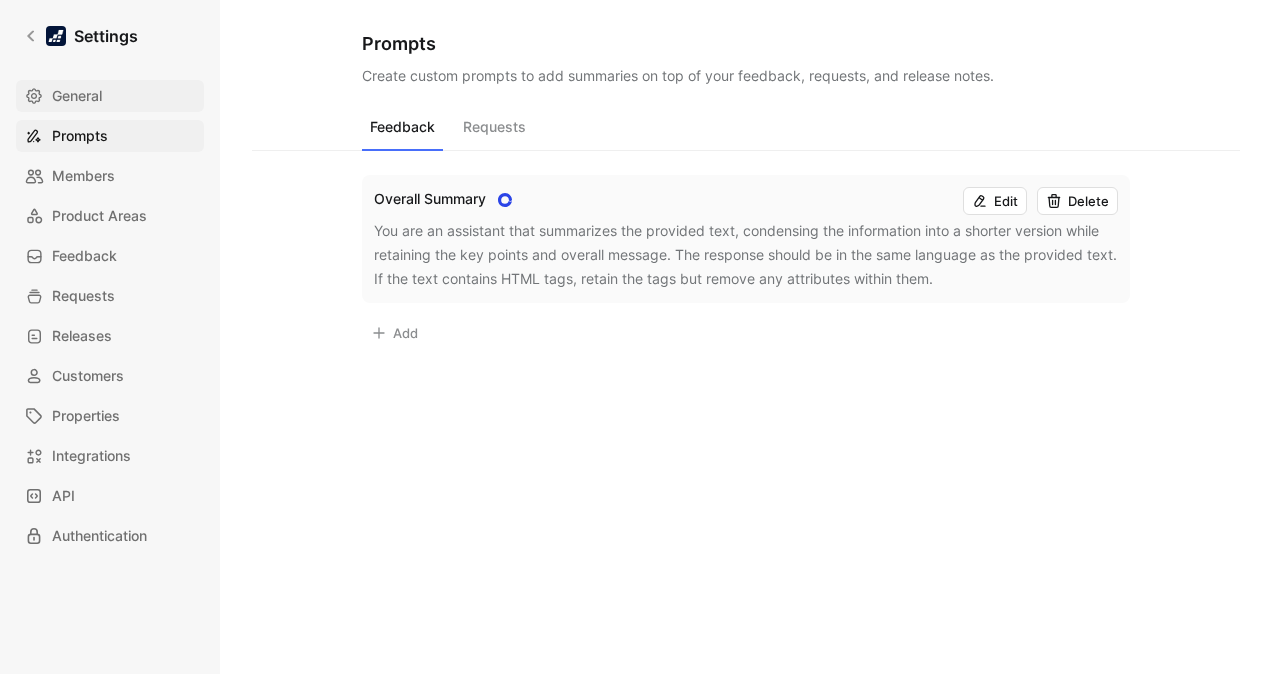 click on "General" at bounding box center [77, 96] 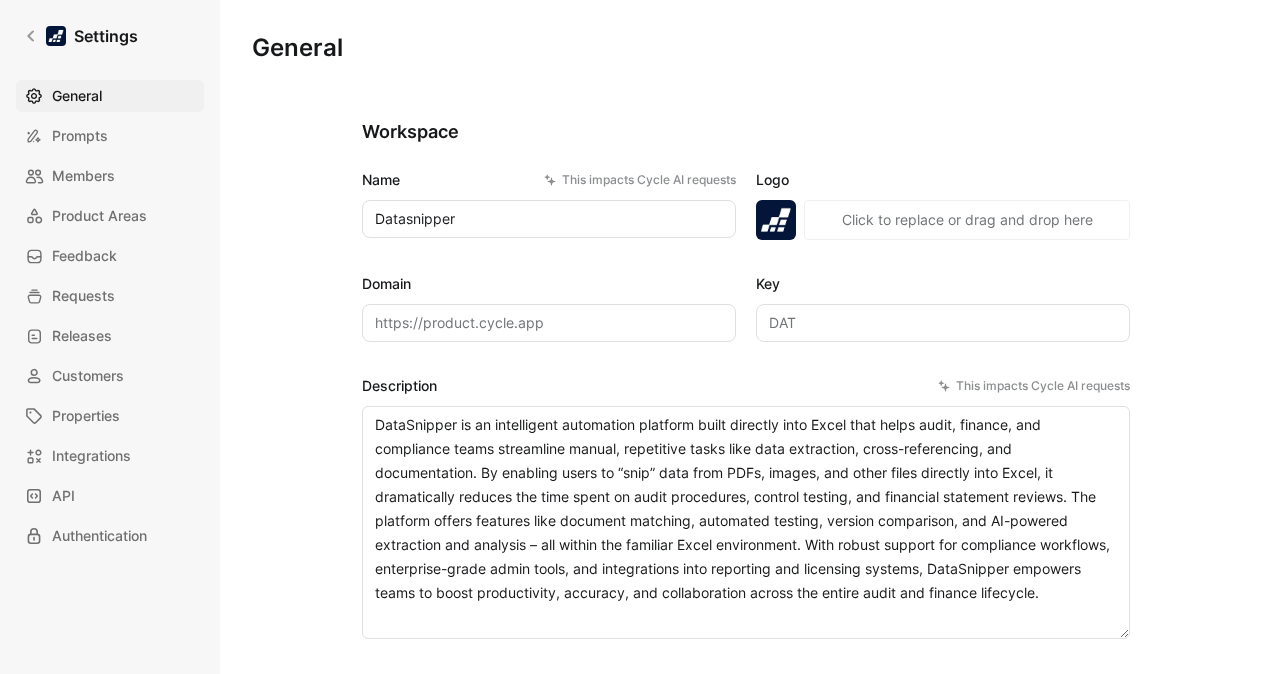 click on "General Prompts Members Product Areas Feedback Requests Releases Customers Properties Integrations API Authentication" at bounding box center (117, 316) 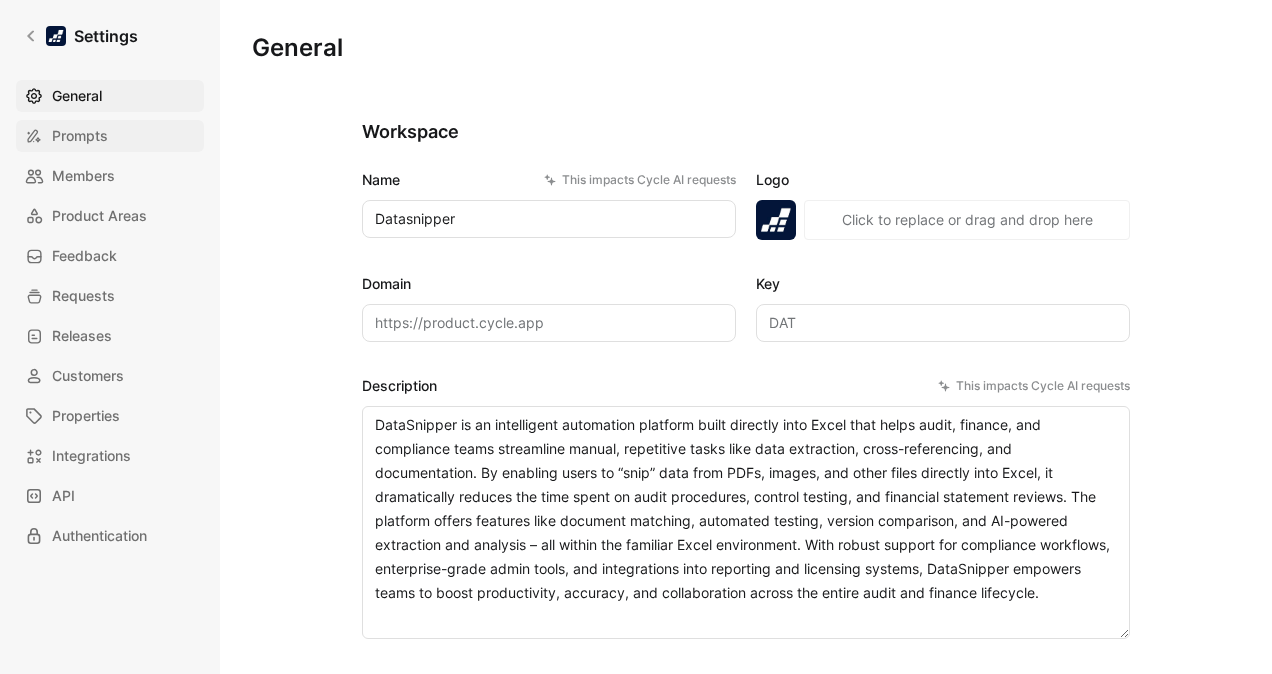 click on "Prompts" at bounding box center [80, 136] 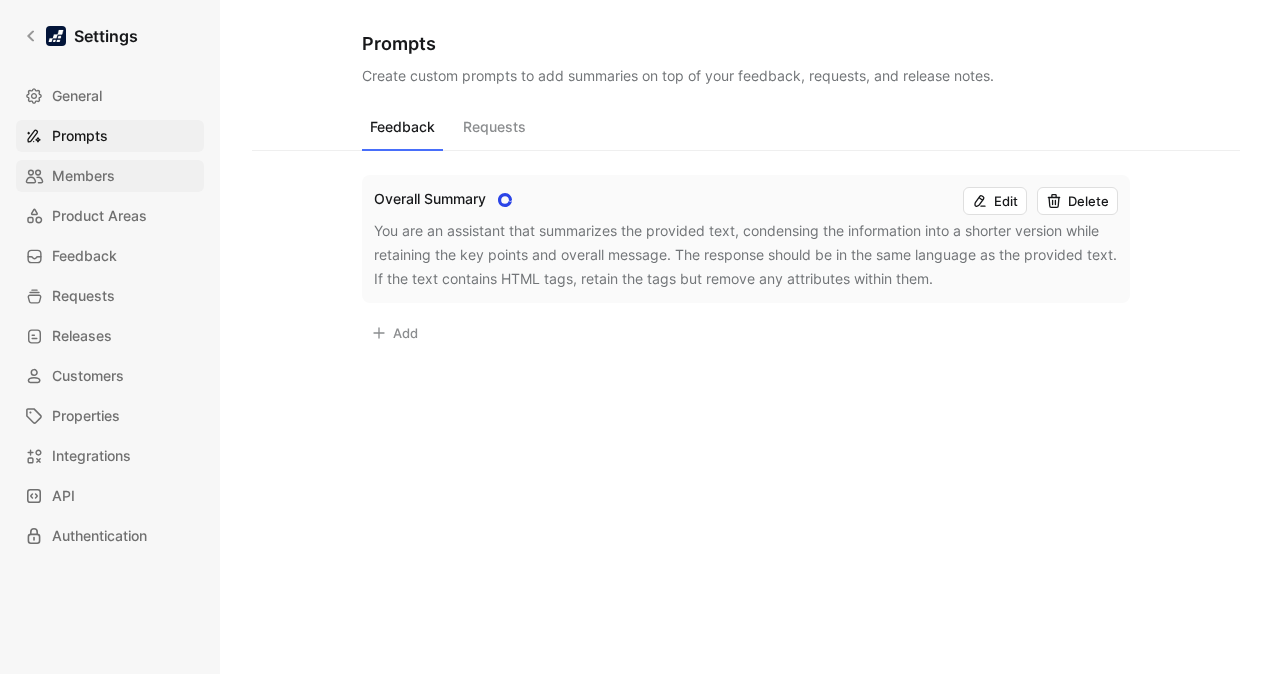 click on "Members" at bounding box center [83, 176] 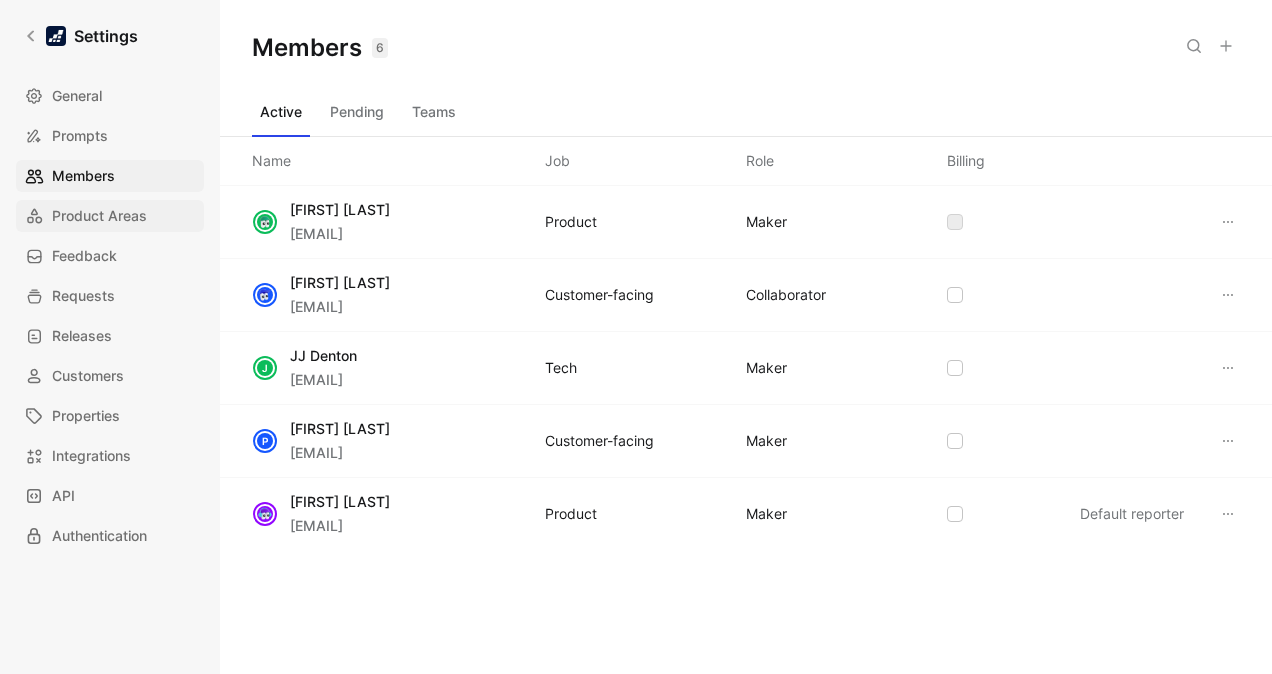 click on "Product Areas" at bounding box center (99, 216) 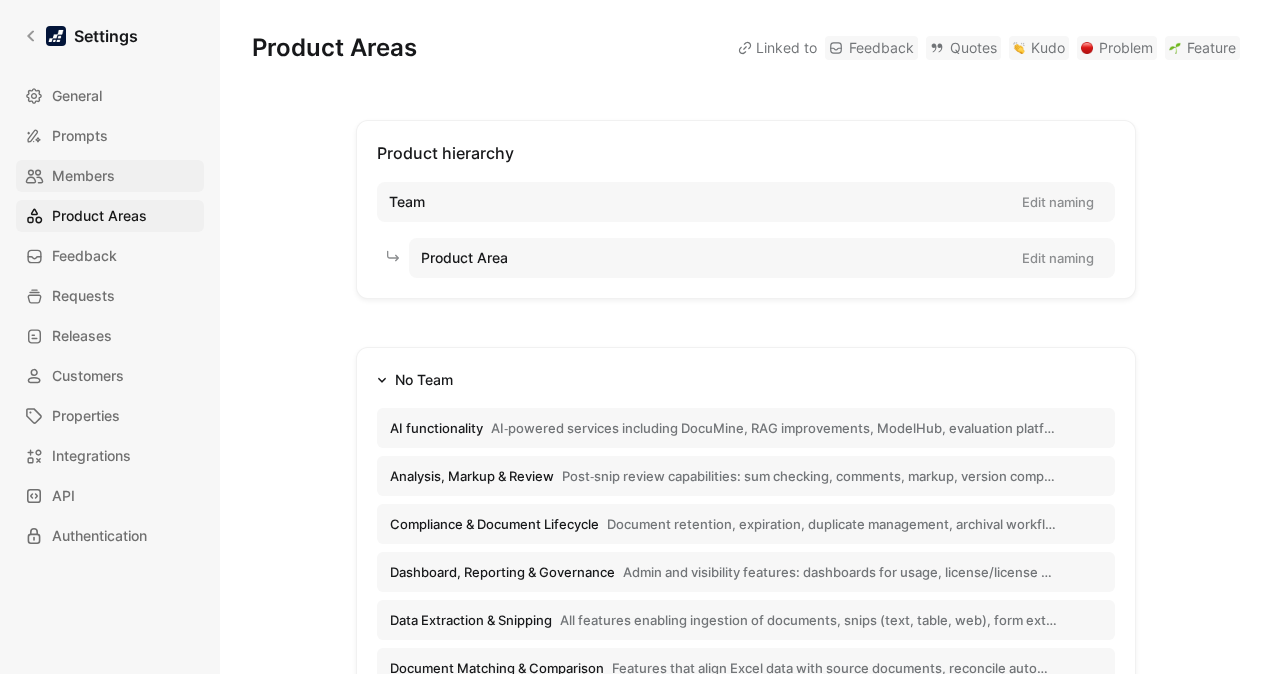 click on "Members" at bounding box center (83, 176) 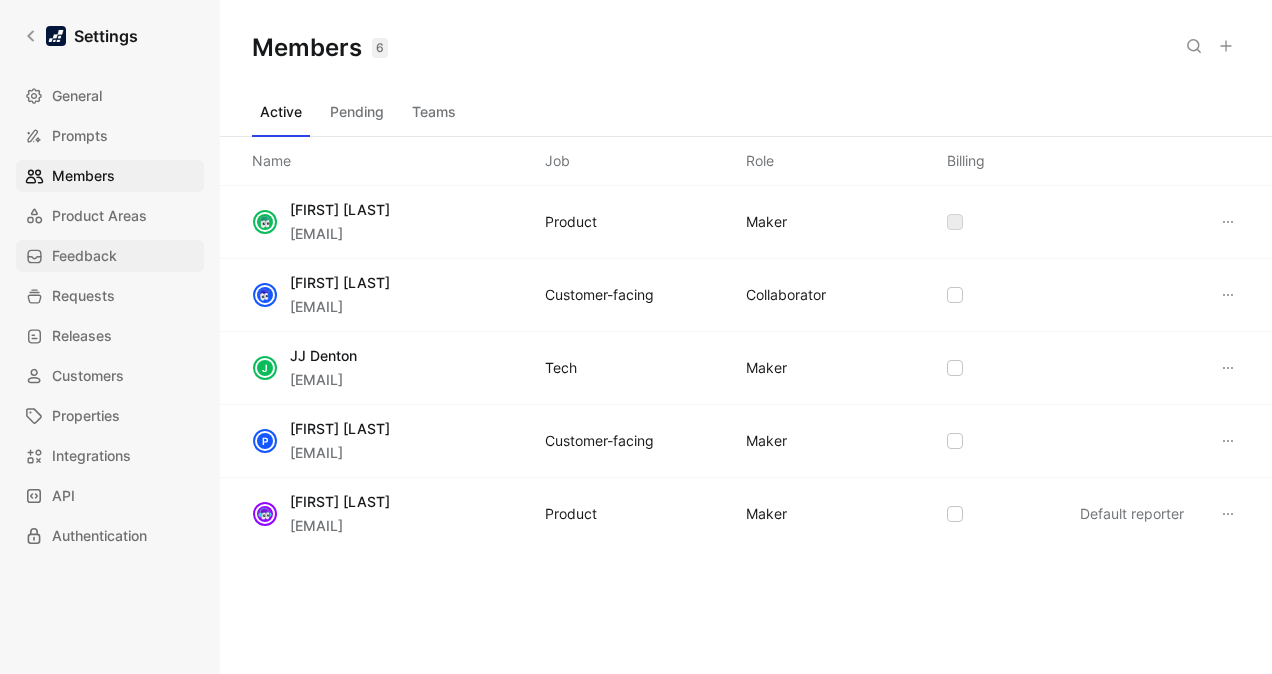 click on "Feedback" at bounding box center [84, 256] 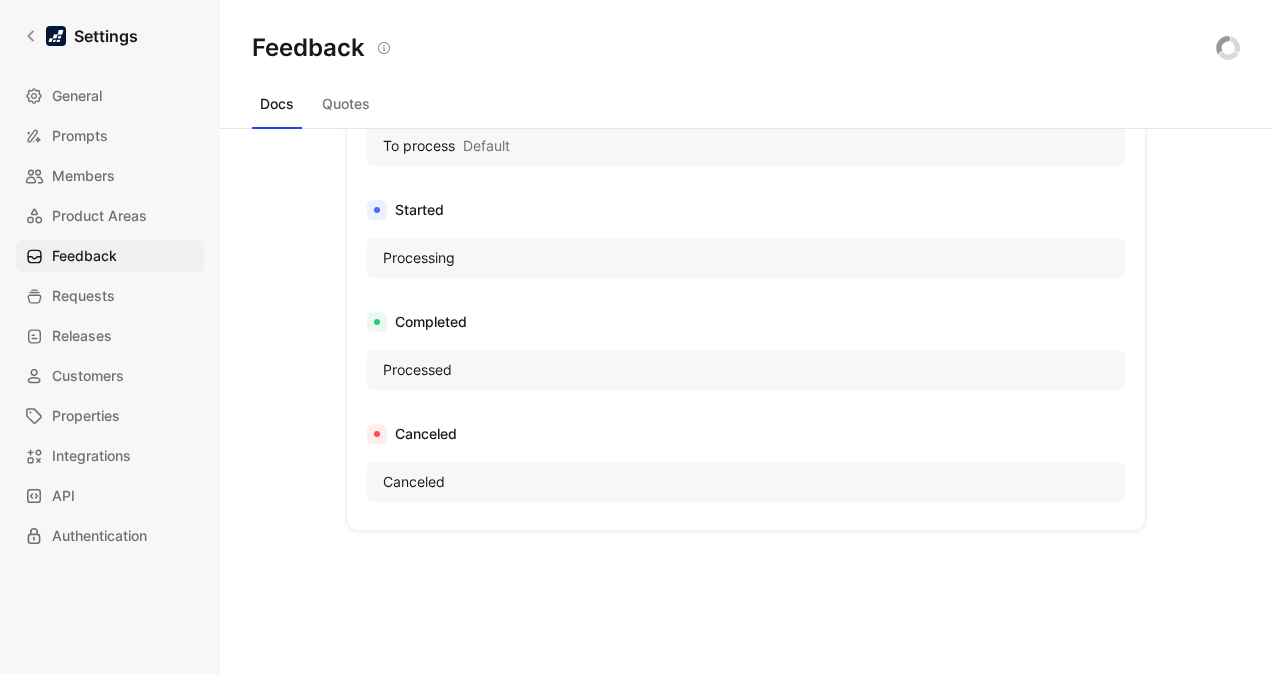 scroll, scrollTop: 1292, scrollLeft: 0, axis: vertical 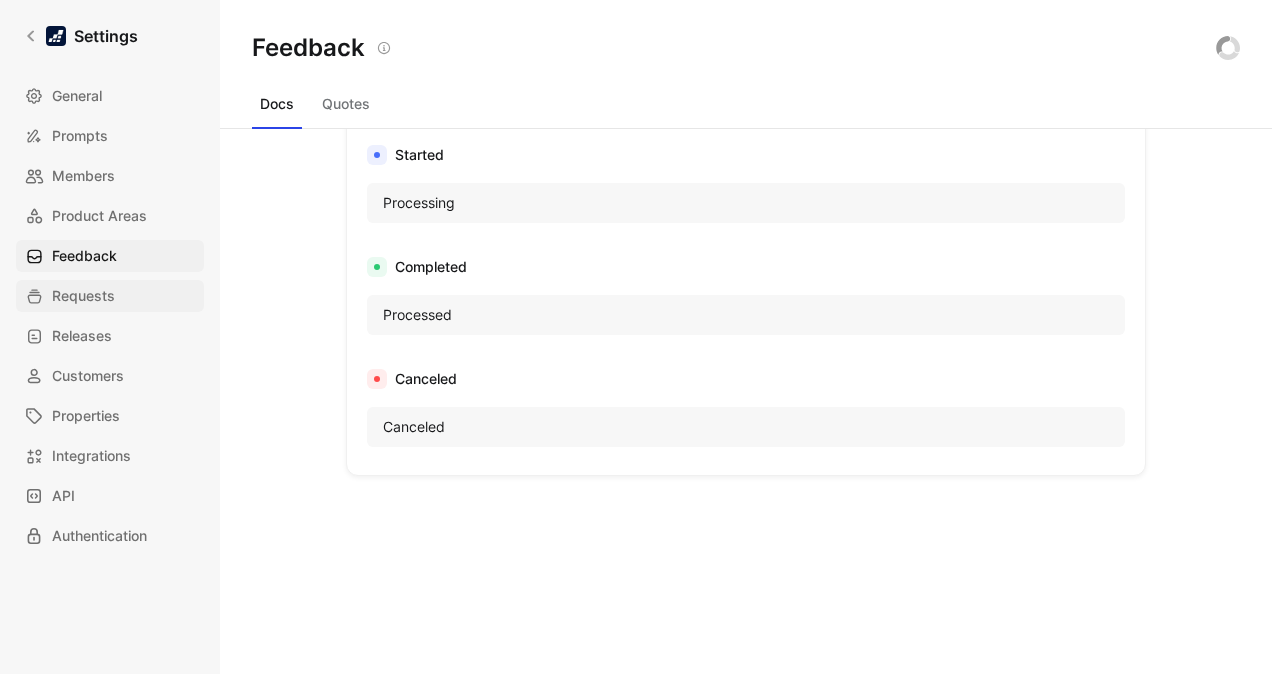 click on "Requests" at bounding box center [83, 296] 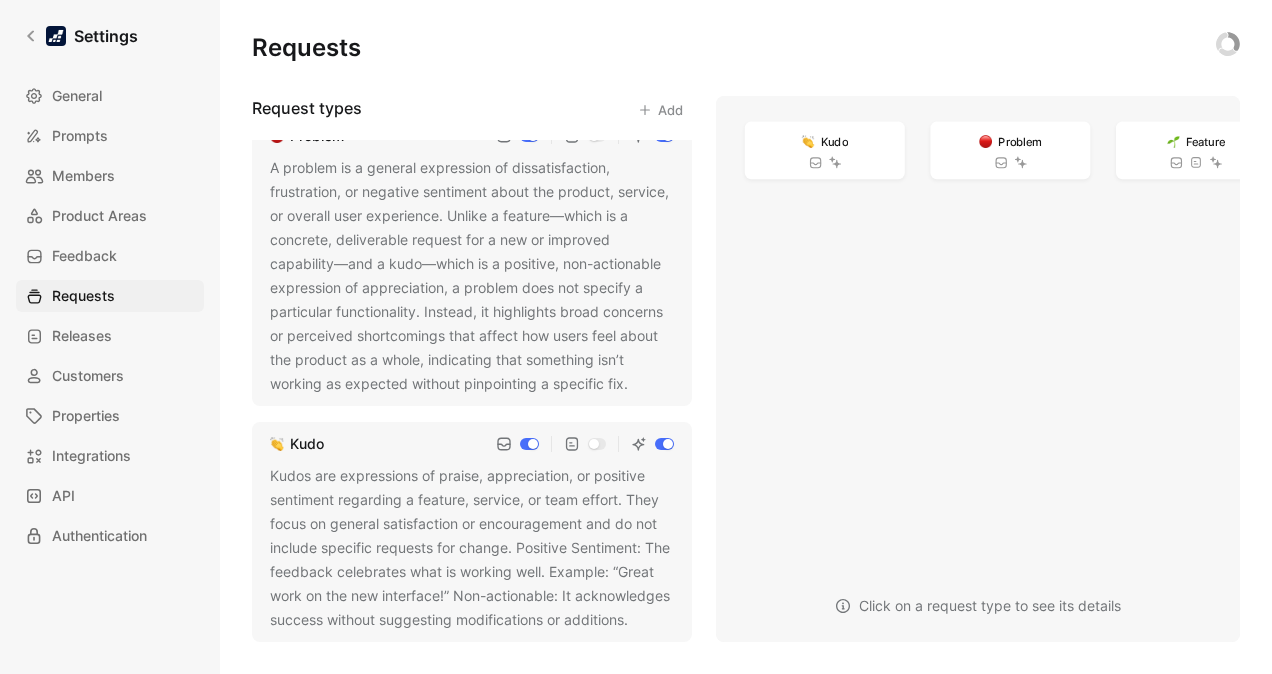 scroll, scrollTop: 309, scrollLeft: 0, axis: vertical 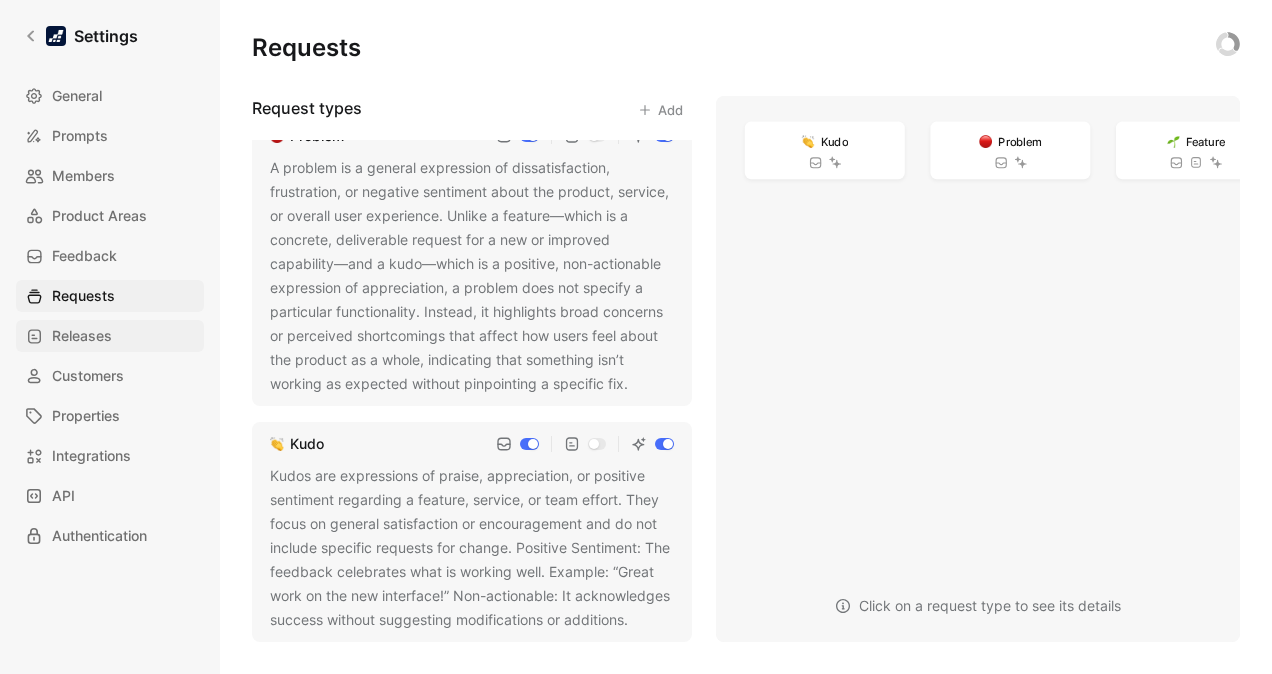 click on "Releases" at bounding box center (110, 336) 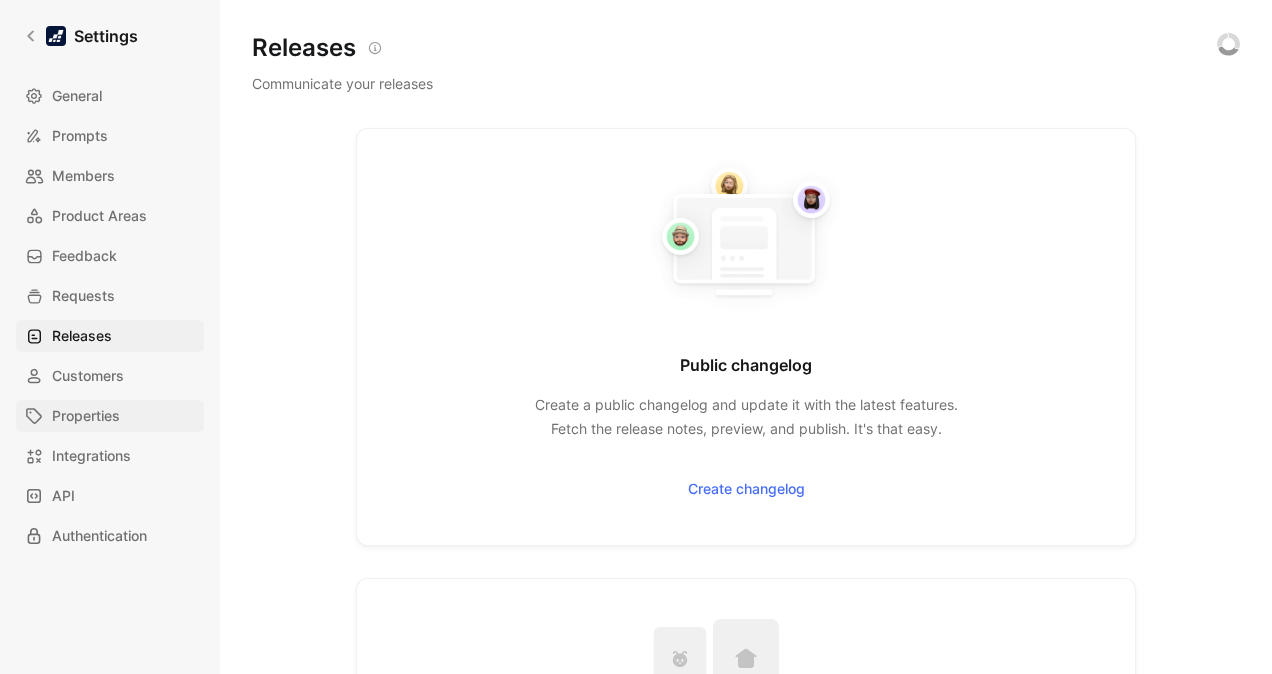 click on "Properties" at bounding box center [110, 416] 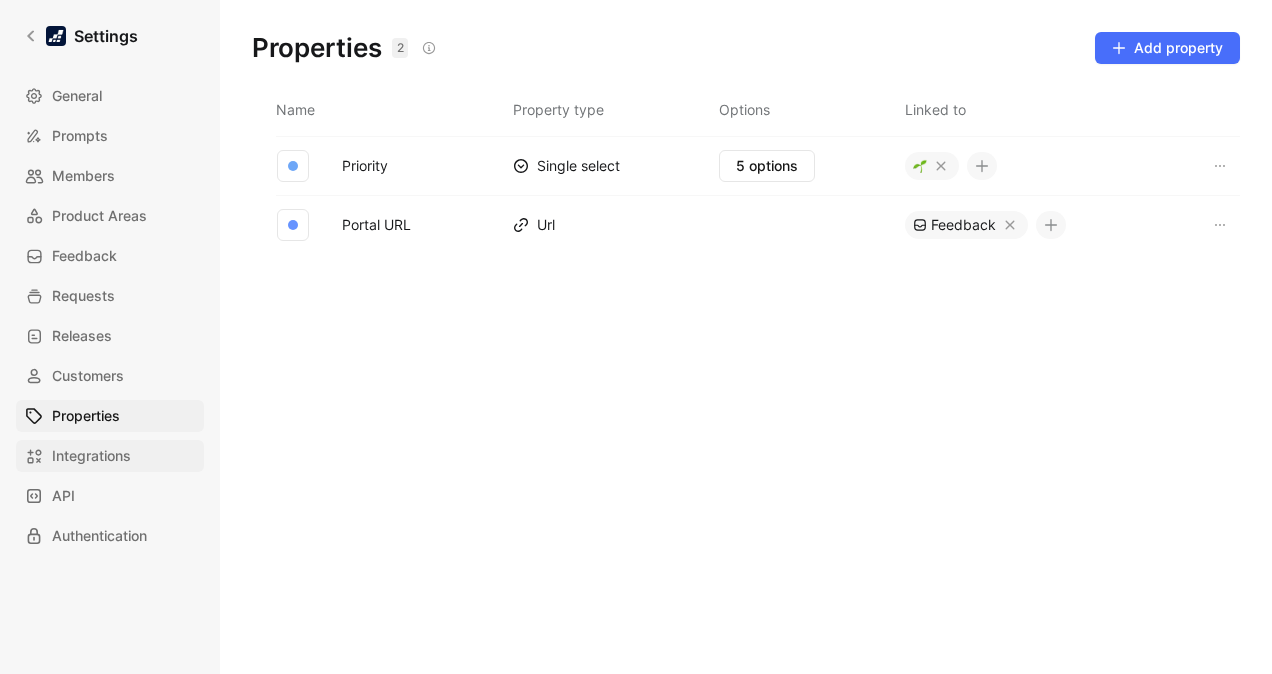 click on "Integrations" at bounding box center [110, 456] 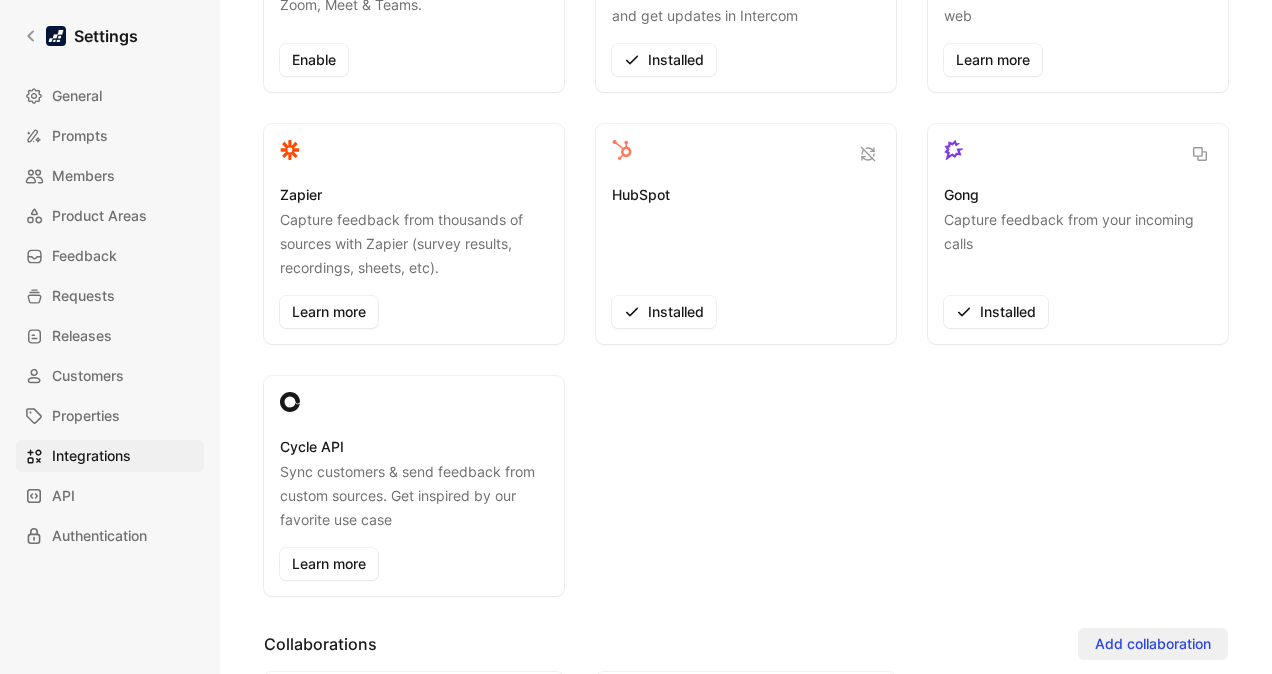 scroll, scrollTop: 0, scrollLeft: 0, axis: both 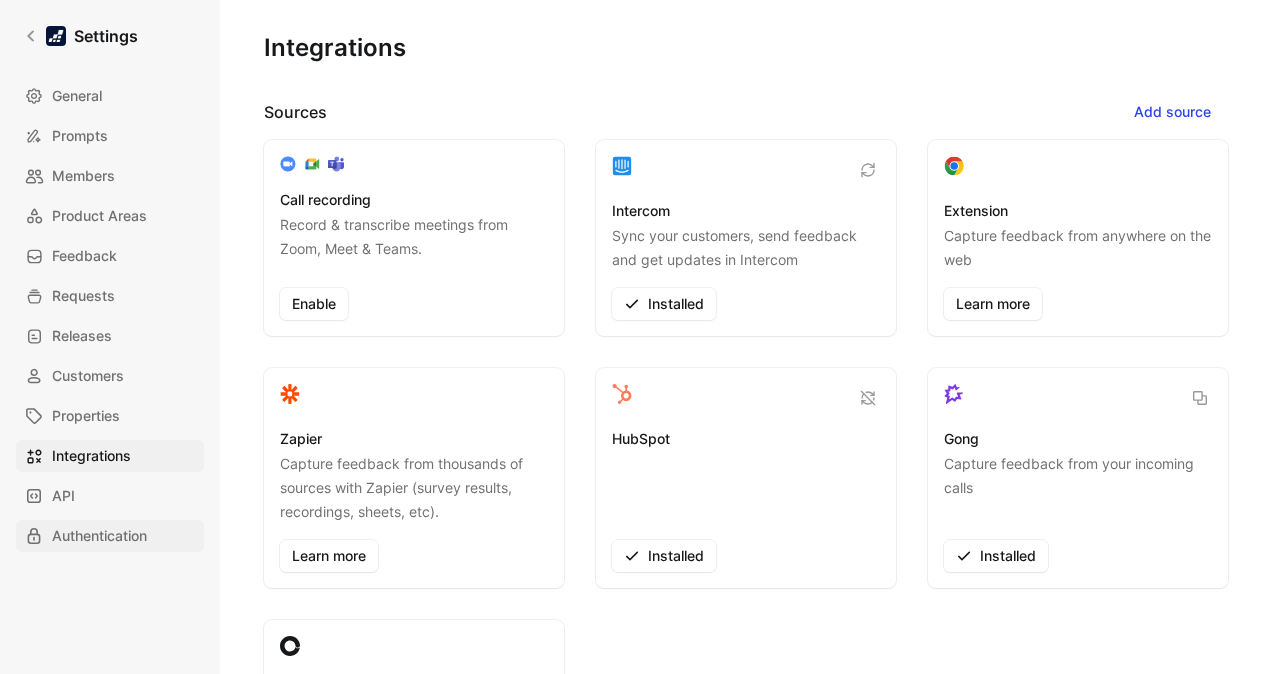 click on "Authentication" at bounding box center (99, 536) 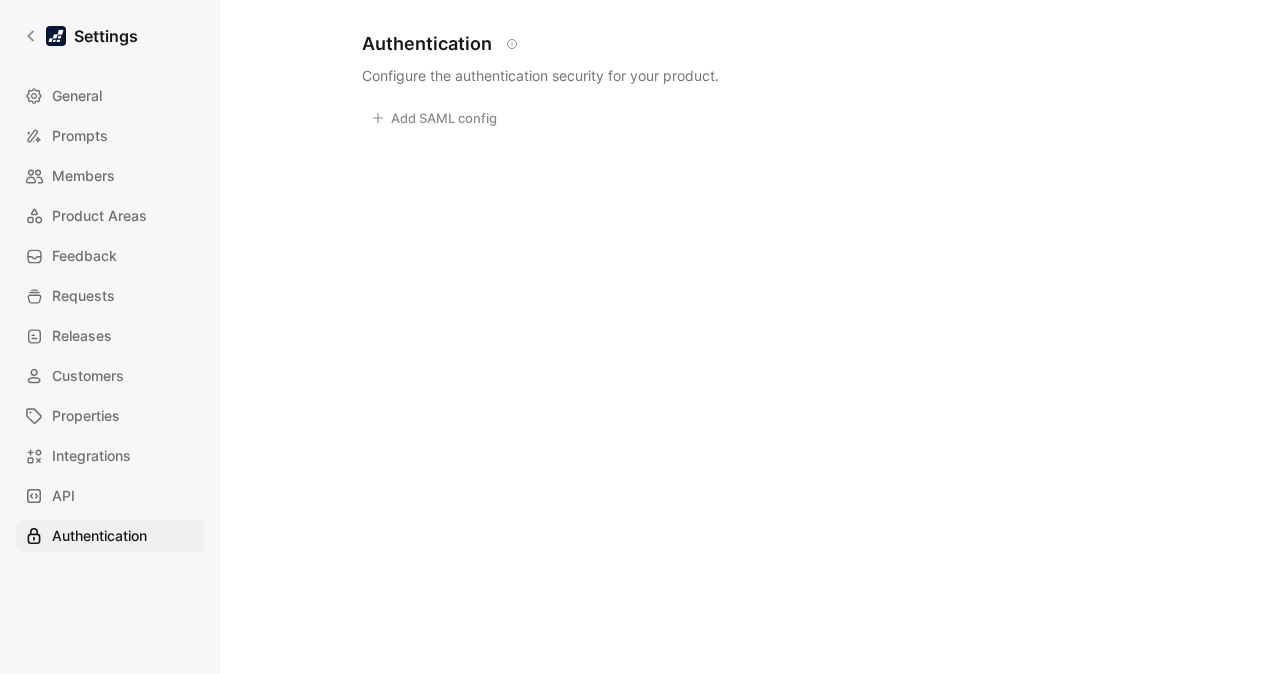 click on "Settings General Prompts Members Product Areas Feedback Requests Releases Customers Properties Integrations API Authentication Authentication Configure the authentication security for your product. Add SAML config" at bounding box center [636, 337] 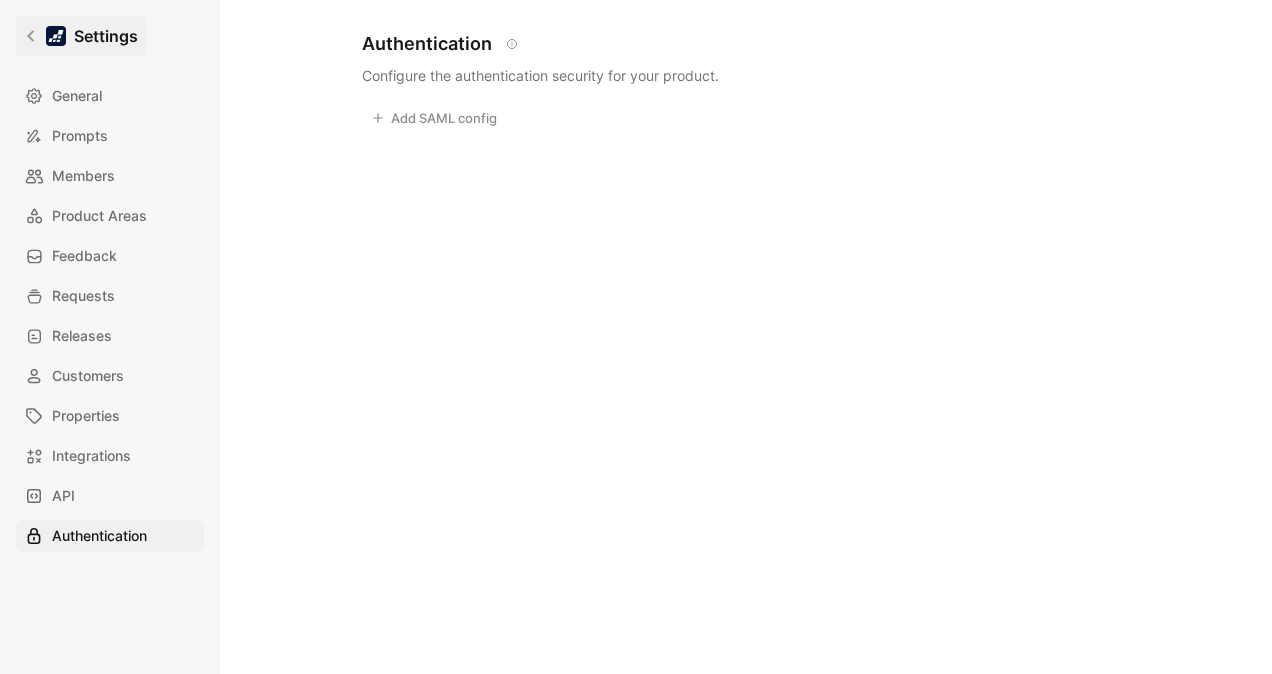 click on "Settings" at bounding box center (106, 36) 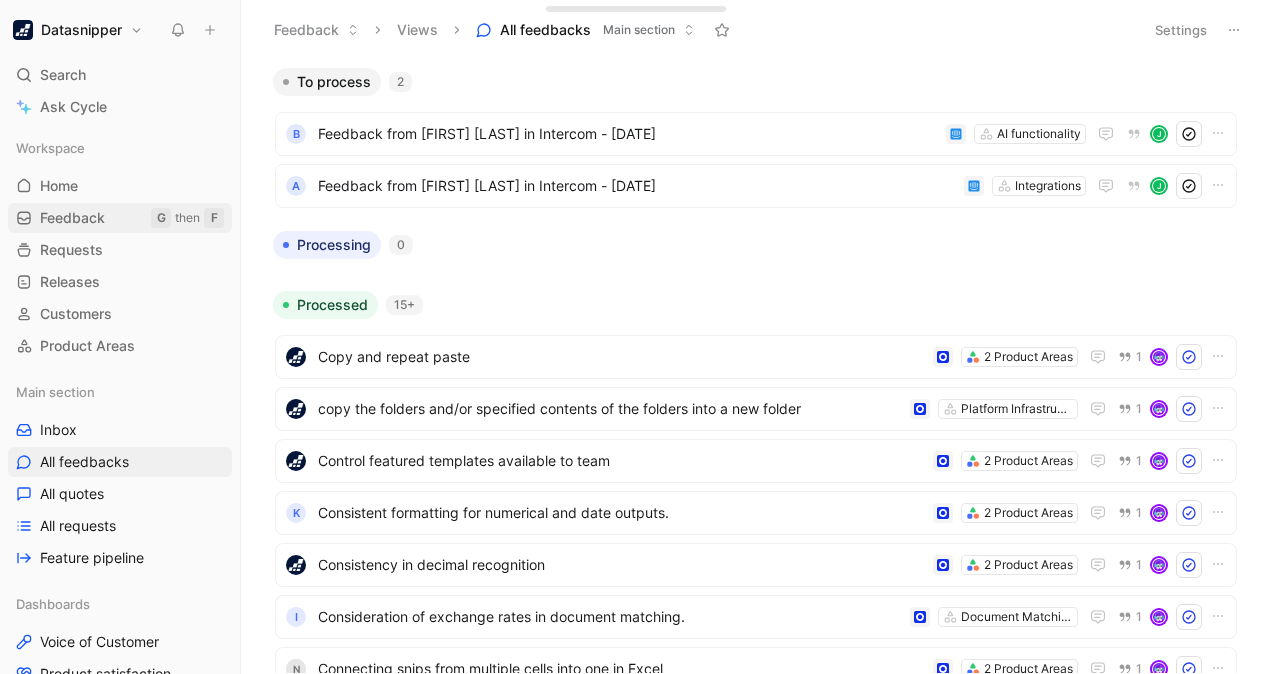 click on "Feedback" at bounding box center [72, 218] 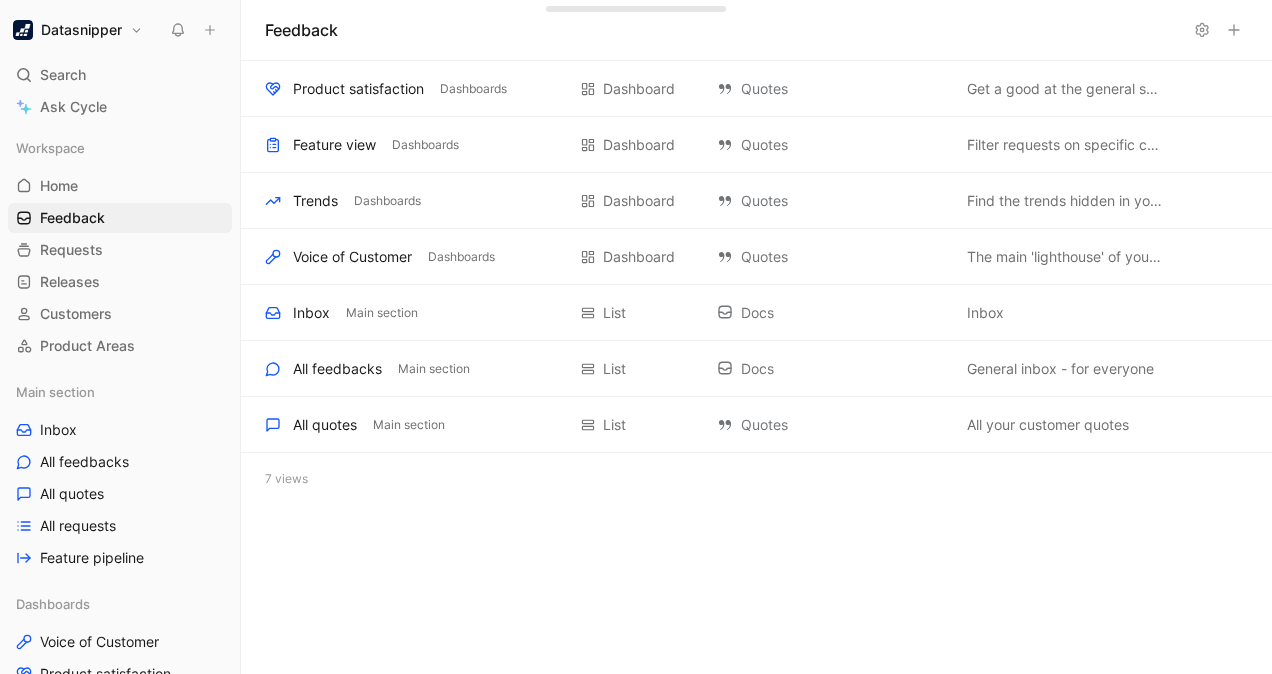 click 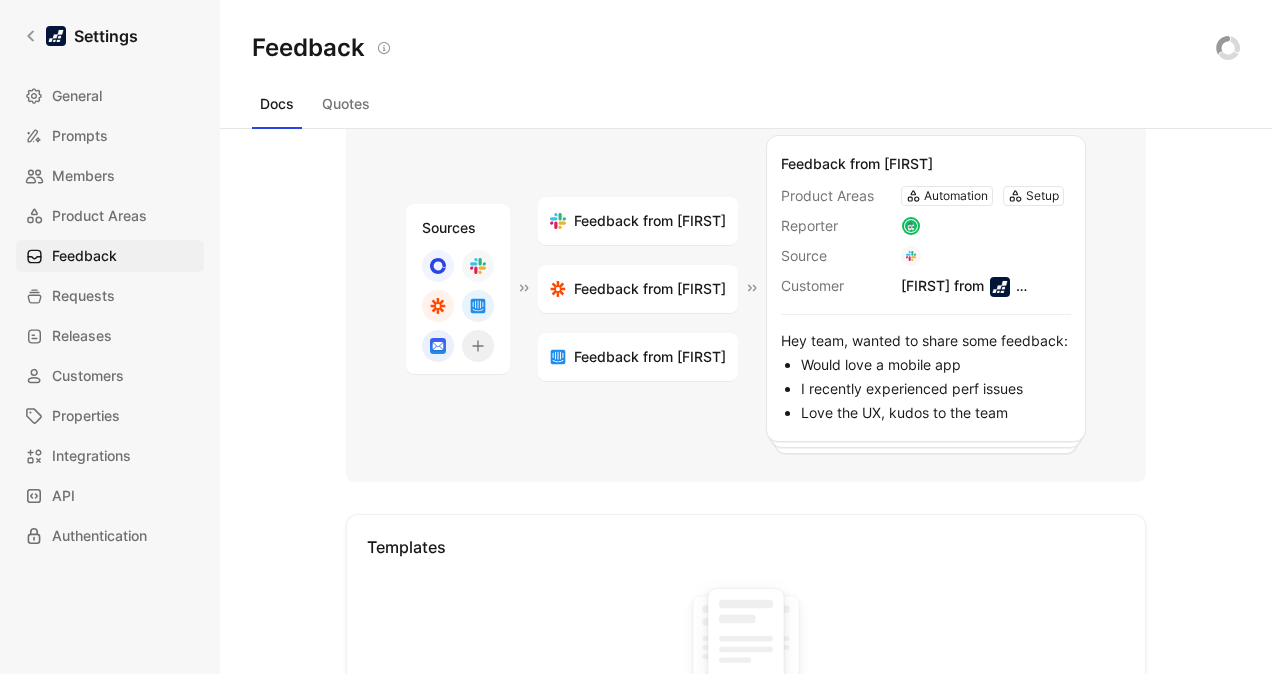 scroll, scrollTop: 0, scrollLeft: 0, axis: both 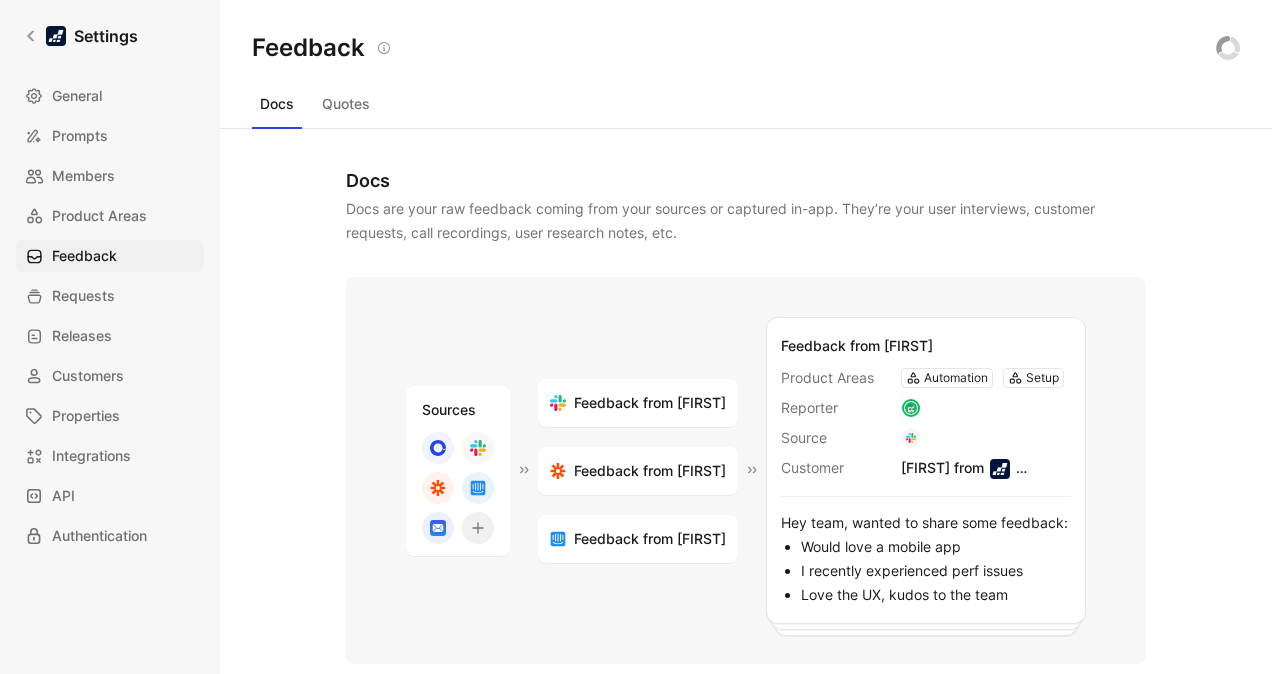 click 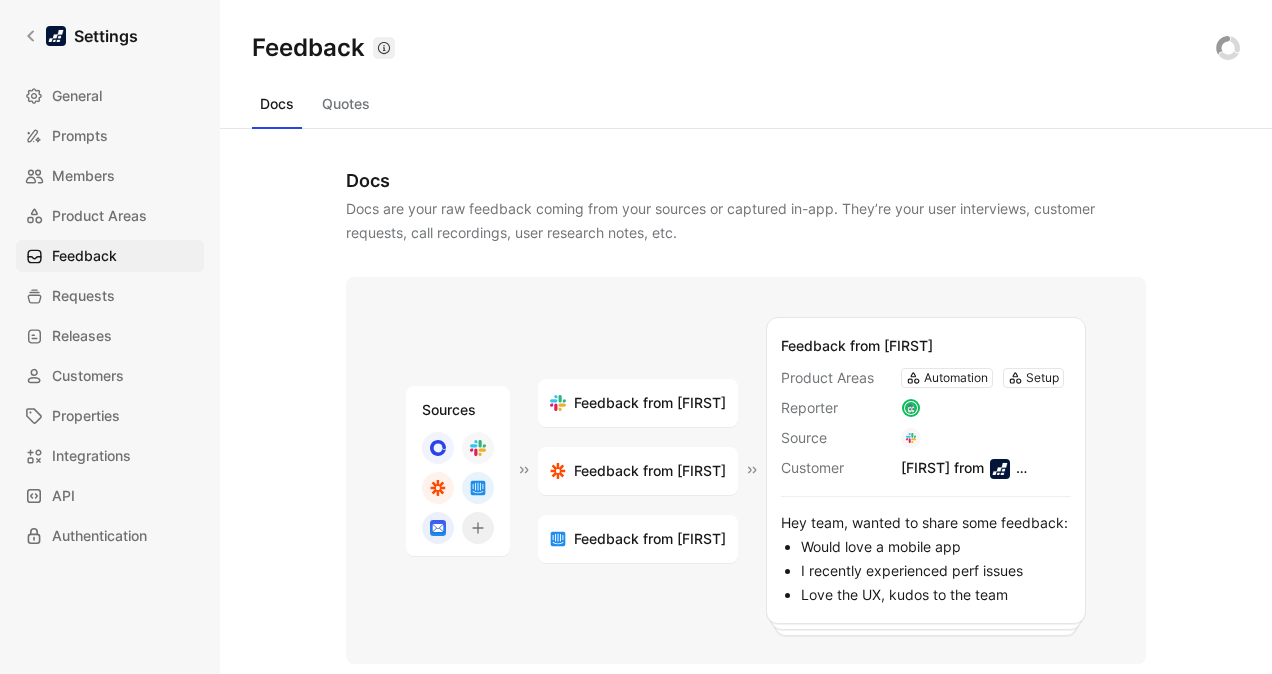 click 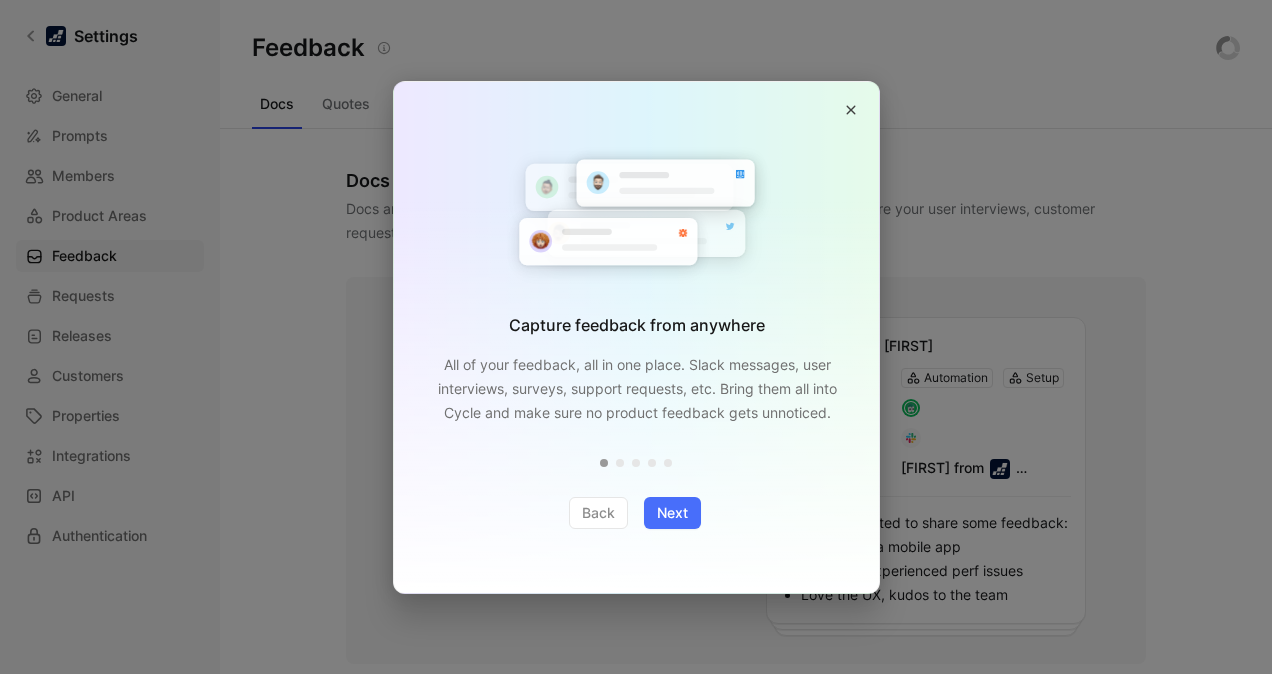 click at bounding box center [851, 110] 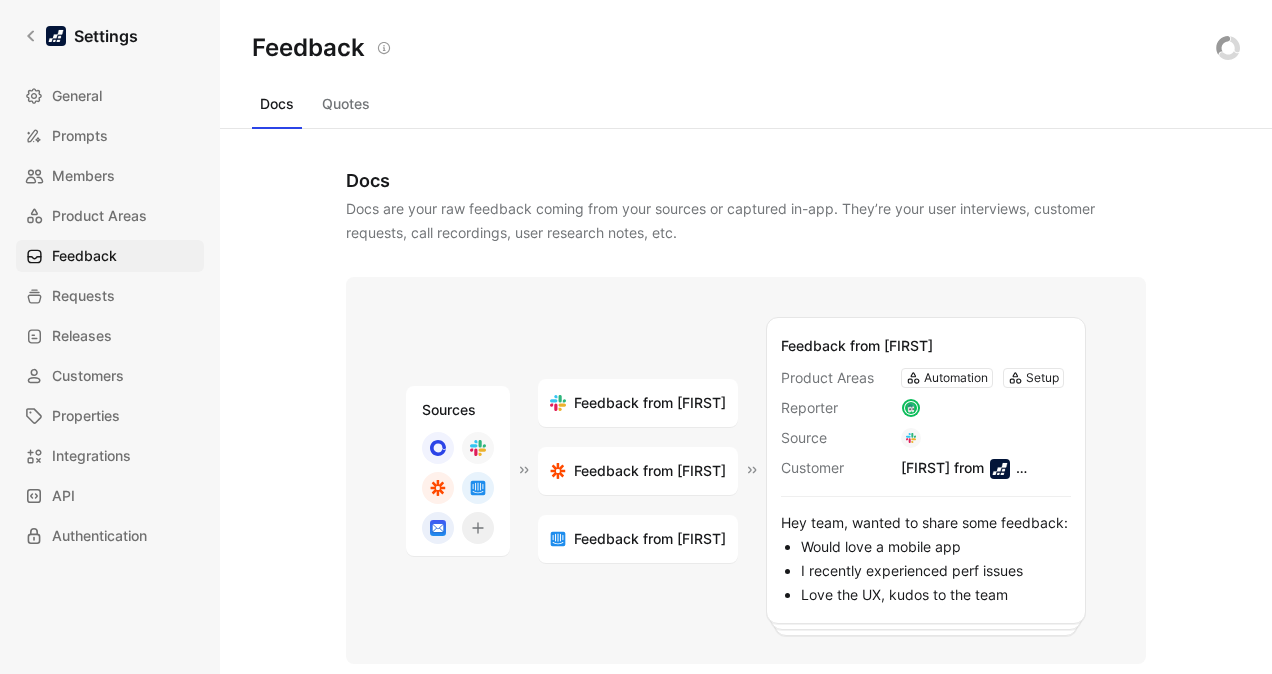 click on "Docs Quotes" at bounding box center [746, 108] 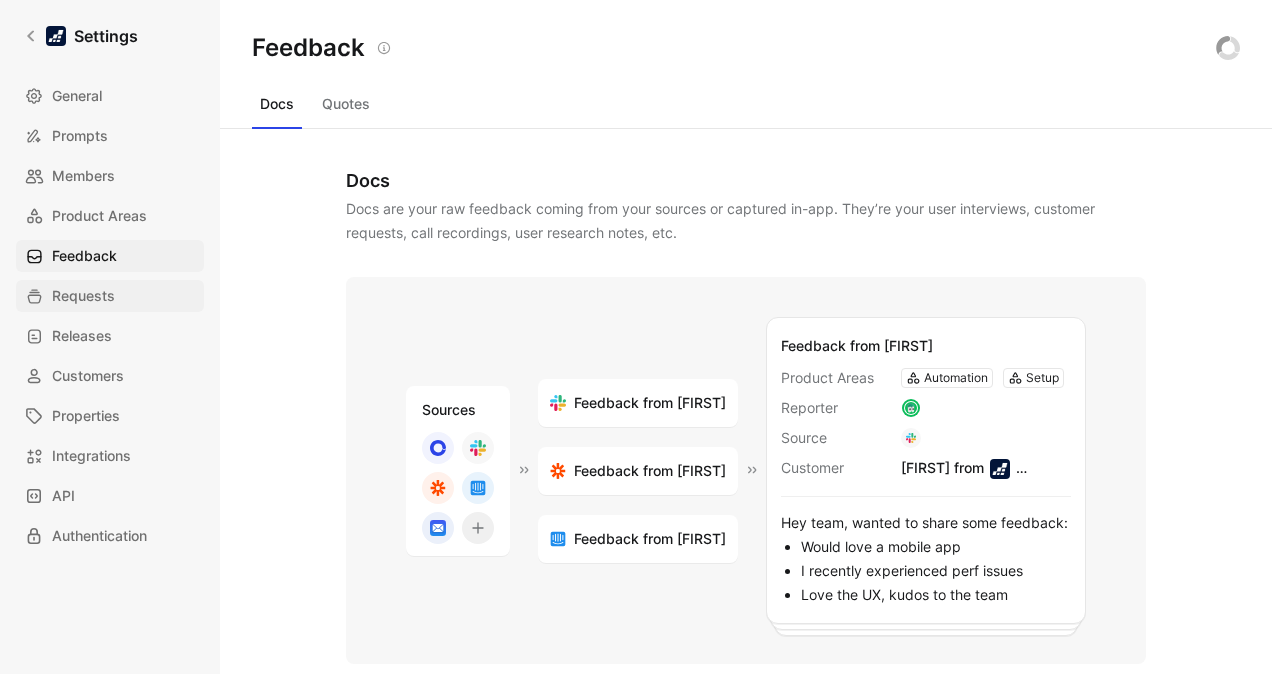 click on "Requests" at bounding box center [83, 296] 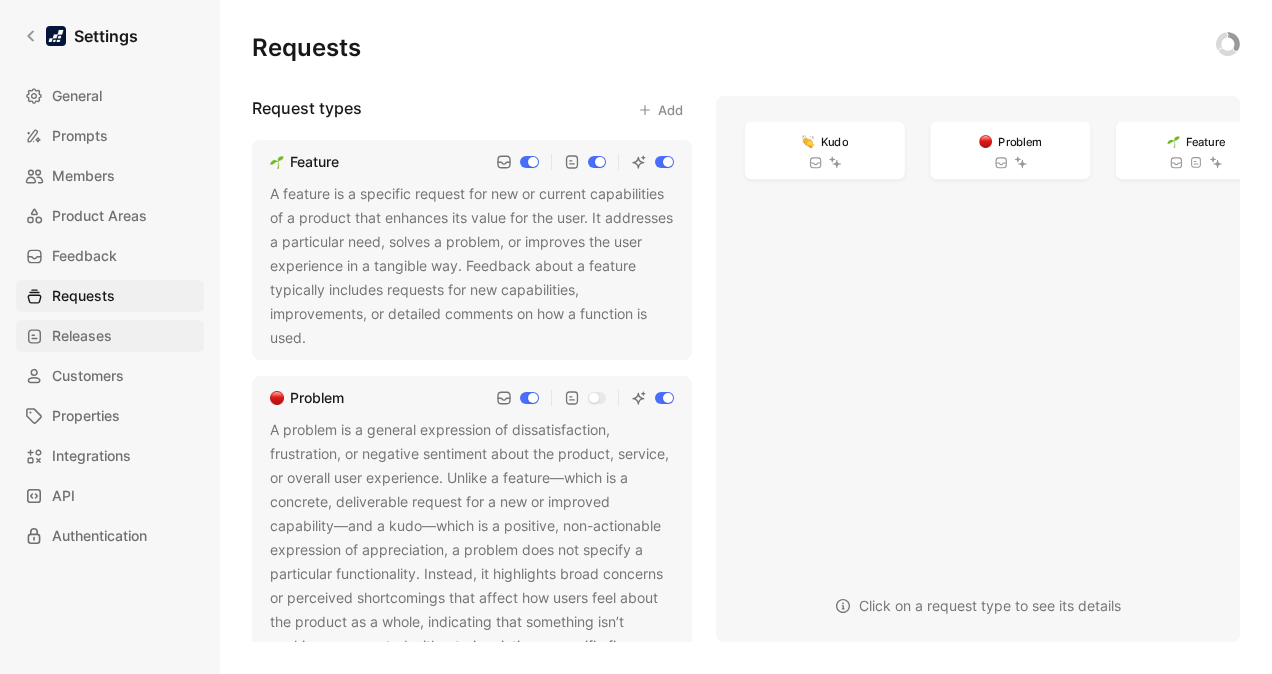 click on "Releases" at bounding box center (82, 336) 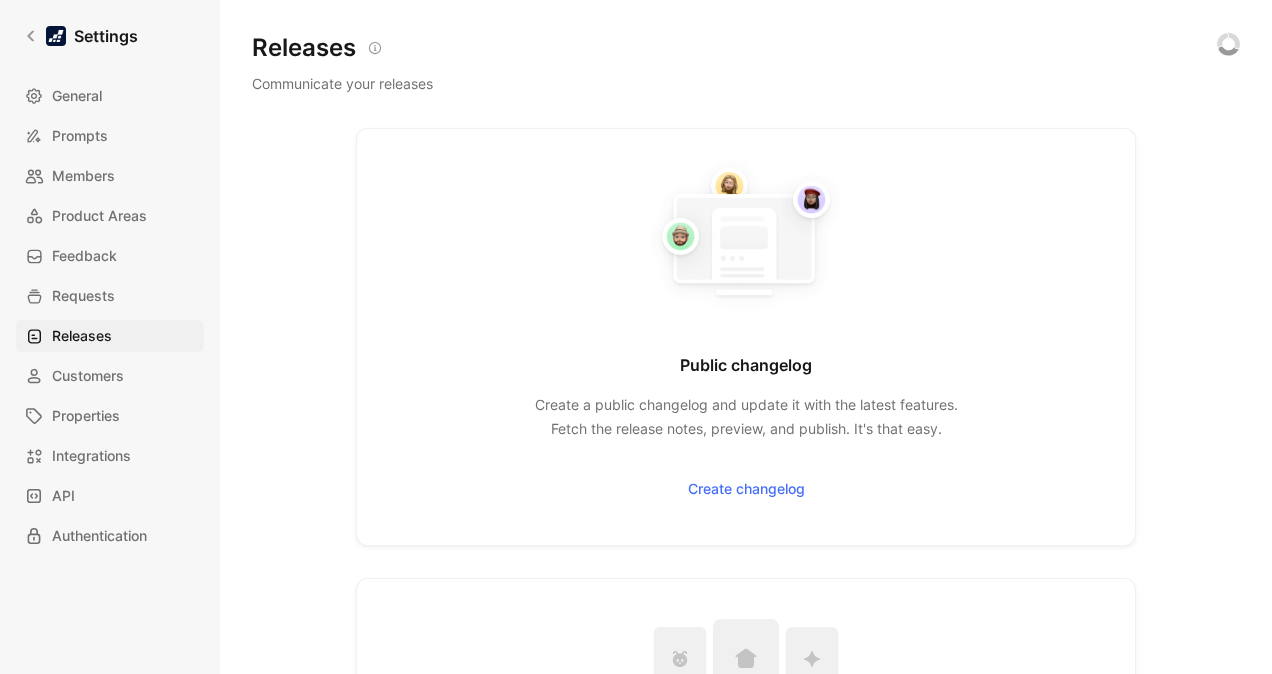click on "General Prompts Members Product Areas Feedback Requests Releases Customers Properties Integrations API Authentication" at bounding box center (117, 316) 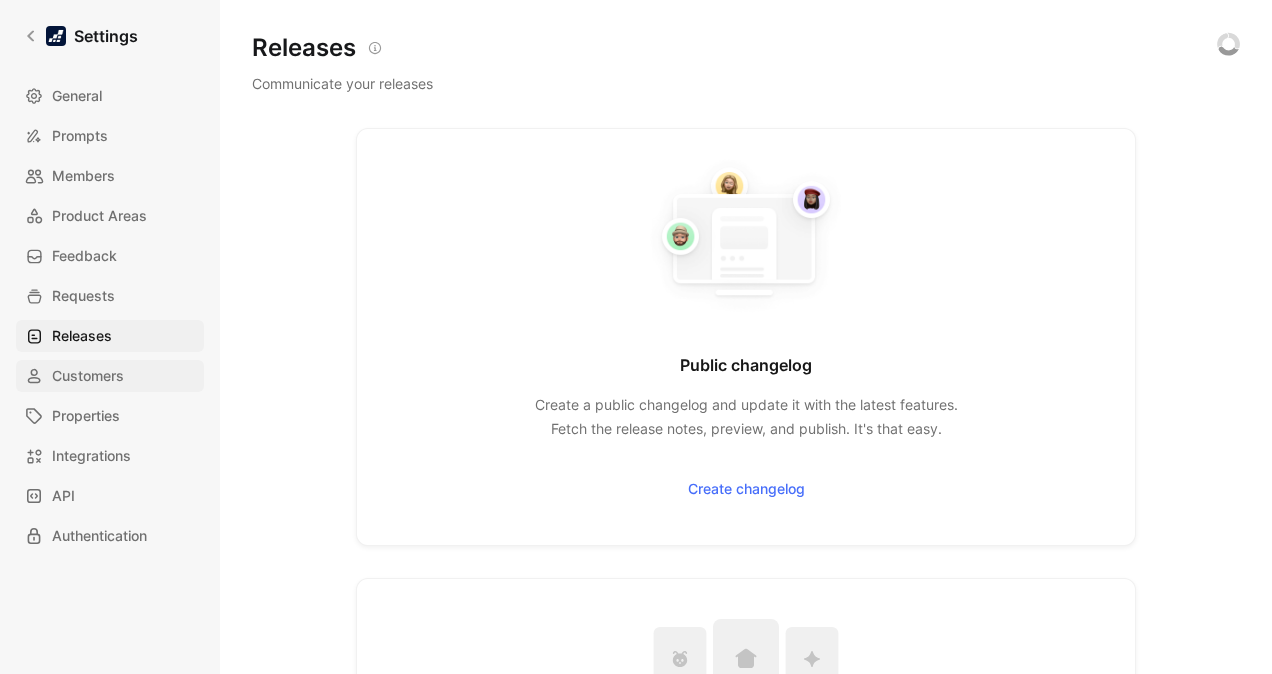 click on "Customers" at bounding box center (88, 376) 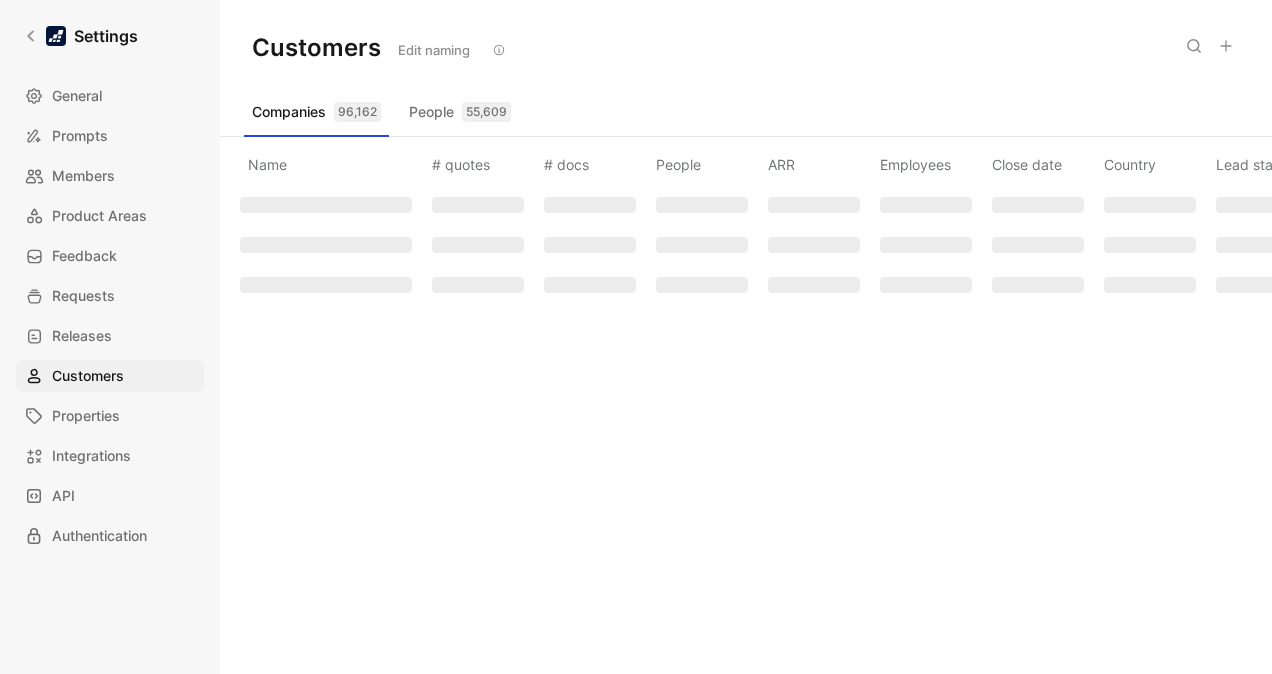 click on "General Prompts Members Product Areas Feedback Requests Releases Customers Properties Integrations API Authentication" at bounding box center (117, 316) 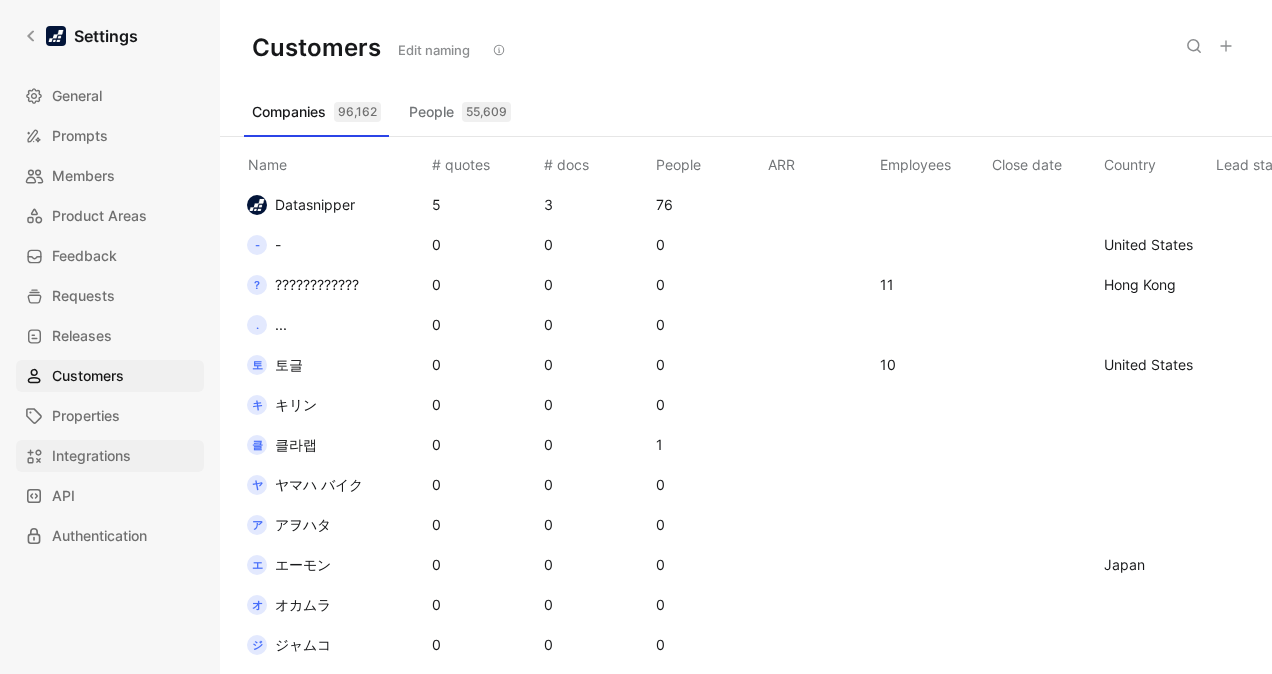 click on "Integrations" at bounding box center [91, 456] 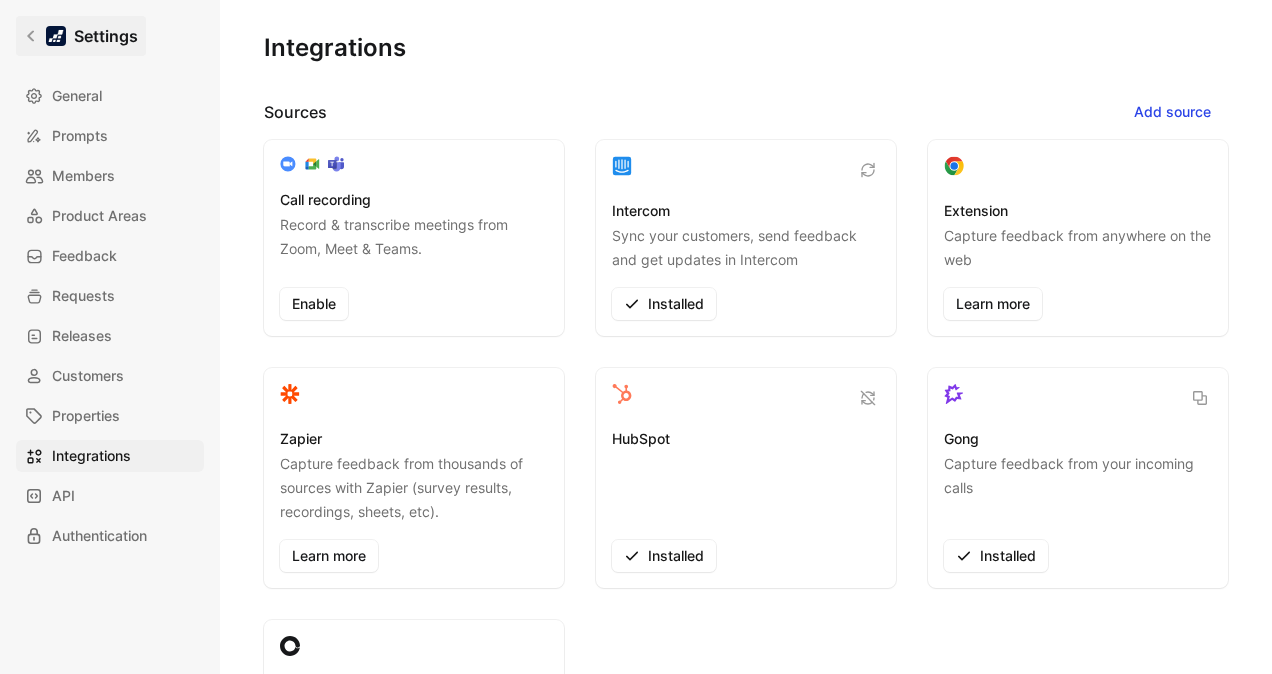 click on "Settings" at bounding box center (81, 36) 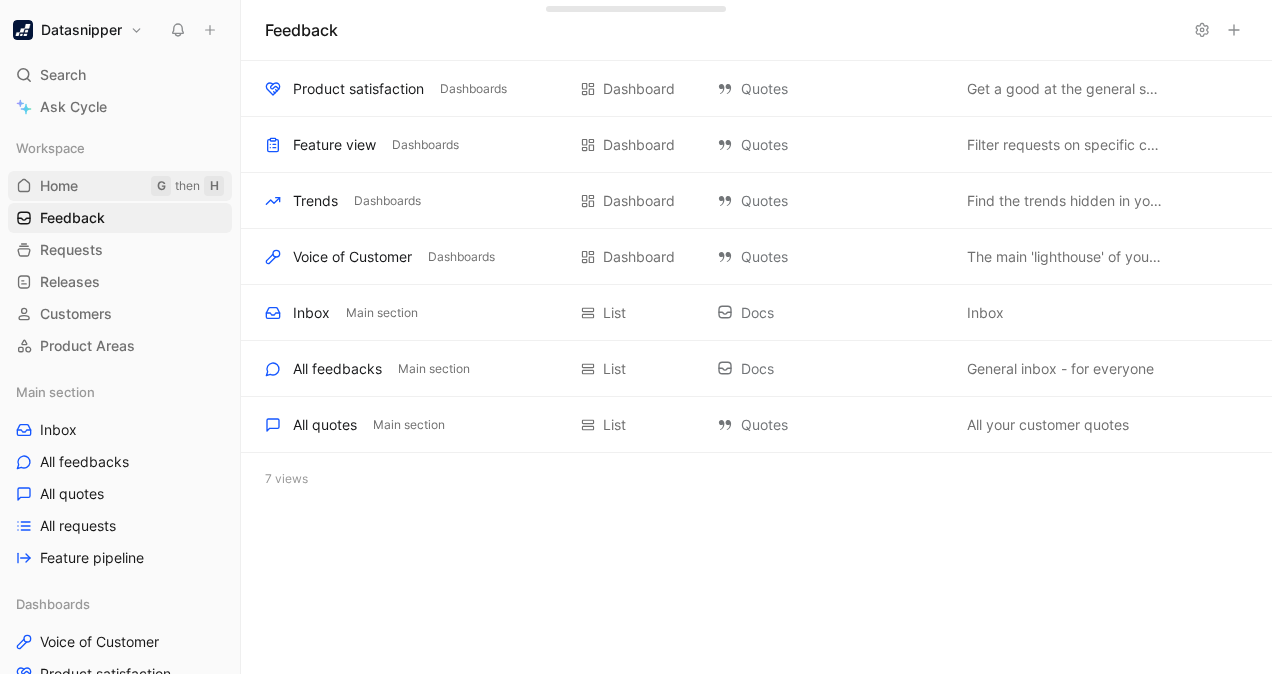 click on "Home G then H" at bounding box center [120, 186] 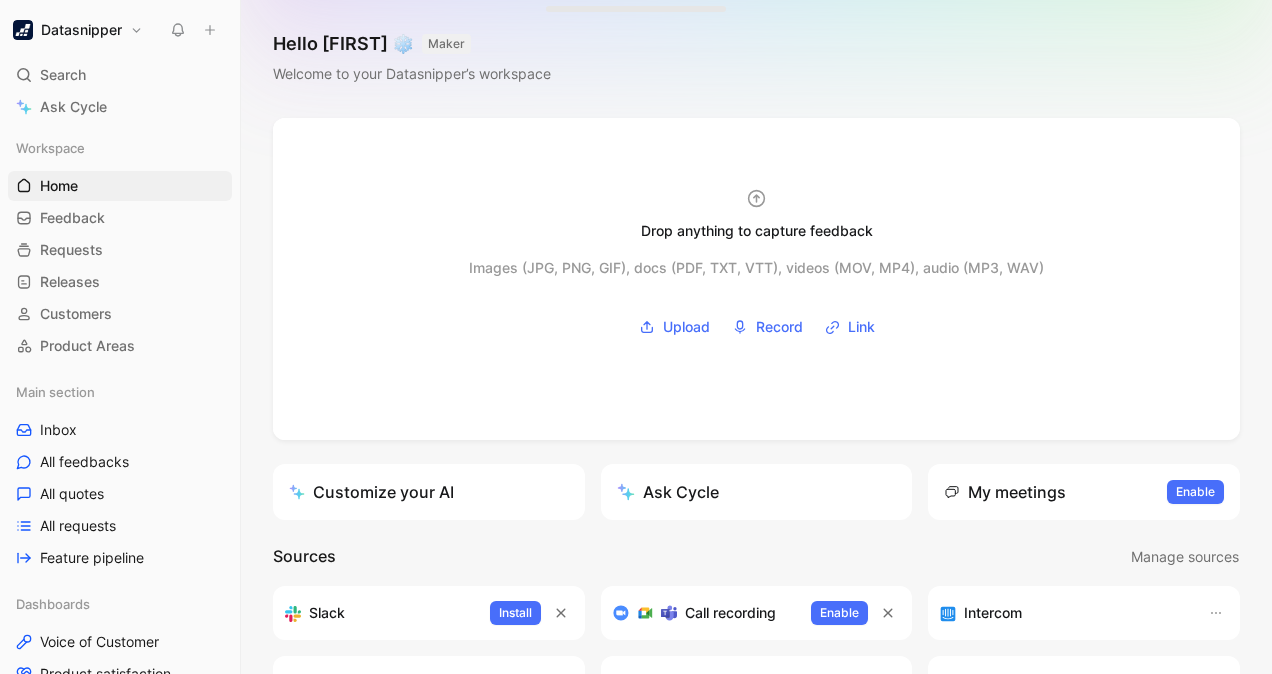 click on "Drop anything to capture feedback Images (JPG, PNG, GIF), docs (PDF, TXT, VTT), videos (MOV, MP4), audio (MP3, WAV) Upload Record Link Customize your AI Ask Cycle My meetings Enable to view your meetings Enable Sources Manage sources Slack Install Call recording Enable Intercom Extension Zapier HubSpot Gong Cycle API What’s new in Cycle Introducing Drop island Drop images or video/audio/PDF files into the drop zone to create new feedback docs along with their transcript. Learn more Your feedback on Autopilot Summarize, find insights, categorize, and mark processed new feedback - automatically. Customizable source by source. Learn more Introducing Call recording Record your calls and automatically fetch their transcripts as Cycle feedback. Learn more Linear integration Map any Cycle feature/bug with a Linear project/issue, mirroring its status in real-time. Learn more Have a look at Cycle’s changelog – we’ve been shipping weirdly fast" at bounding box center (756, 625) 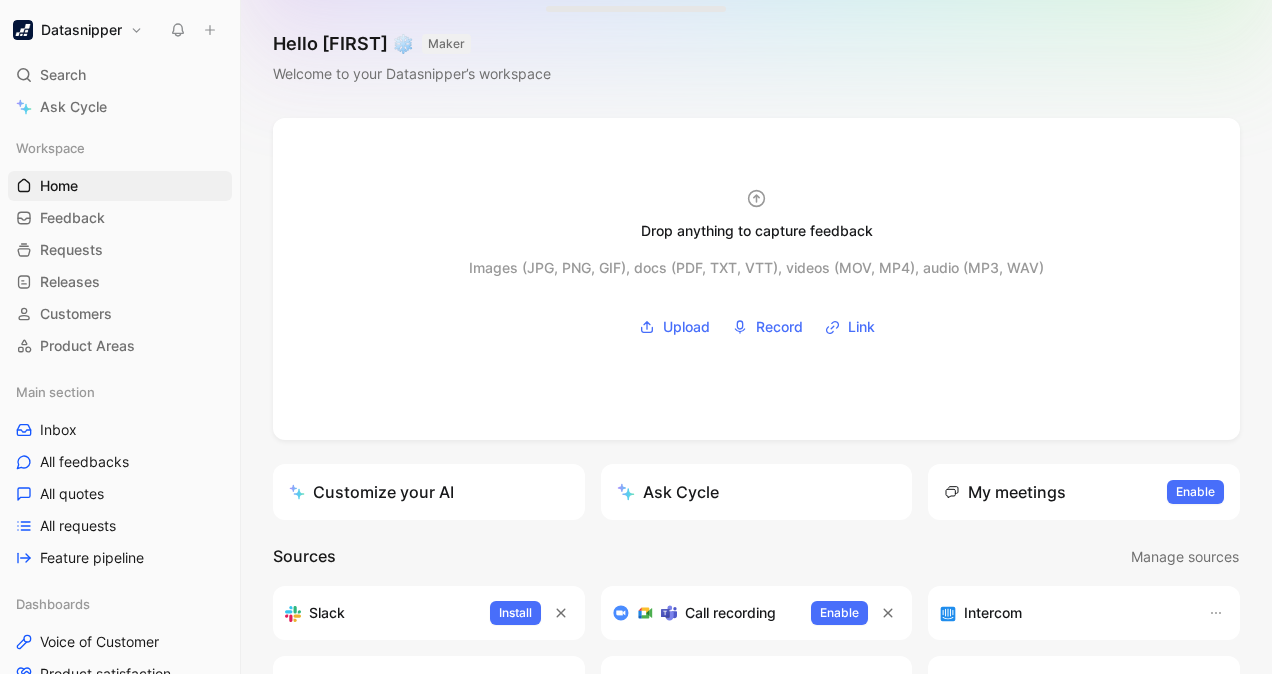 scroll, scrollTop: 0, scrollLeft: 0, axis: both 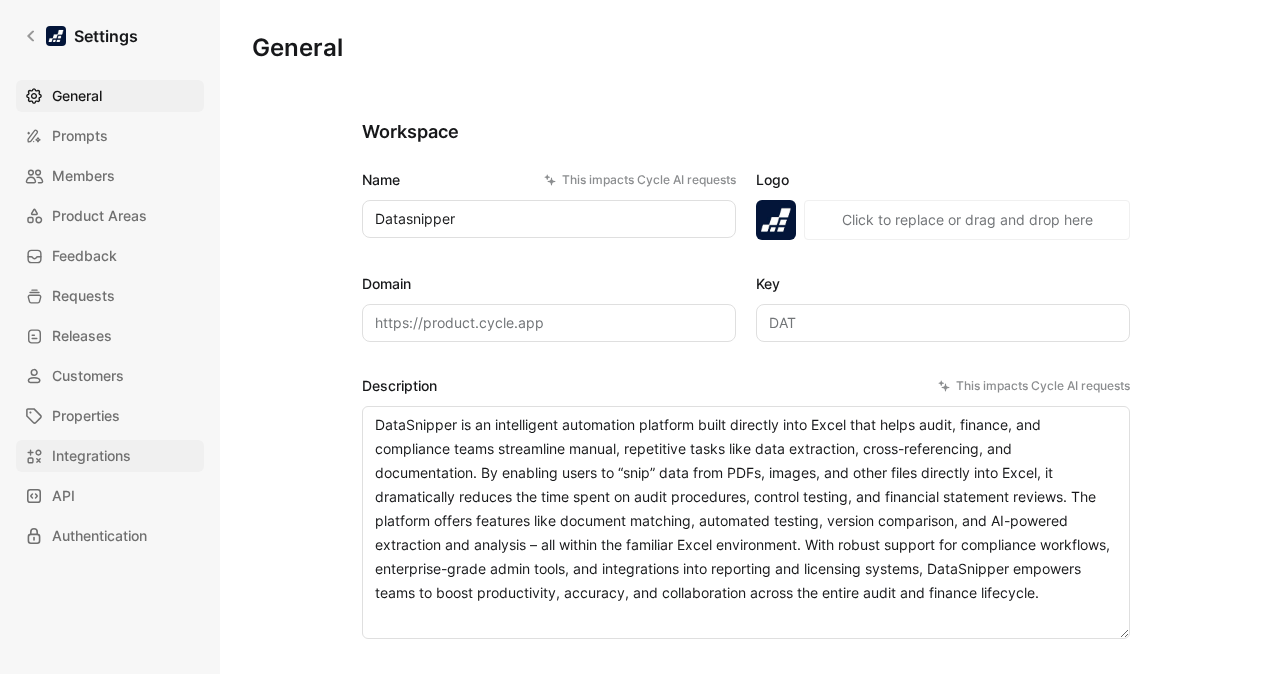click on "Integrations" at bounding box center [91, 456] 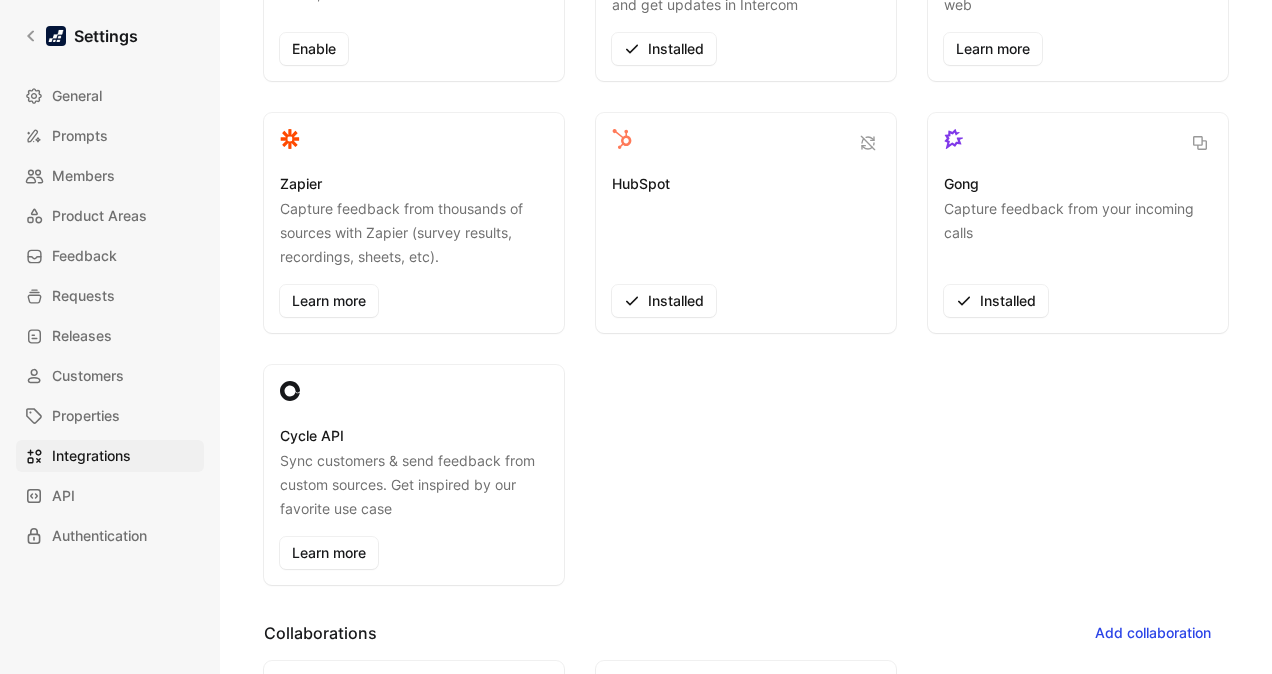 scroll, scrollTop: 0, scrollLeft: 0, axis: both 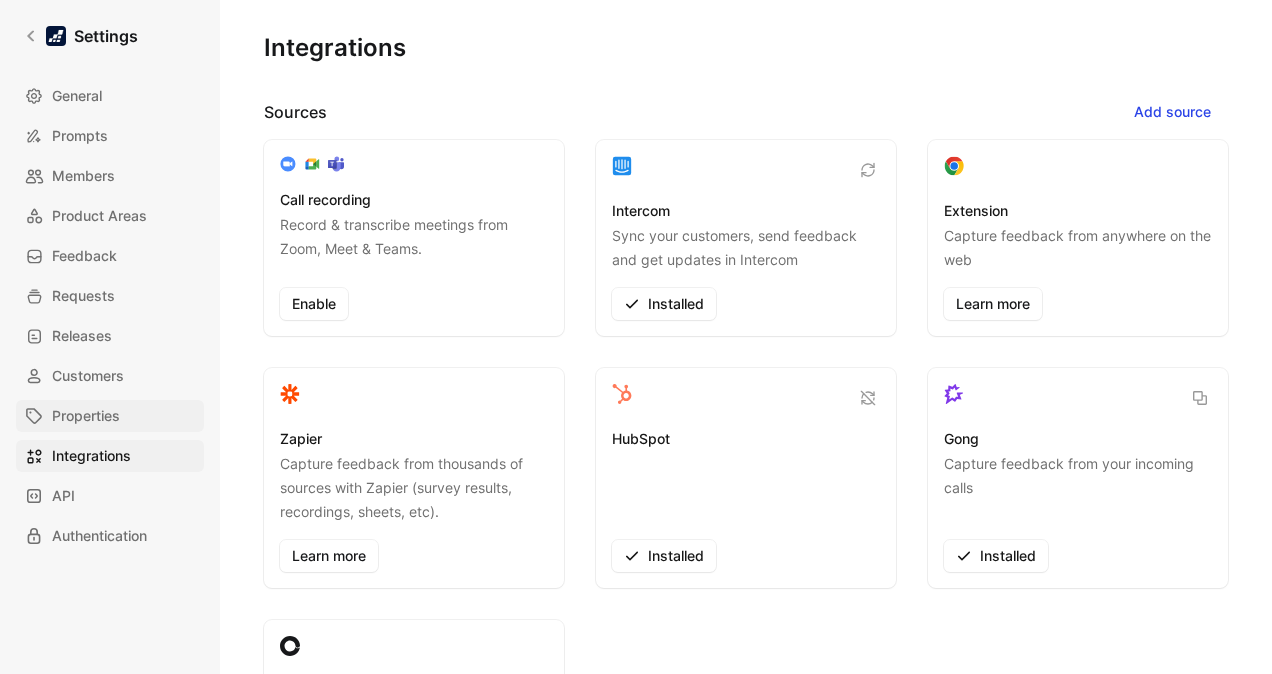 click on "Properties" at bounding box center [110, 416] 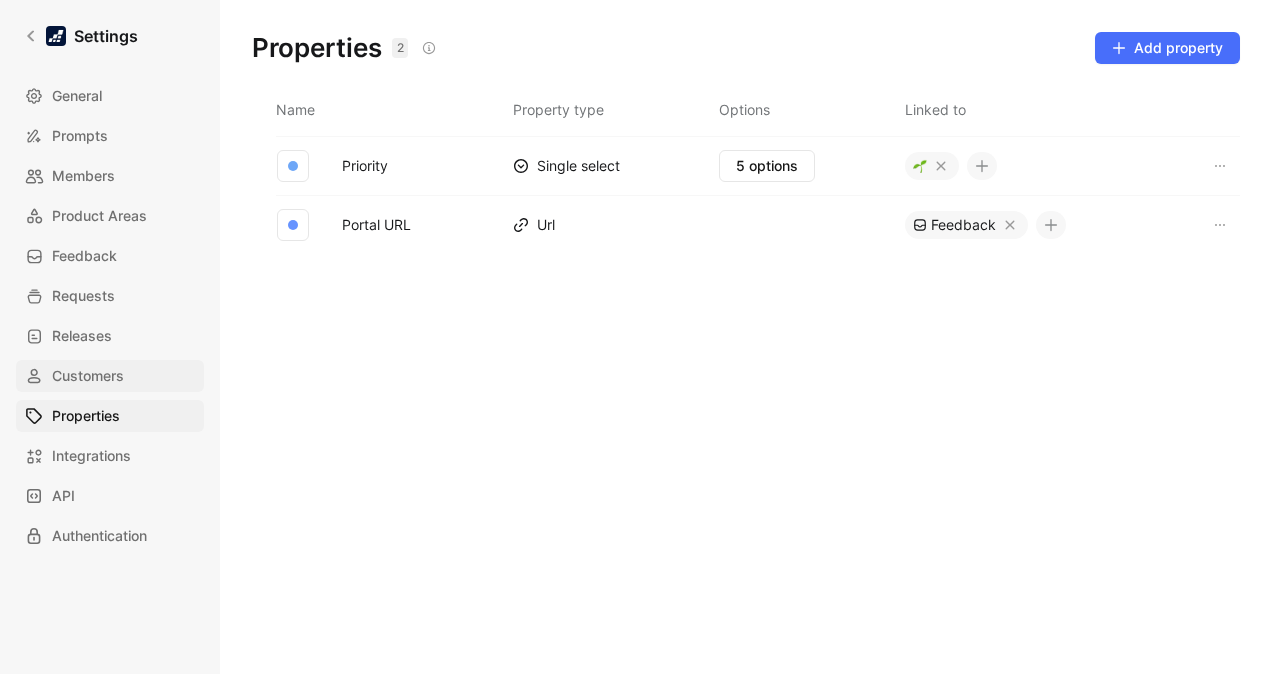 click on "Customers" at bounding box center [88, 376] 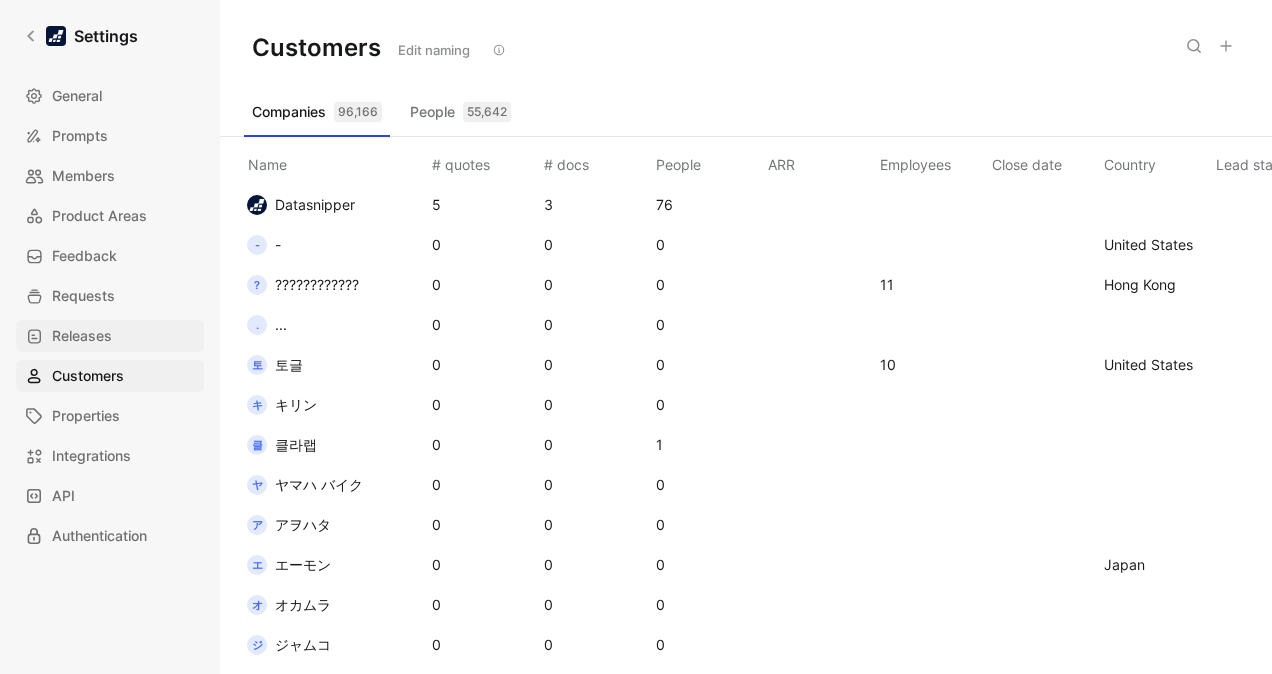 click on "Releases" at bounding box center (82, 336) 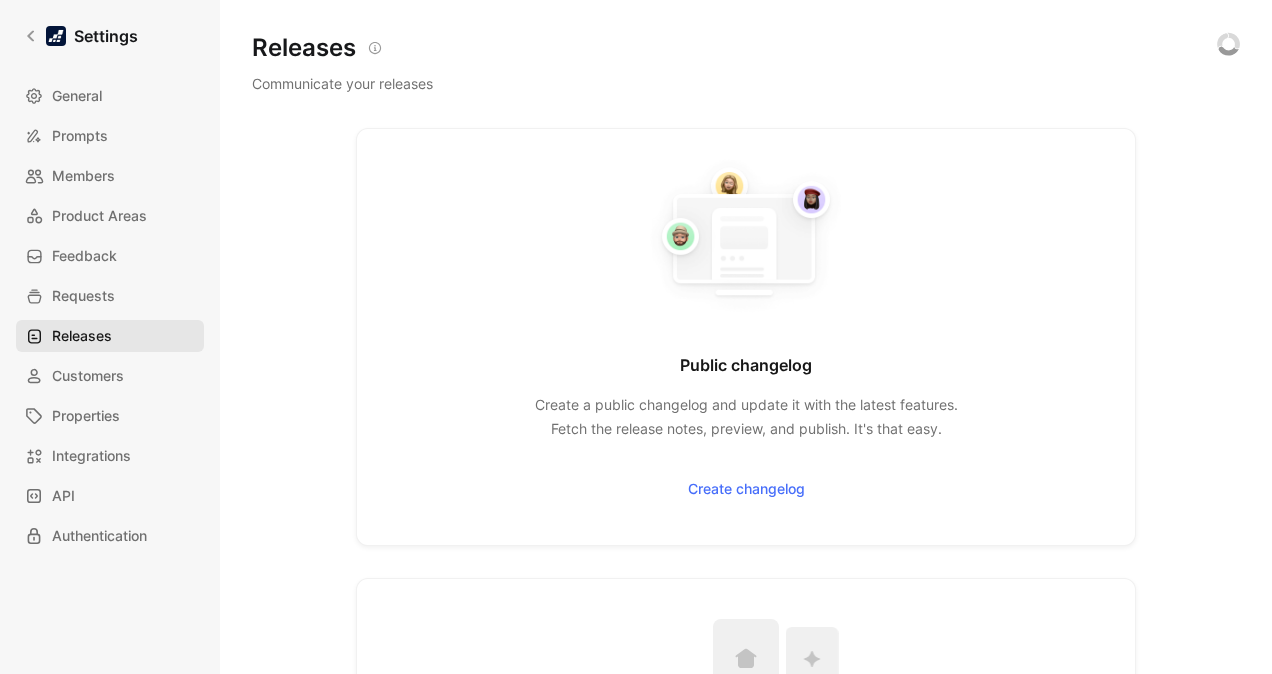 click on "Releases" at bounding box center (82, 336) 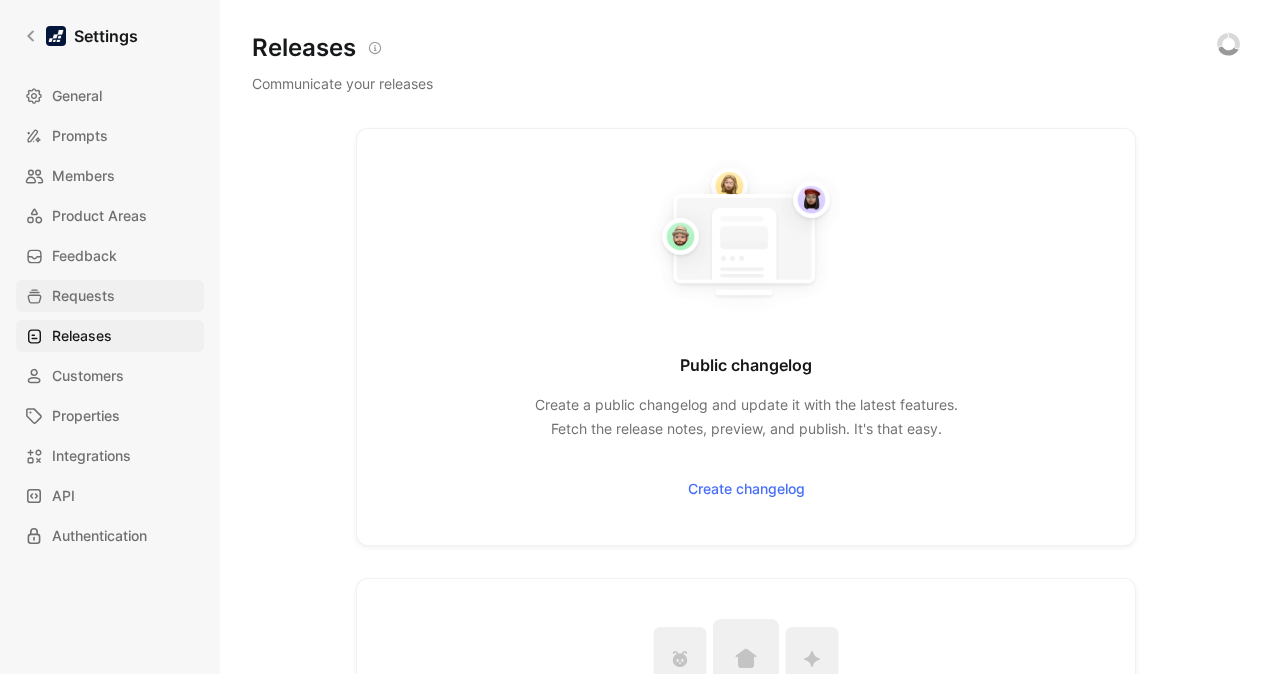 click on "Requests" at bounding box center [83, 296] 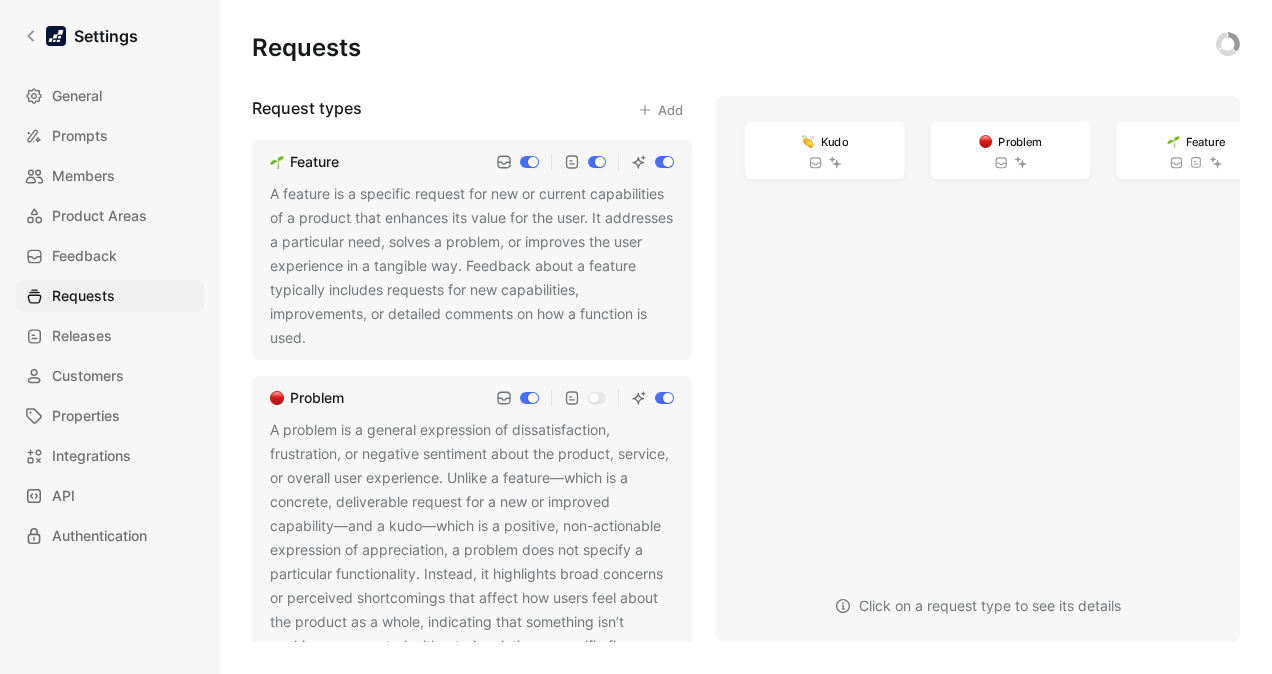 click on "Settings General Prompts Members Product Areas Feedback Requests Releases Customers Properties Integrations API Authentication" at bounding box center (110, 337) 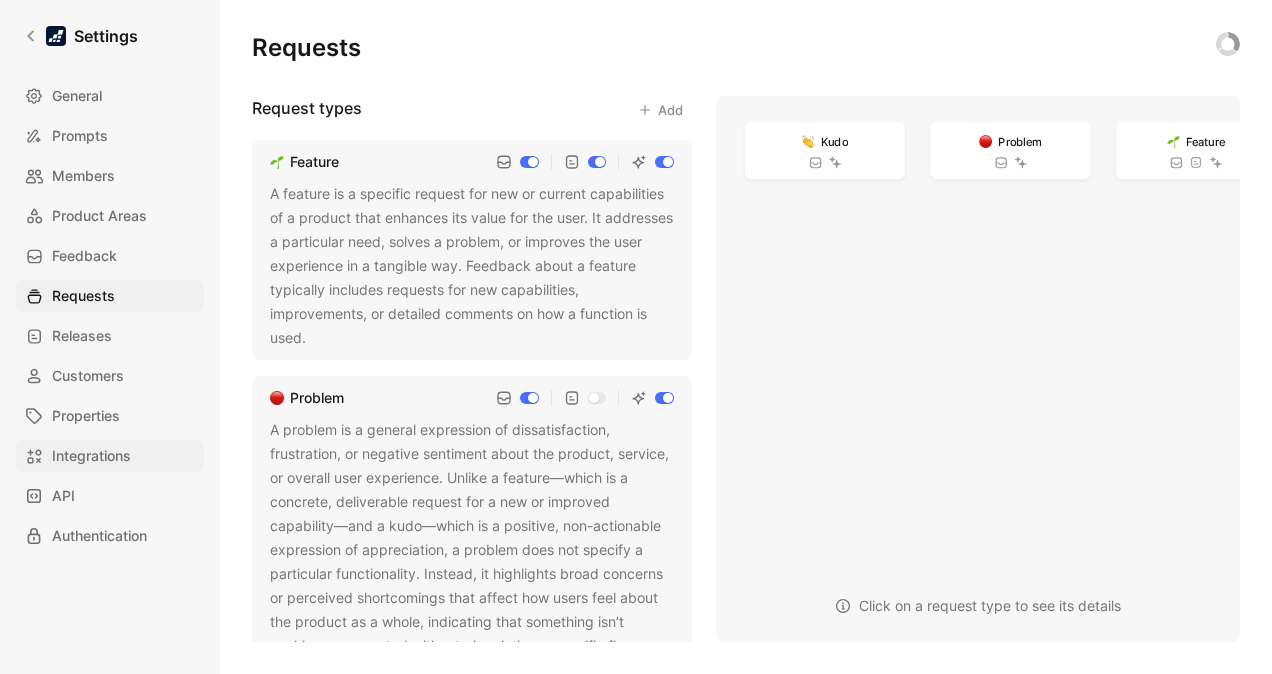 click on "Integrations" at bounding box center [91, 456] 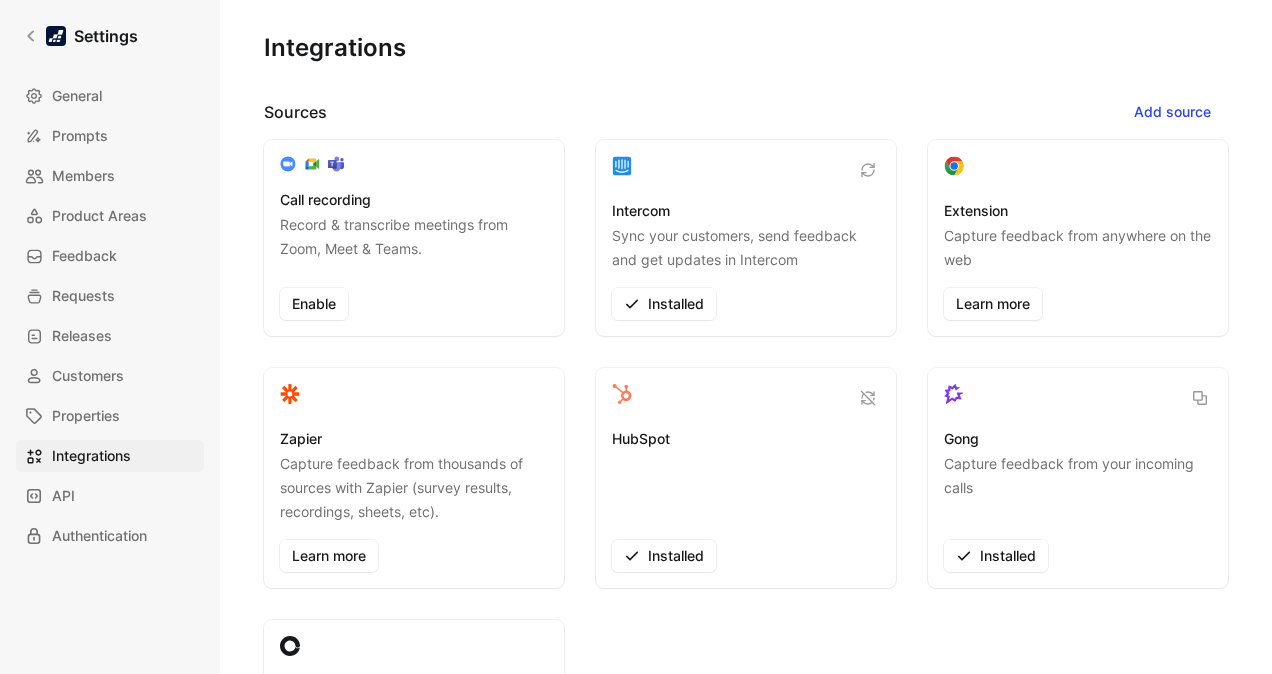 click on "Intercom Sync your customers, send feedback and get updates in Intercom Installed" at bounding box center (746, 238) 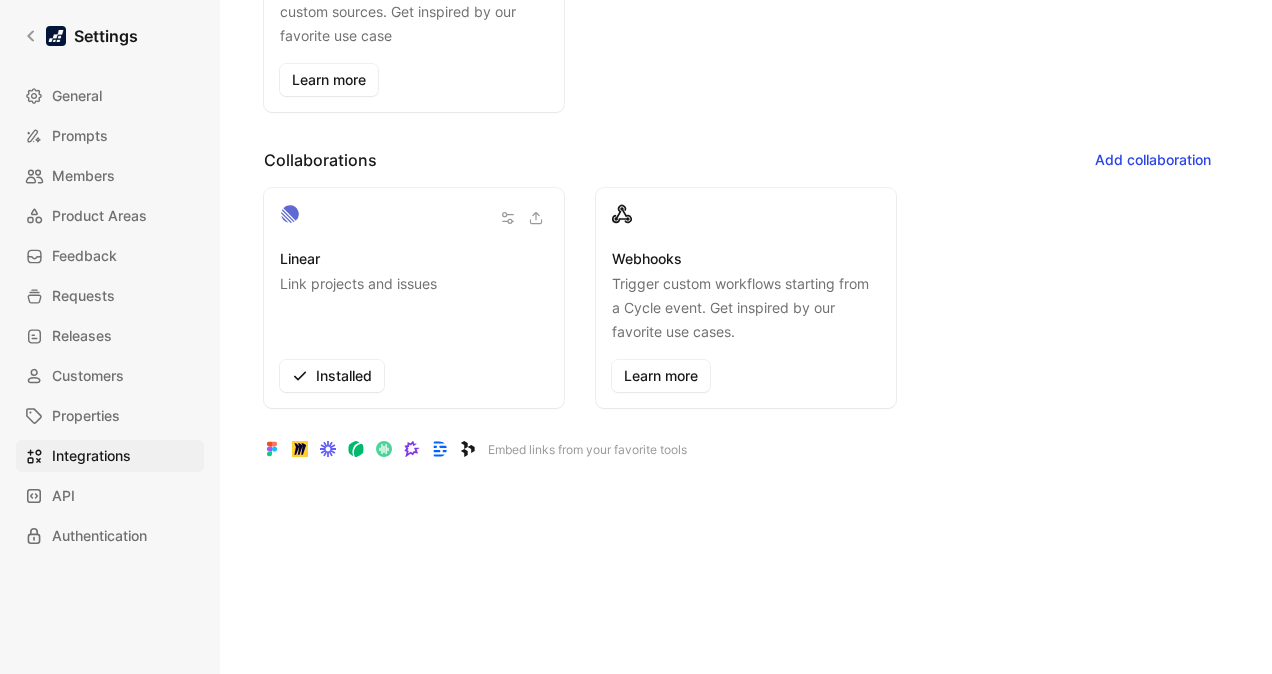 scroll, scrollTop: 700, scrollLeft: 0, axis: vertical 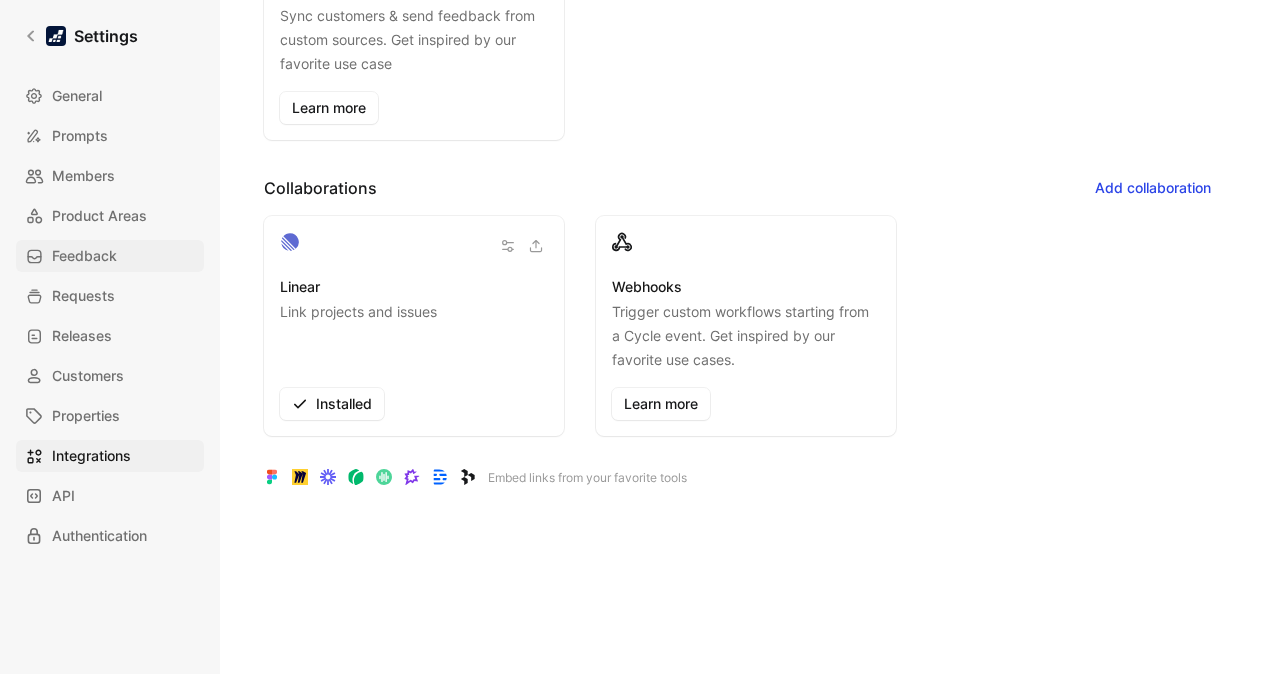 click on "Feedback" at bounding box center (84, 256) 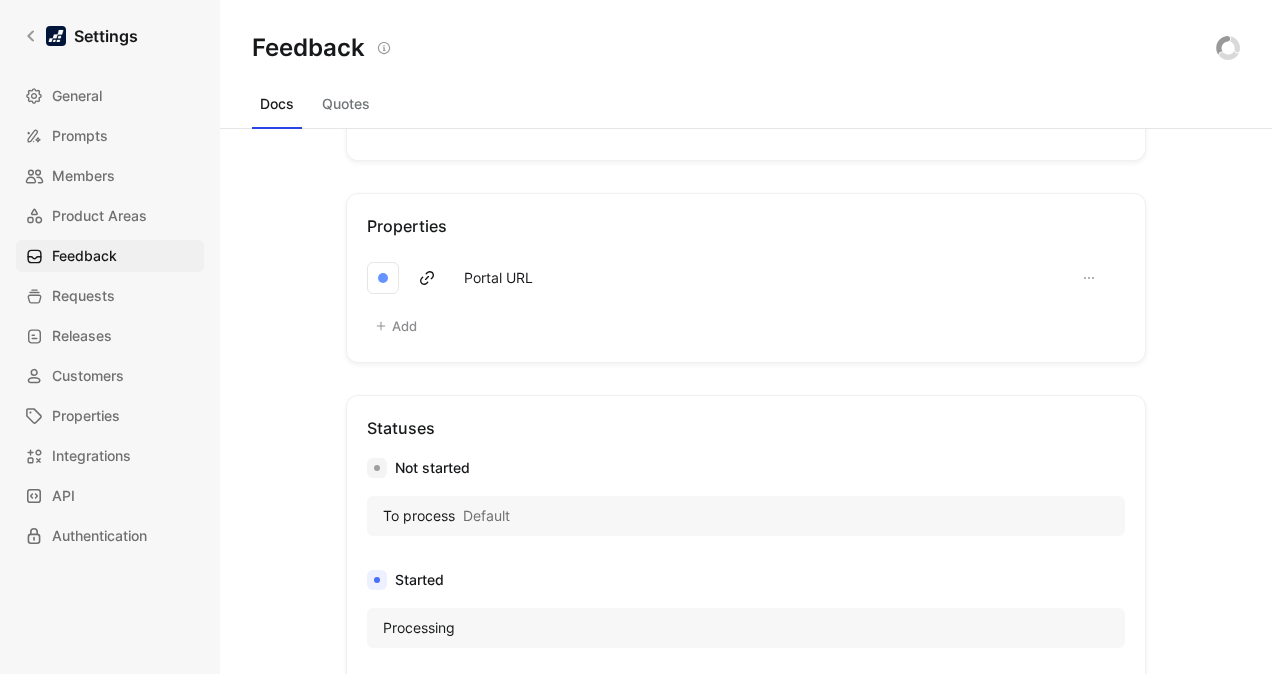 scroll, scrollTop: 0, scrollLeft: 0, axis: both 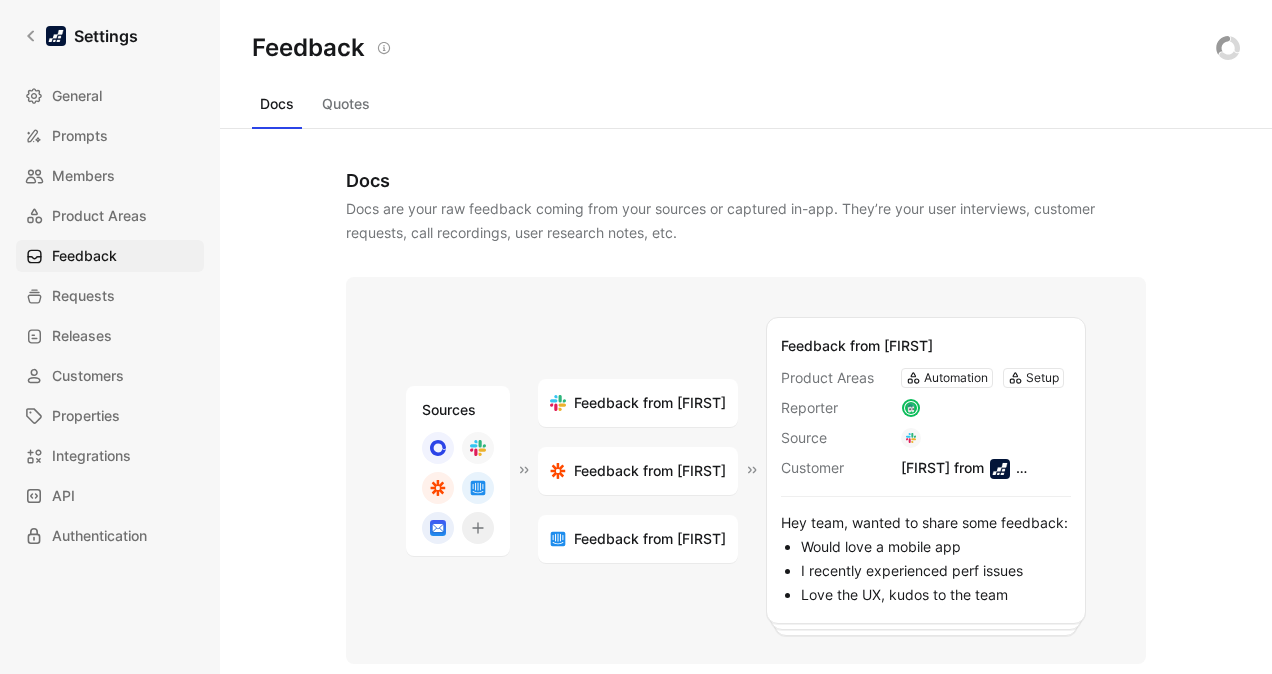 click on "Docs Docs are your raw feedback coming from your sources or captured in-app. They’re your user interviews, customer requests, call recordings, user research notes, etc. Sources Feedback from John Feedback from John Feedback from John Feedback from John Product Areas Automation Setup Reporter Source Customer John from Datasnipper Hey team, wanted to share some feedback: Would love a mobile app I recently experienced perf issues Love the UX, kudos to the team Templates Create one from scratch or browse our template library Create template Browse template library Properties Portal URL Add Statuses Not started To process Default Started Processing Completed Processed Canceled Canceled" at bounding box center [746, 401] 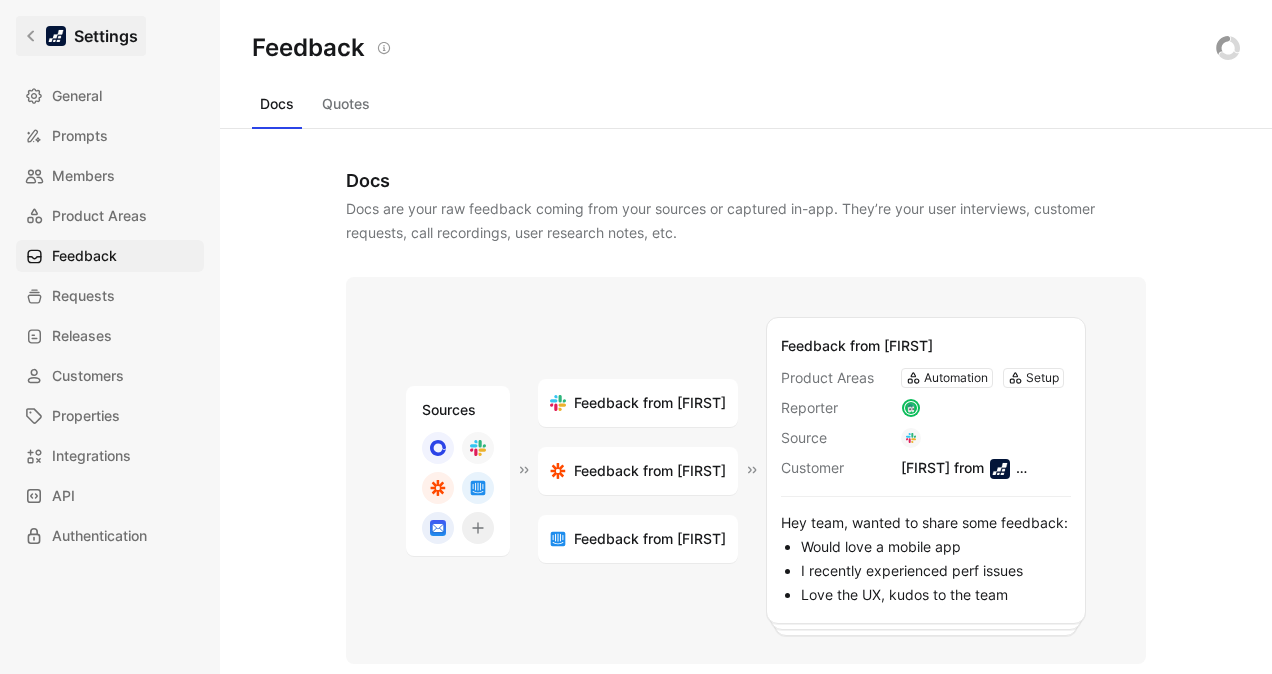 click at bounding box center (56, 36) 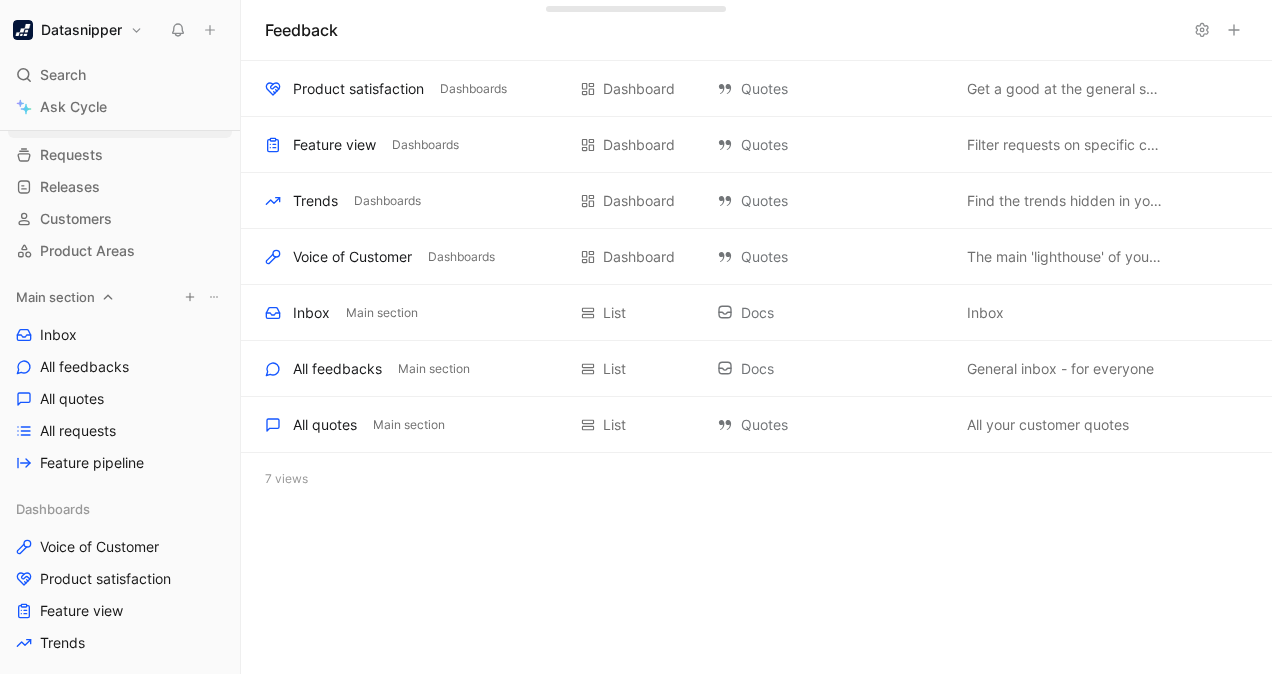 scroll, scrollTop: 98, scrollLeft: 0, axis: vertical 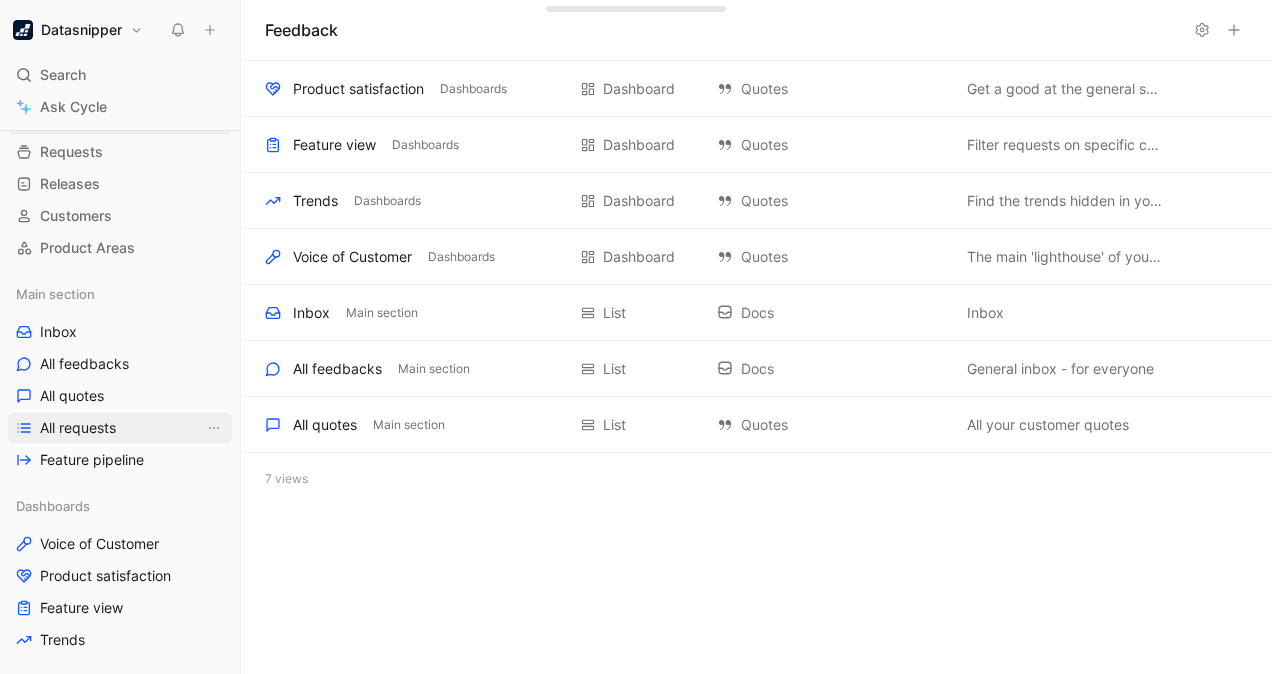 click on "All requests" at bounding box center (78, 428) 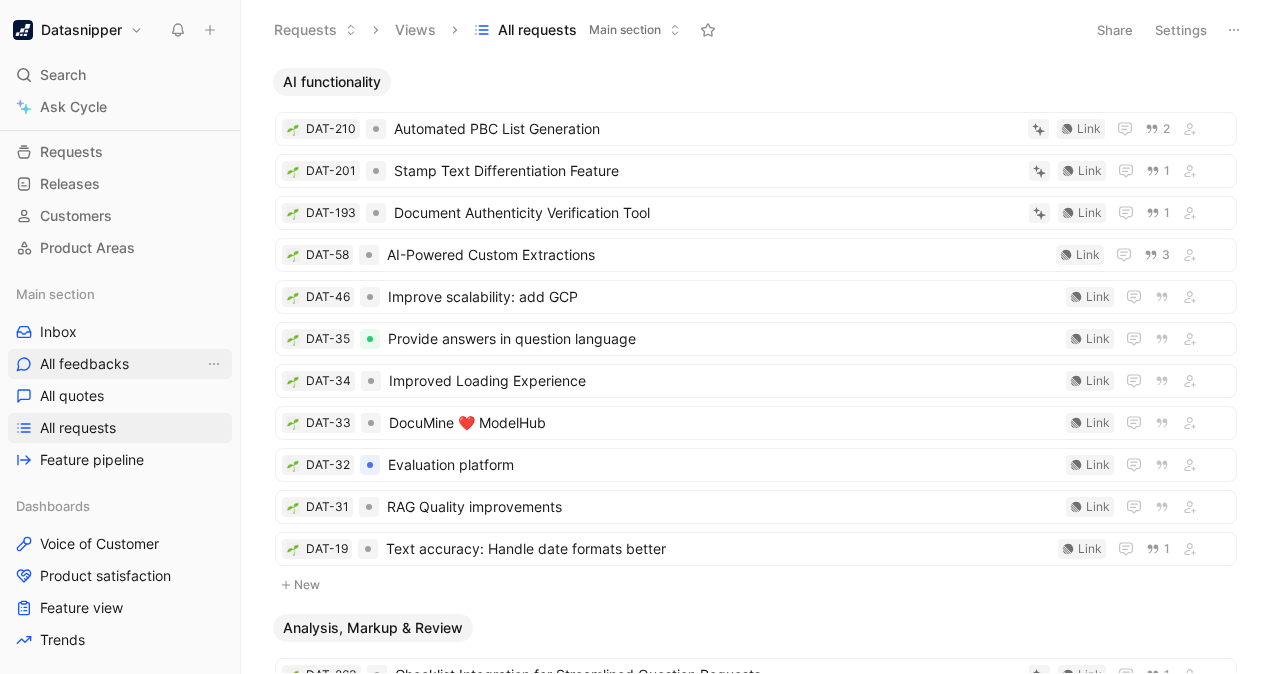click on "All feedbacks" at bounding box center [84, 364] 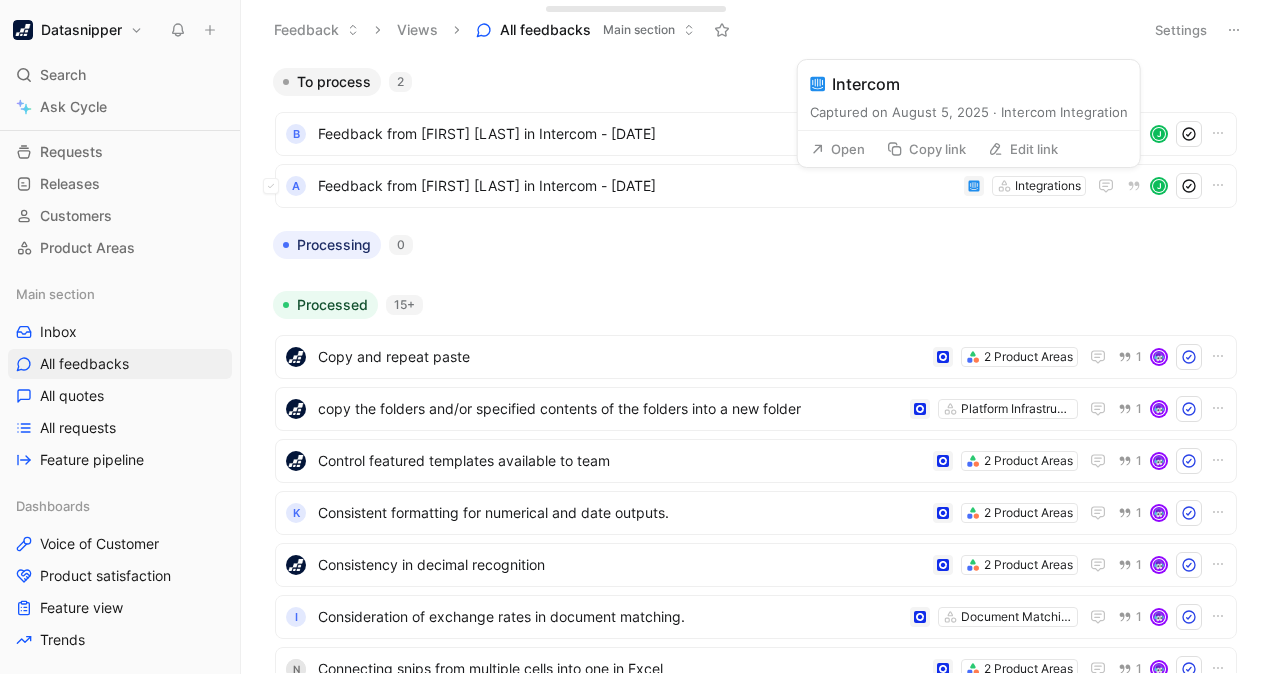click on "Open" at bounding box center (838, 149) 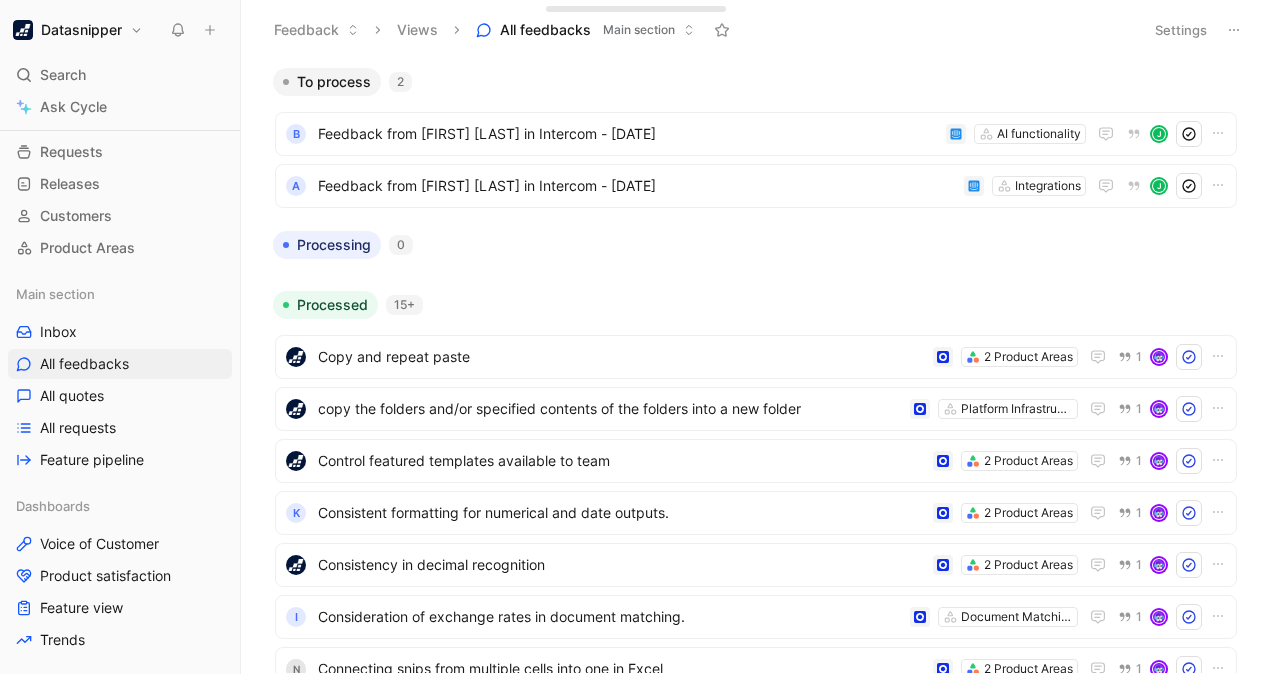 click on "Settings" at bounding box center [1181, 30] 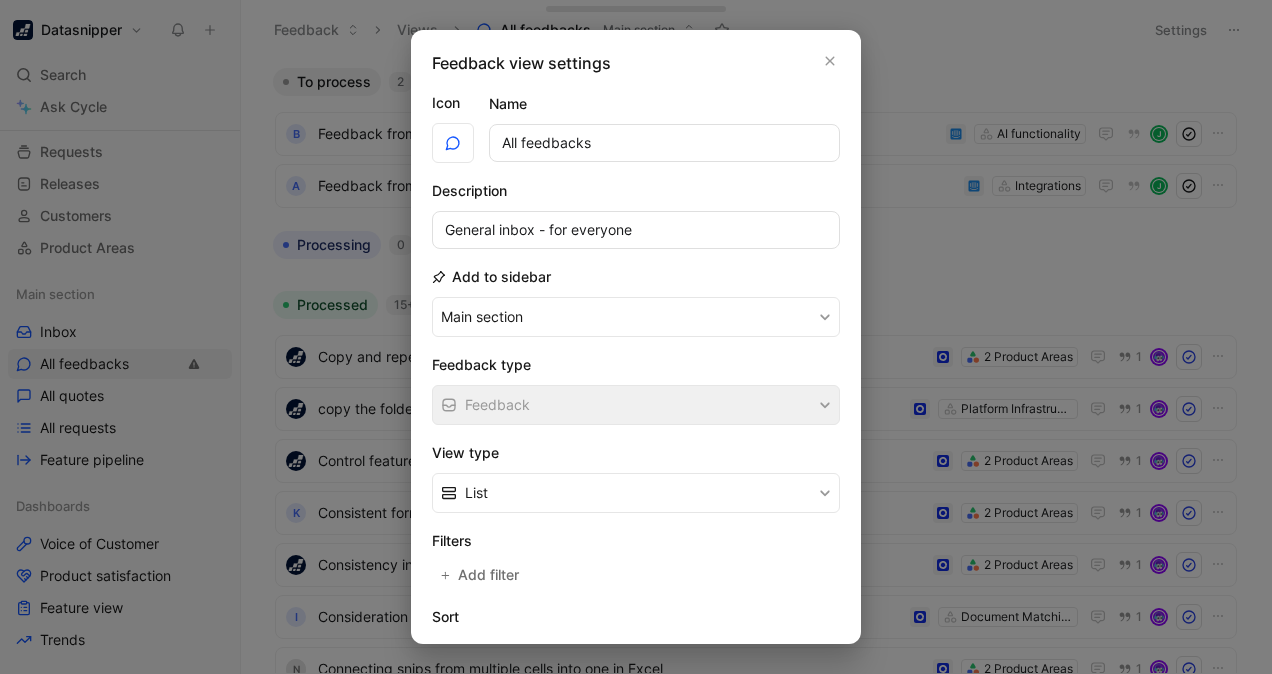 click at bounding box center [636, 337] 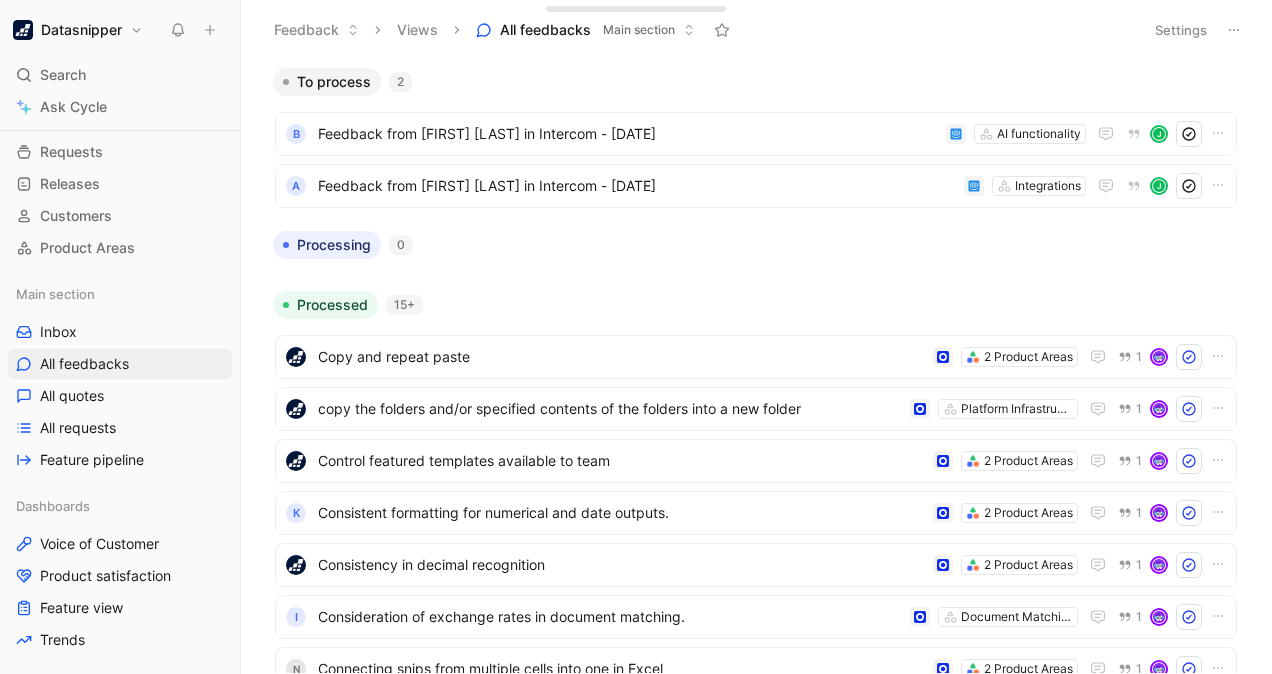 click on "Datasnipper" at bounding box center [81, 30] 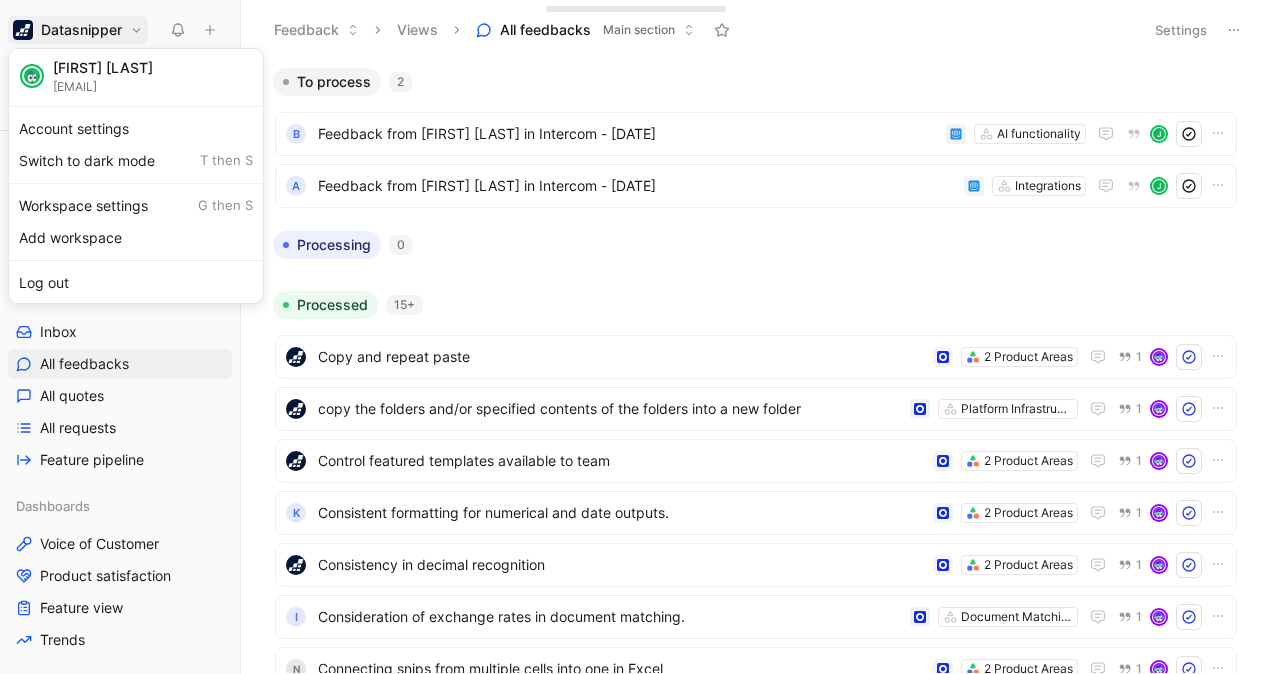 click at bounding box center [636, 337] 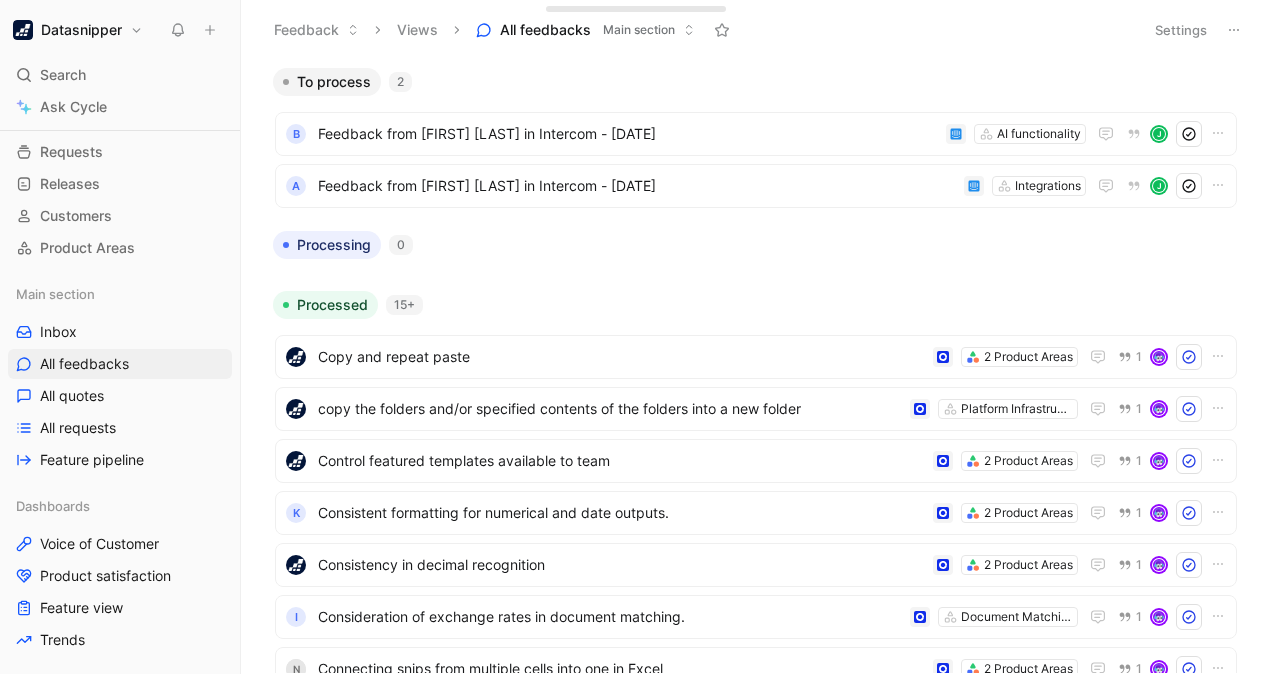 click on "Datasnipper" at bounding box center [78, 30] 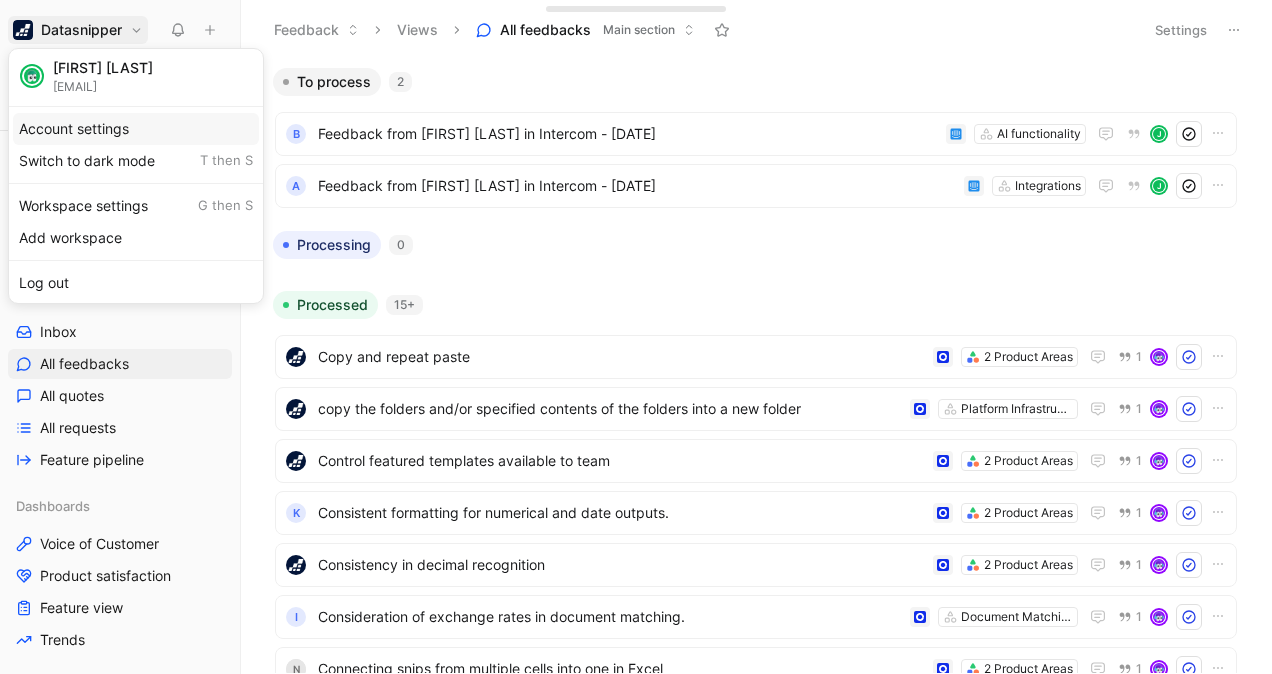 click on "Account settings" at bounding box center [136, 129] 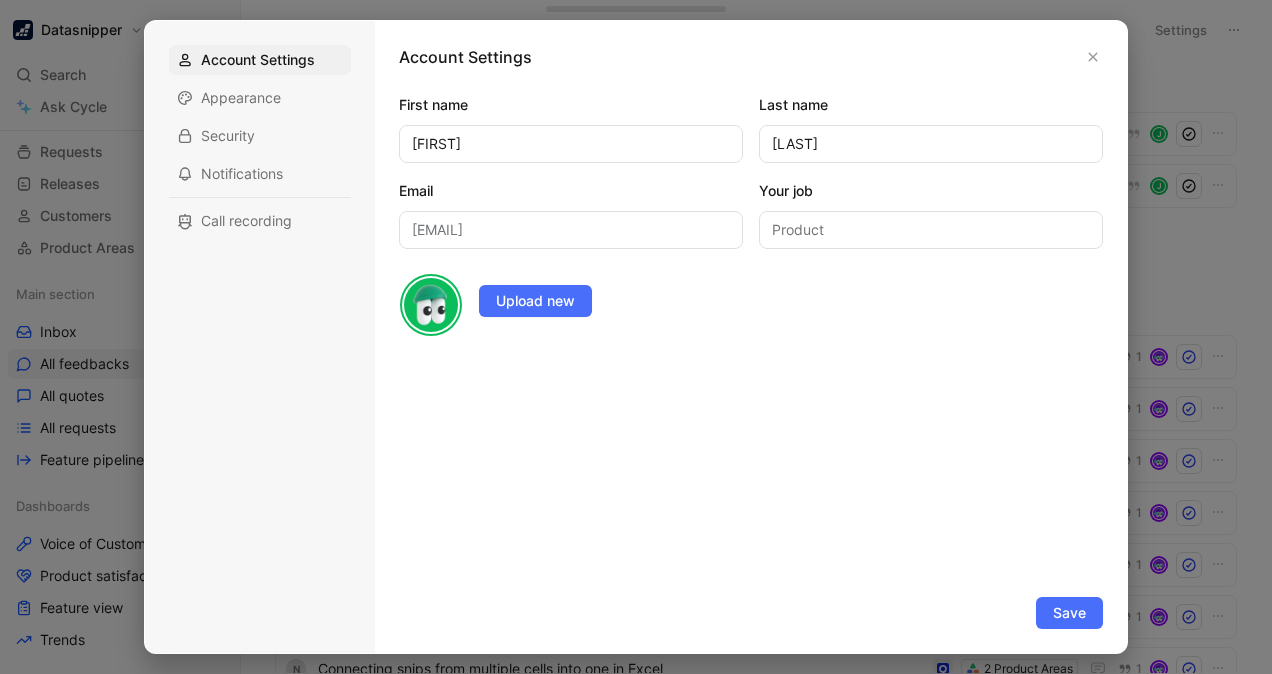 click at bounding box center [636, 337] 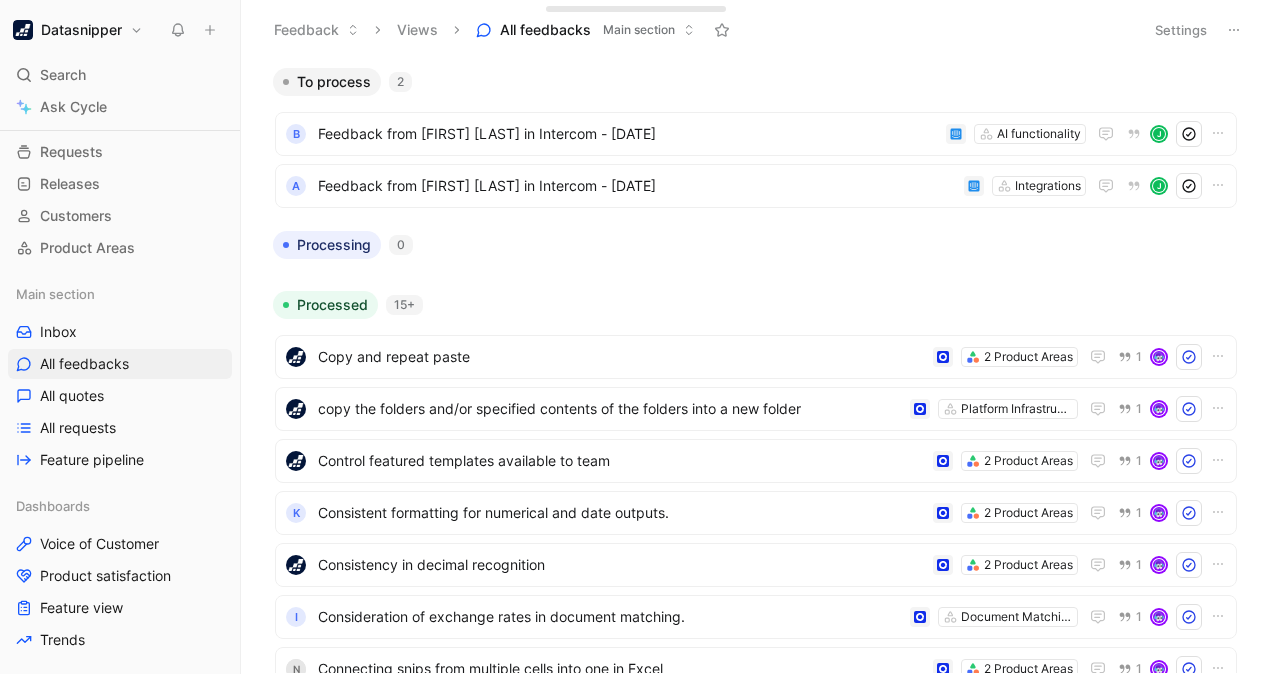 click on "Datasnipper" at bounding box center (78, 30) 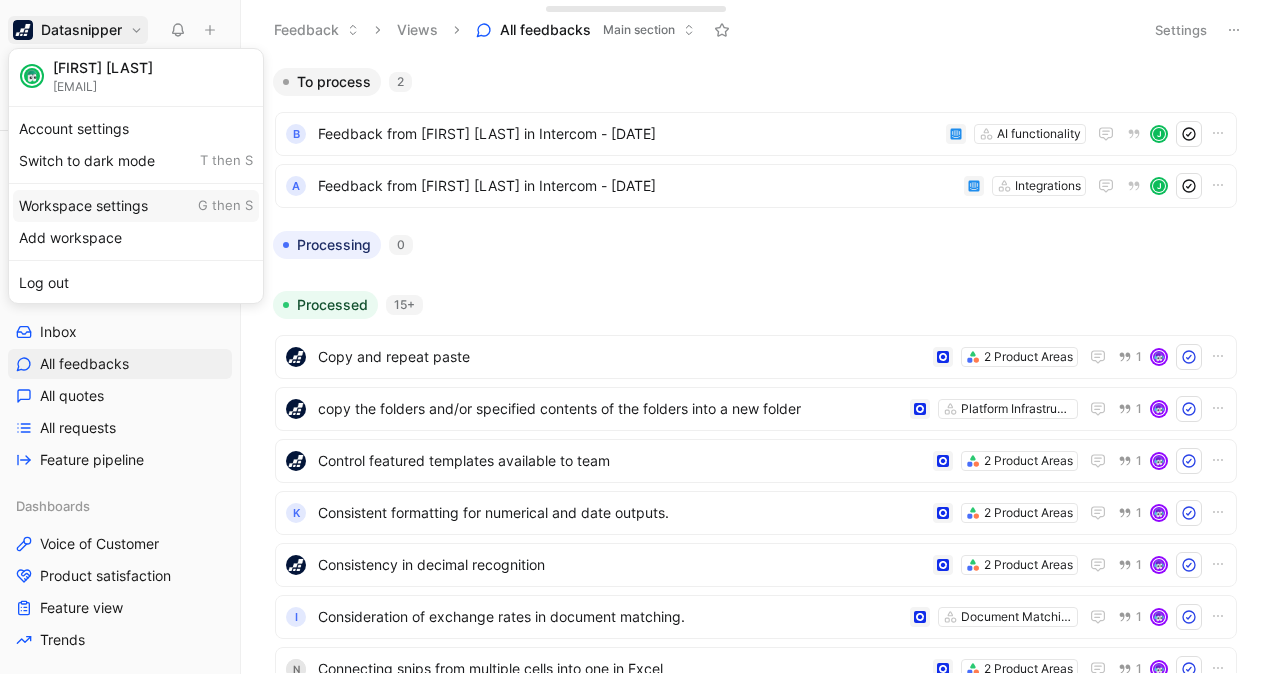 click on "Workspace settings G then S" at bounding box center [136, 206] 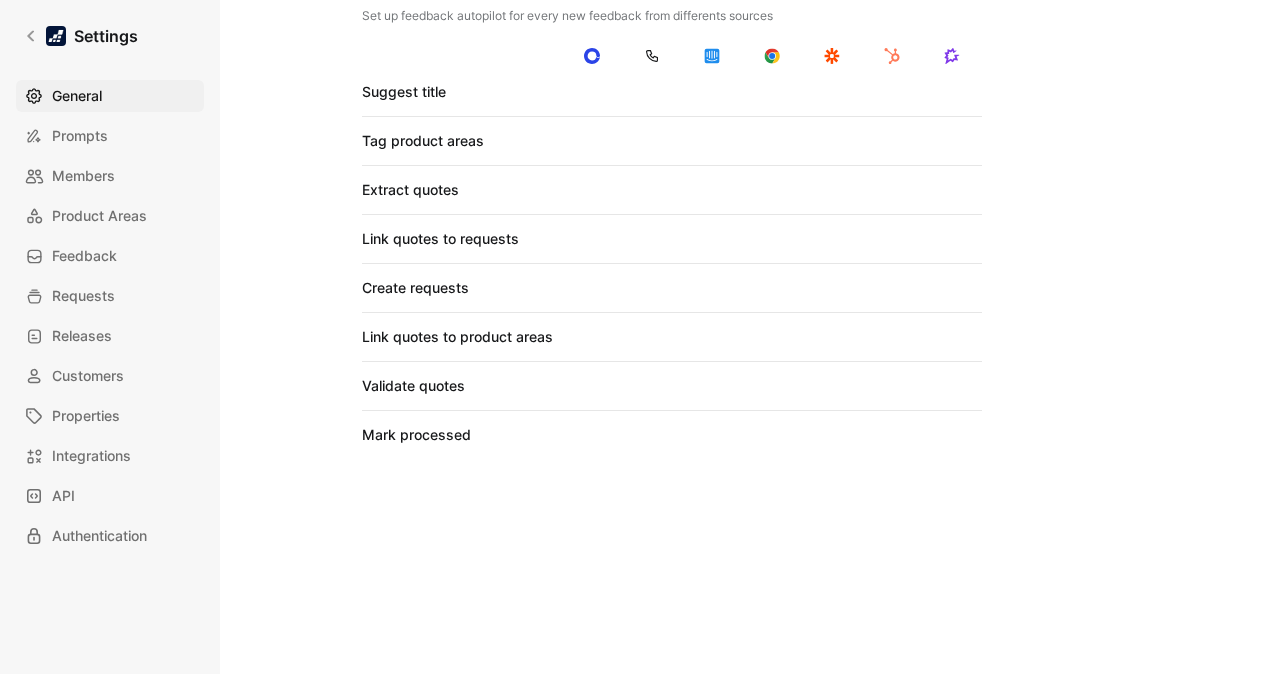 scroll, scrollTop: 1944, scrollLeft: 0, axis: vertical 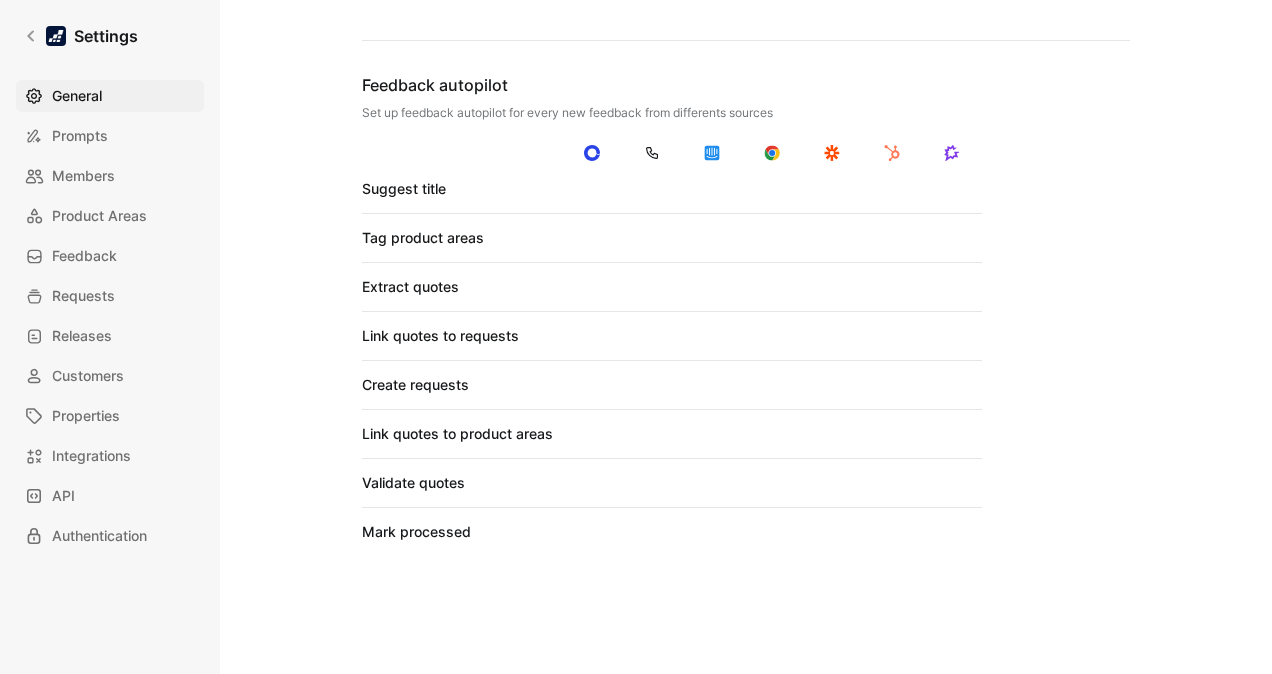 click at bounding box center (707, 189) 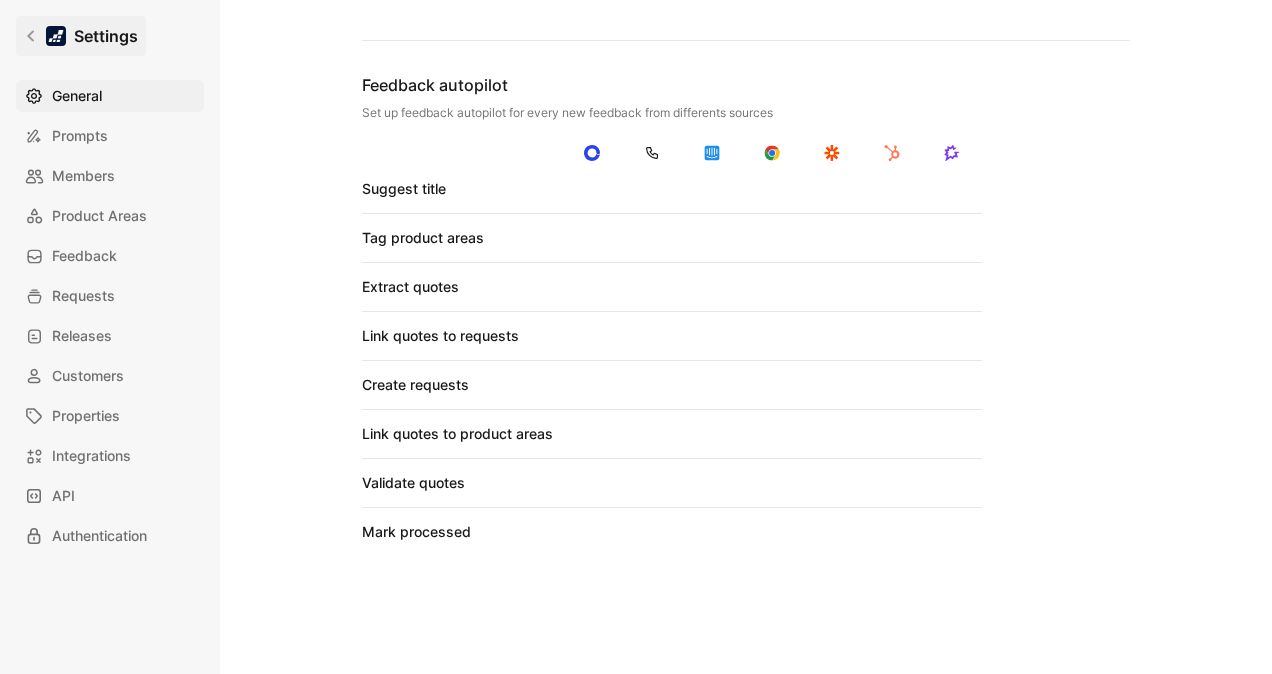 click on "Settings" at bounding box center [81, 36] 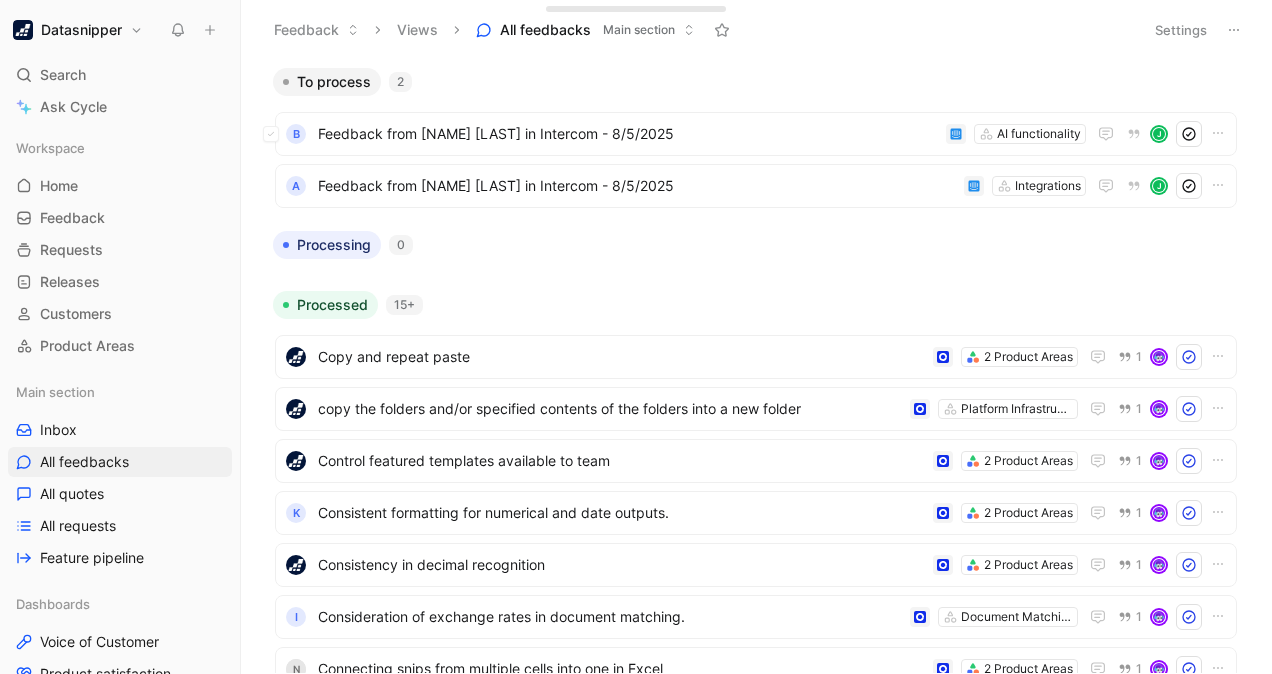 scroll, scrollTop: 0, scrollLeft: 0, axis: both 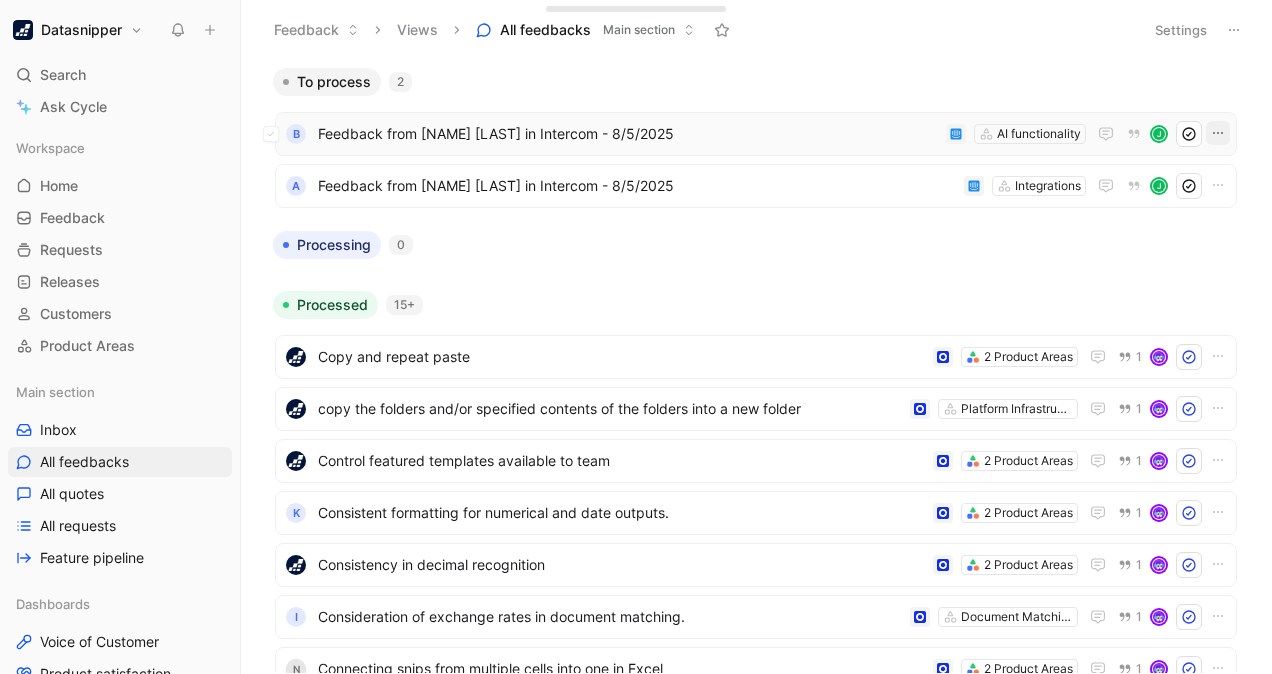 click 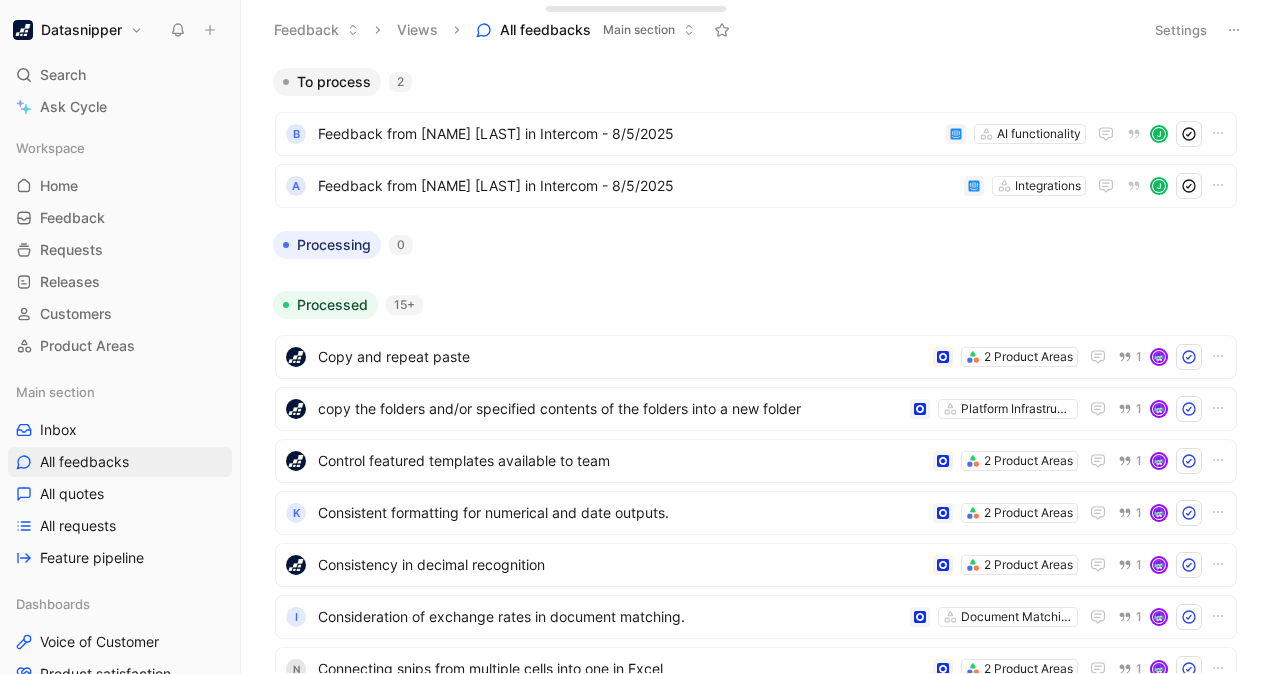 click on "B Feedback from [NAME] [LAST] in Intercom - 8/5/2025 AI functionality J A Feedback from [NAME] [LAST] in Intercom - 8/5/2025 Integrations J" at bounding box center [756, 155] 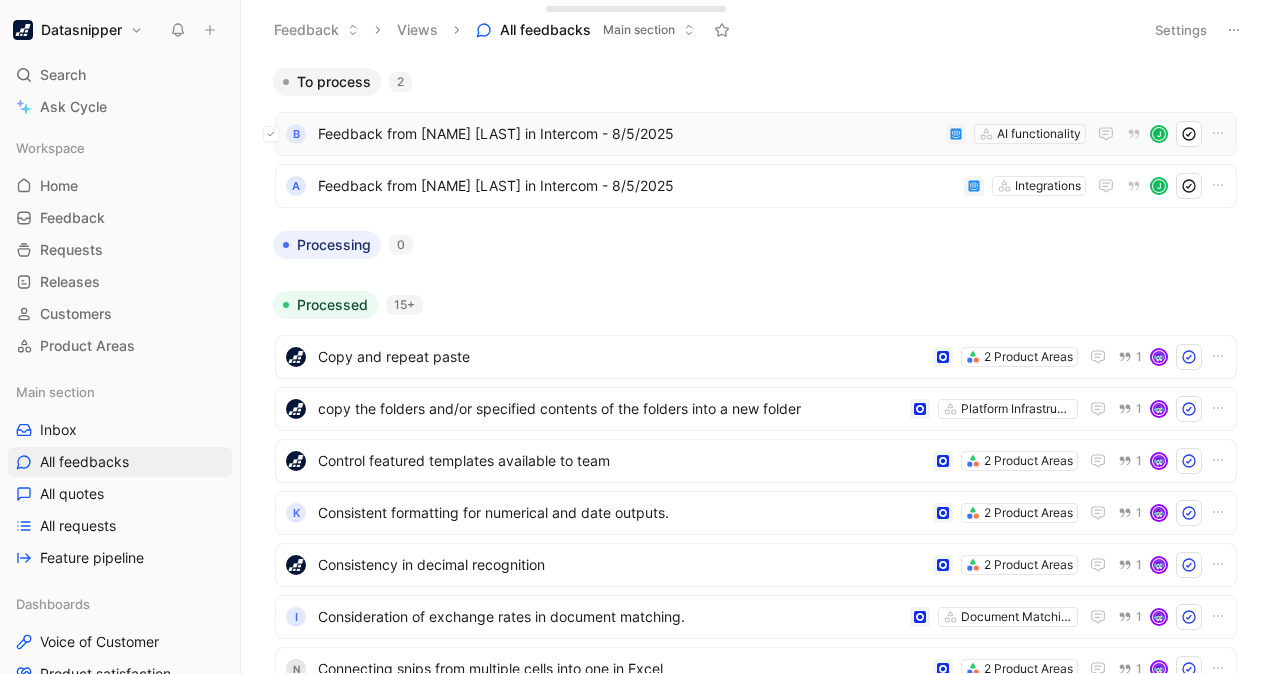 click at bounding box center [271, 134] 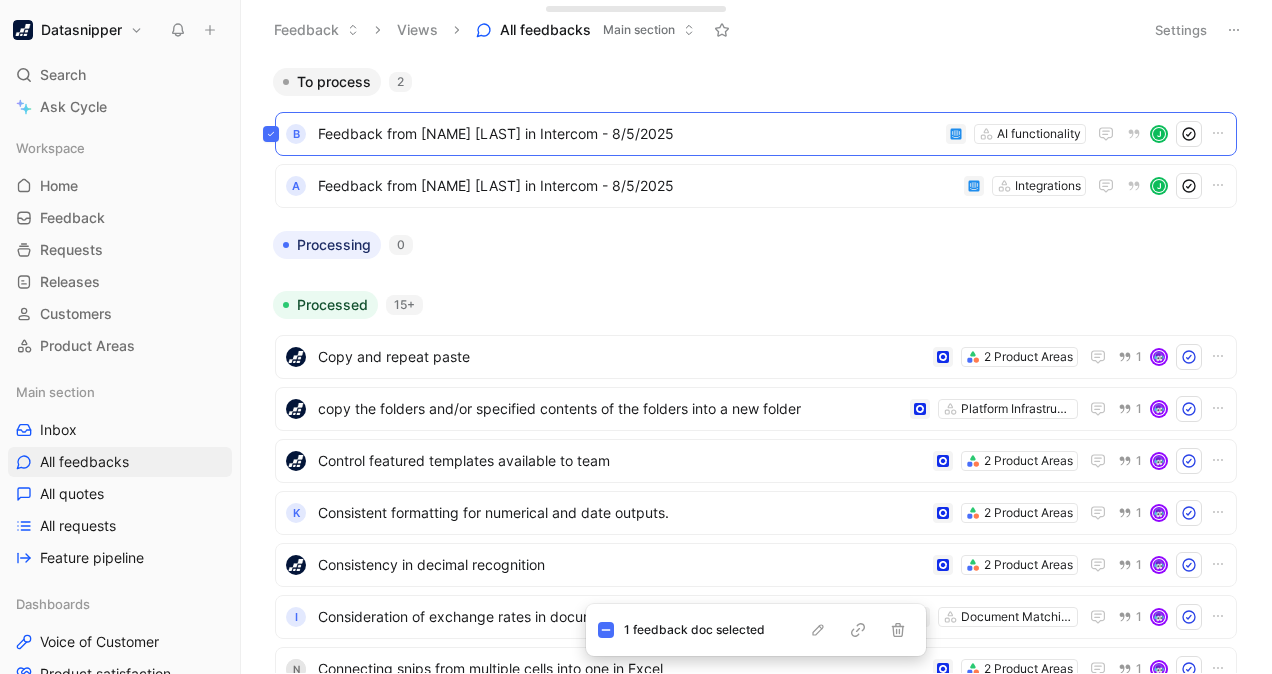 click on "B Feedback from [NAME] [LAST] in Intercom - 8/5/2025 AI functionality J" at bounding box center (756, 134) 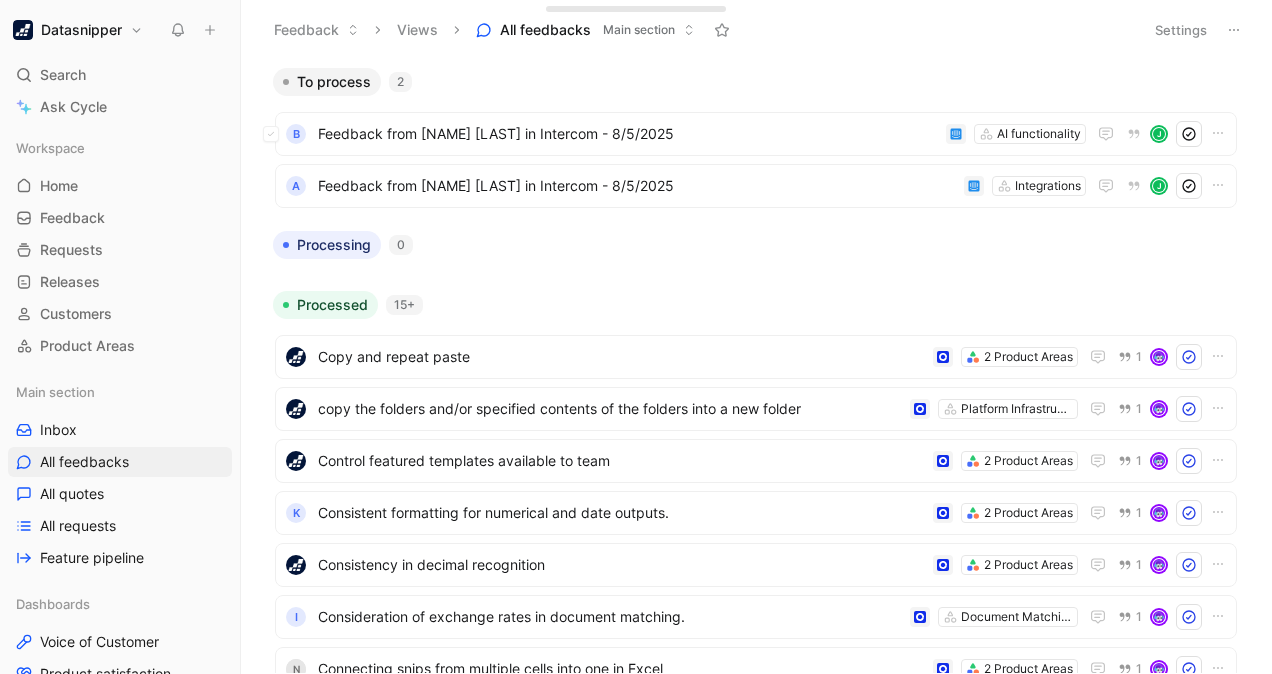 click on "B Feedback from [NAME] [LAST] in Intercom - 8/5/2025 AI functionality J" at bounding box center [756, 134] 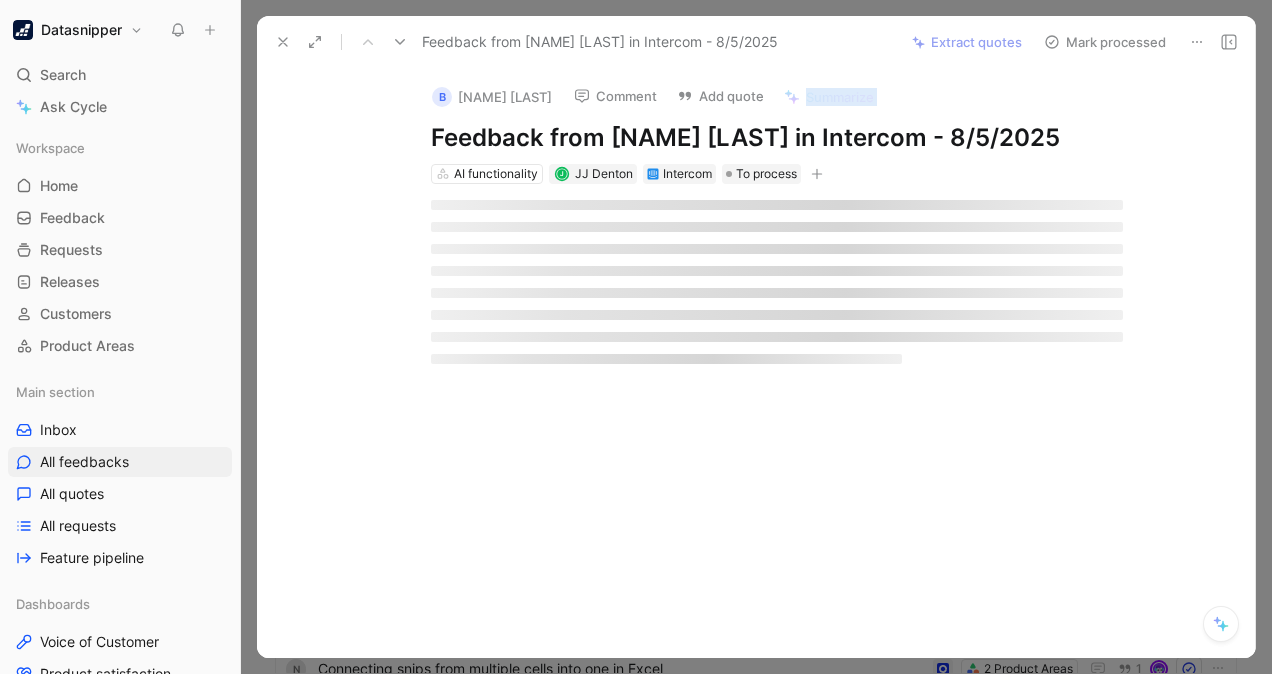 click on "B [NAME] [LAST] Comment Add quote Summarize Feedback from [NAME] [LAST] in Intercom - 8/5/2025 AI functionality J JJ Denton Intercom To process" at bounding box center [756, 363] 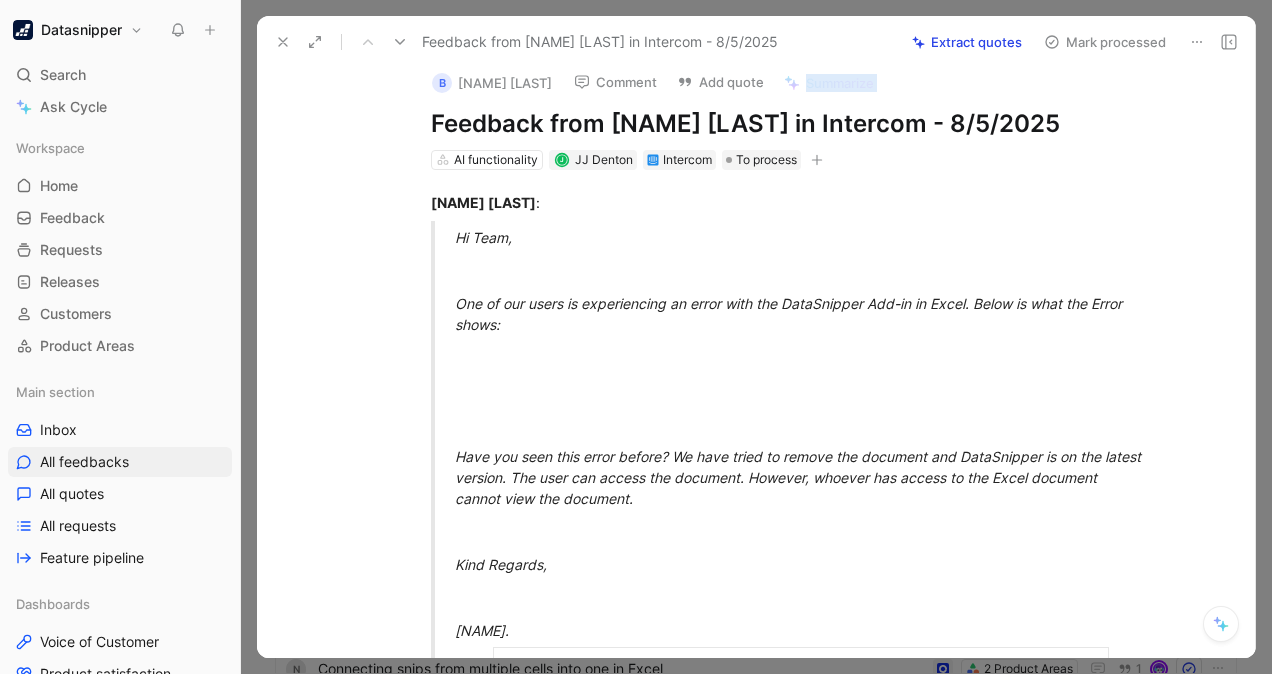 scroll, scrollTop: 0, scrollLeft: 0, axis: both 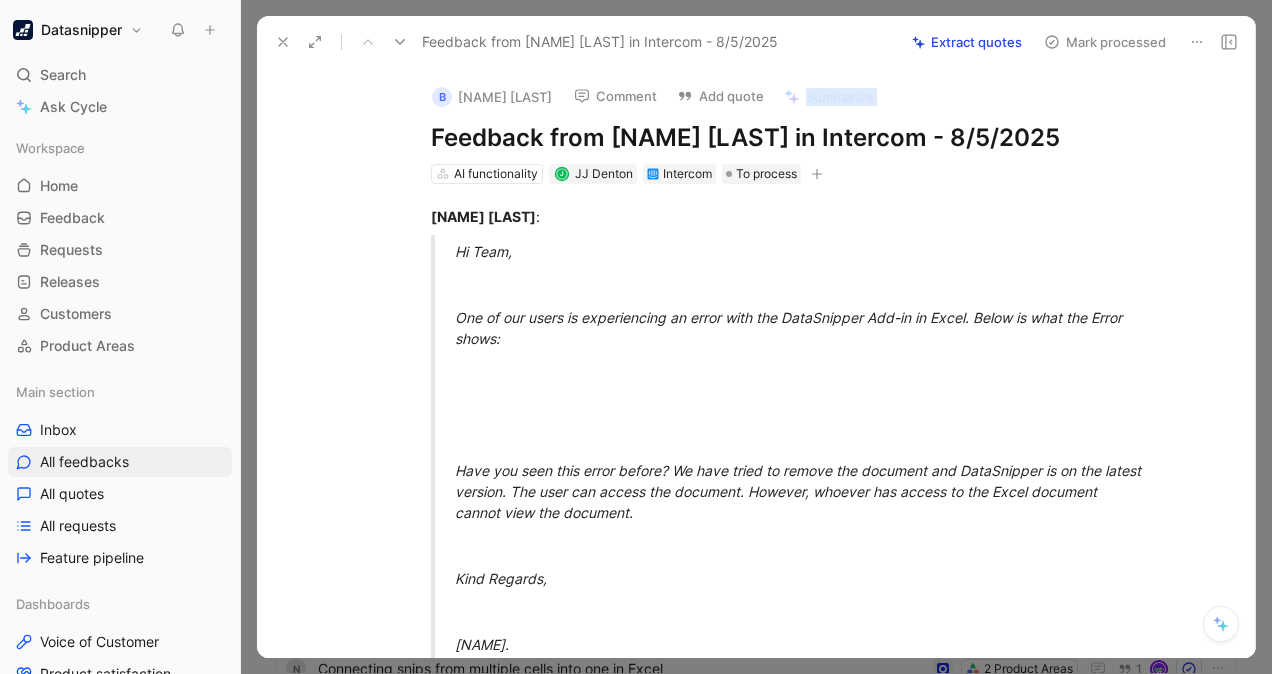 click on "Extract quotes" at bounding box center [967, 42] 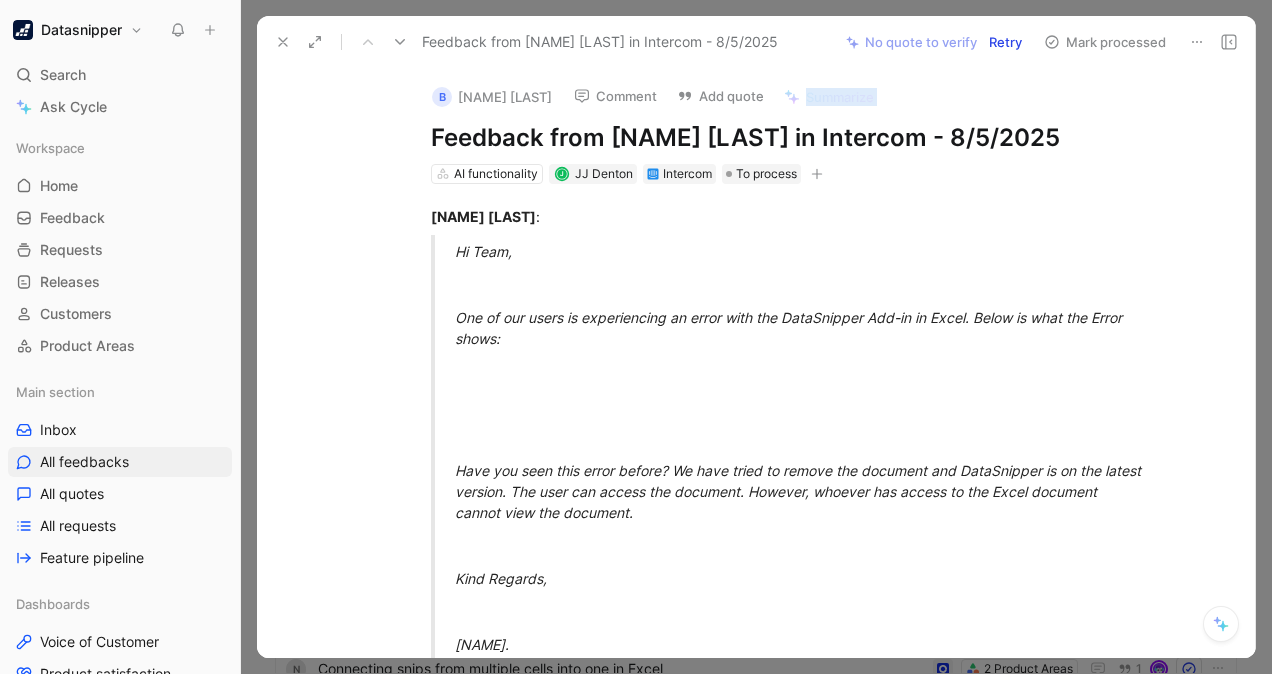 click on "Retry" at bounding box center [1005, 42] 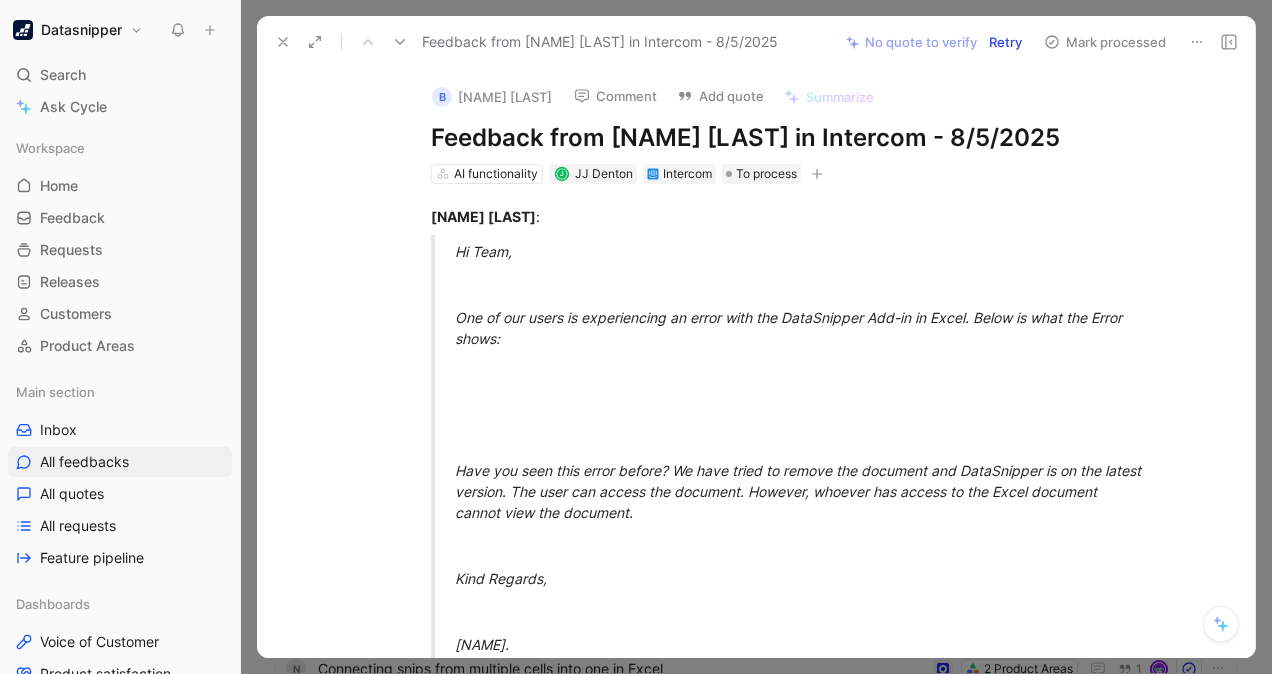 click at bounding box center (756, 337) 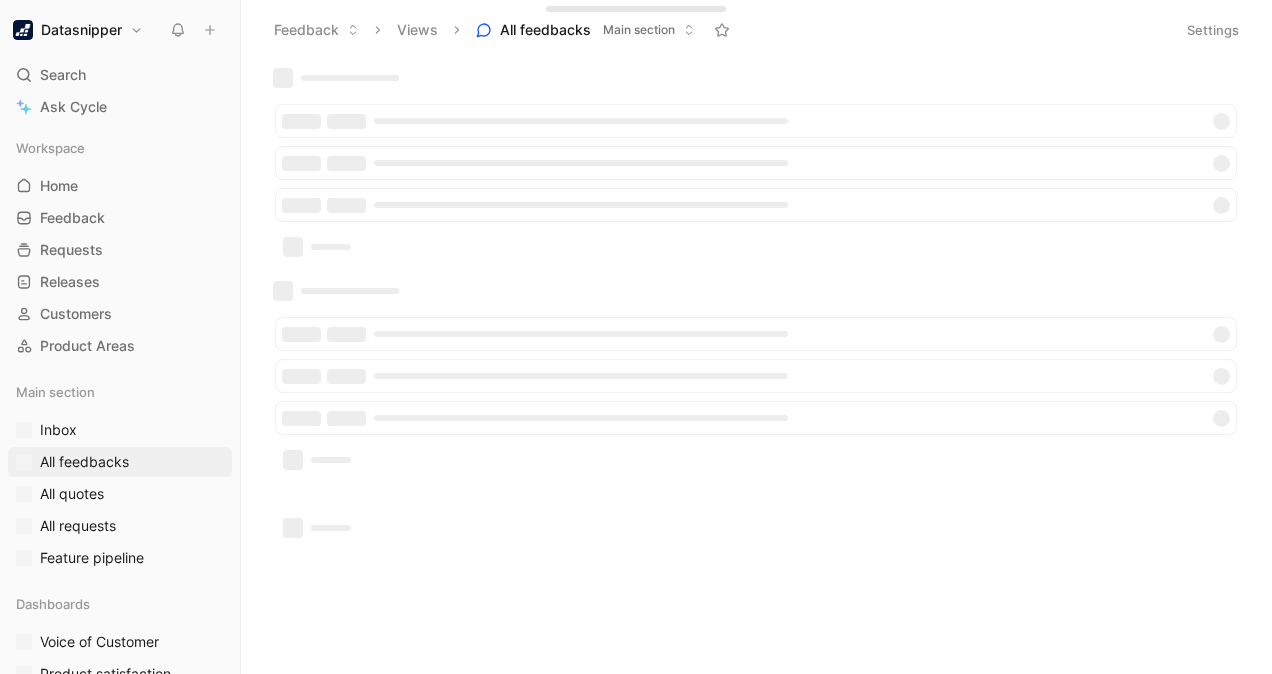 scroll, scrollTop: 0, scrollLeft: 0, axis: both 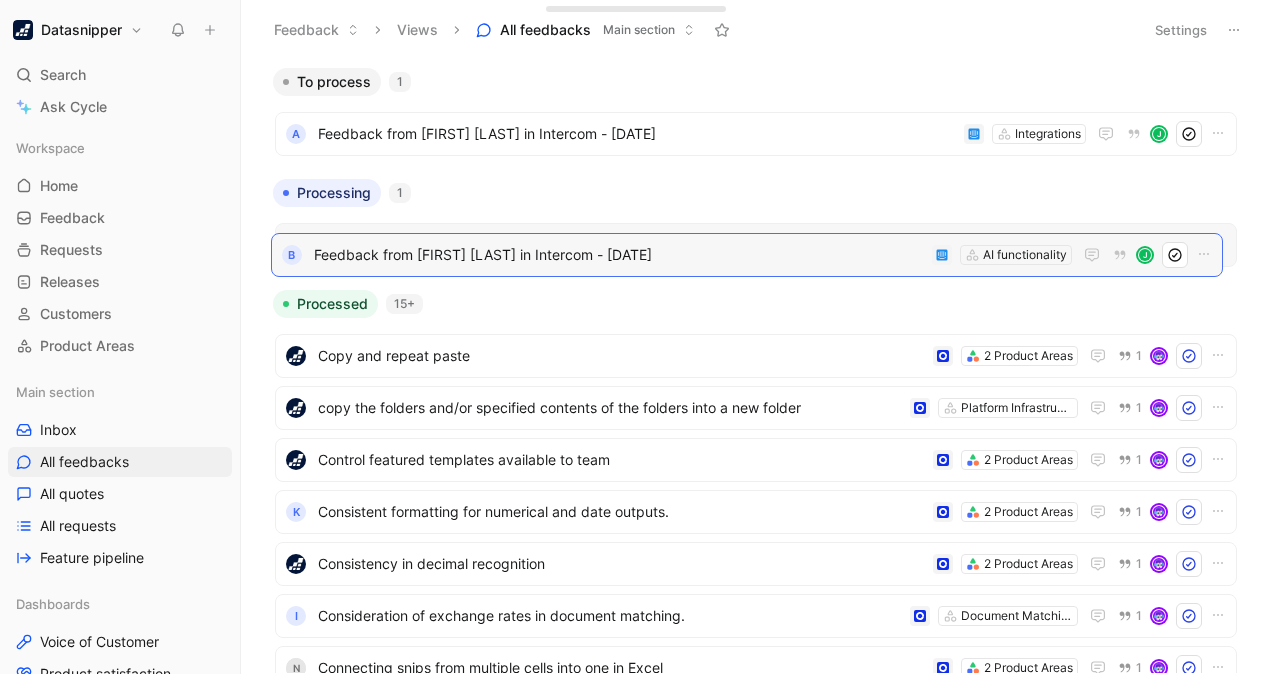 drag, startPoint x: 526, startPoint y: 135, endPoint x: 523, endPoint y: 255, distance: 120.03749 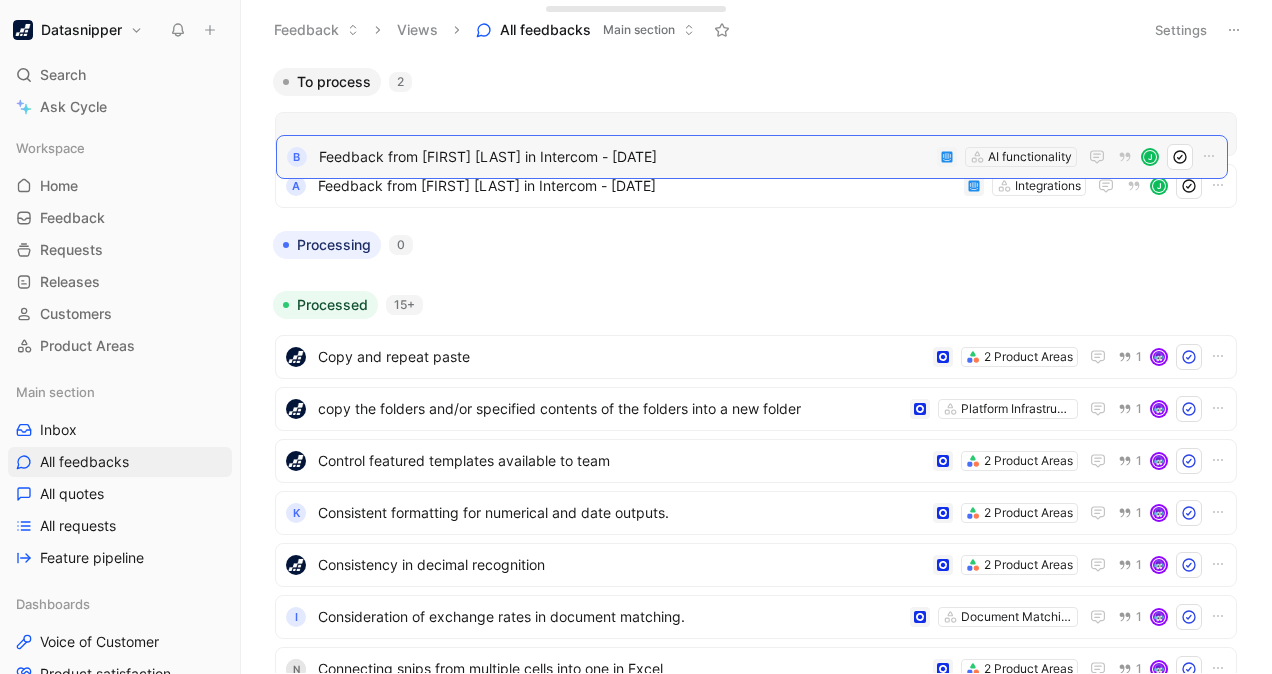 drag, startPoint x: 569, startPoint y: 236, endPoint x: 570, endPoint y: 148, distance: 88.005684 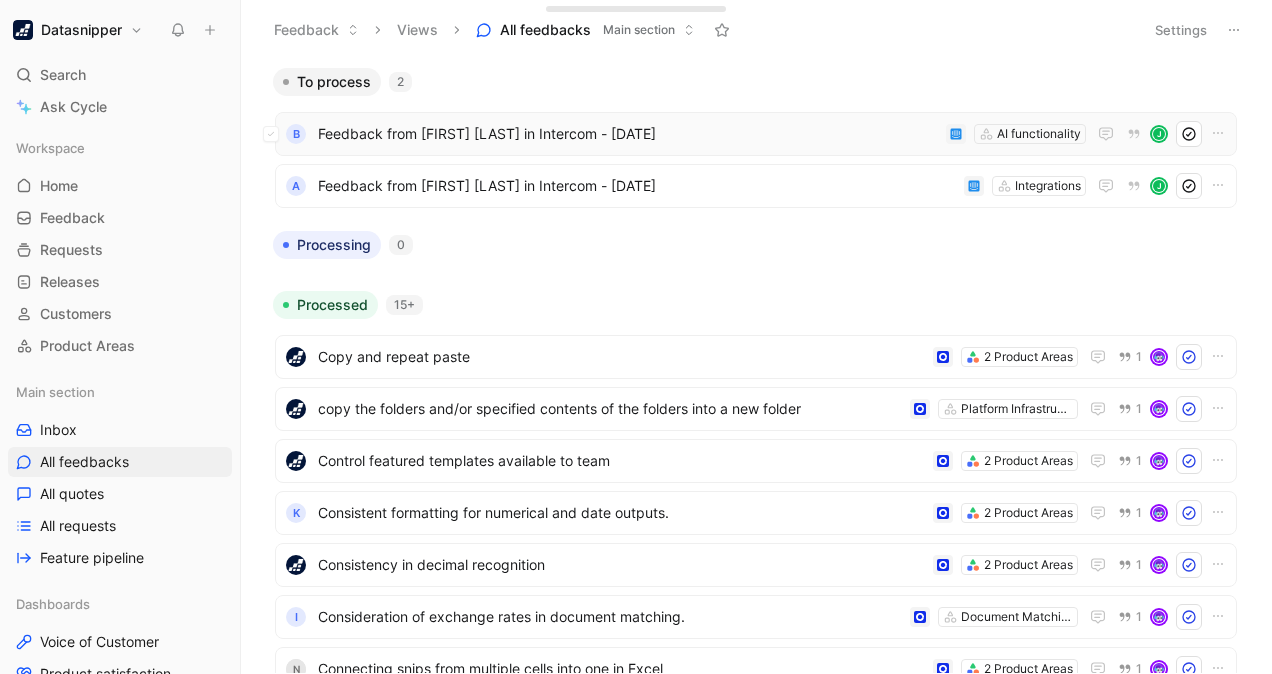 click on "Feedback from [FIRST] [LAST] in Intercom - [DATE]" at bounding box center (628, 134) 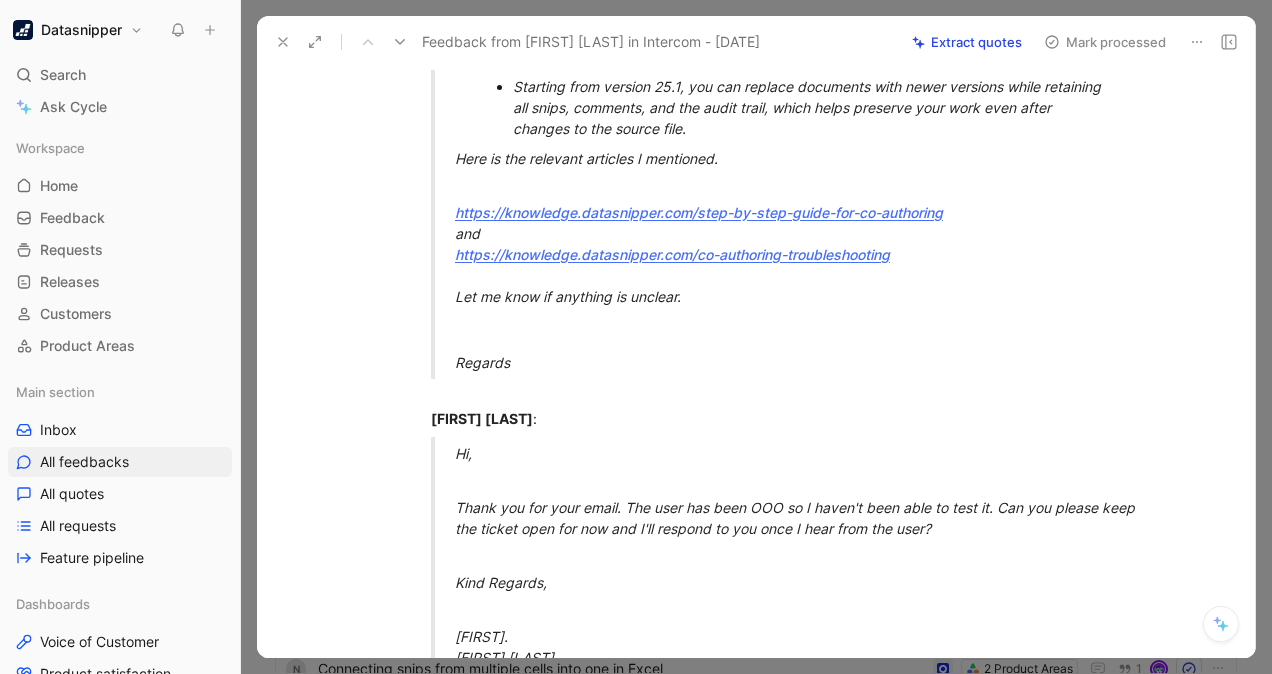 scroll, scrollTop: 1426, scrollLeft: 0, axis: vertical 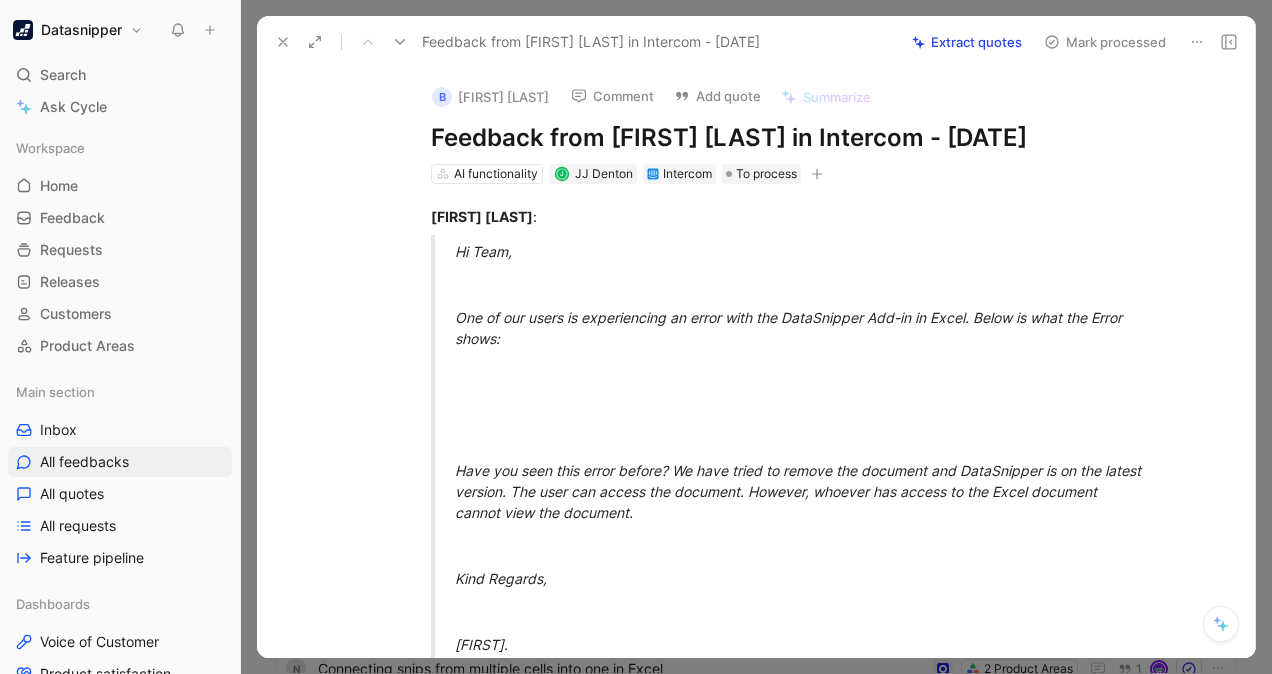 click at bounding box center [283, 42] 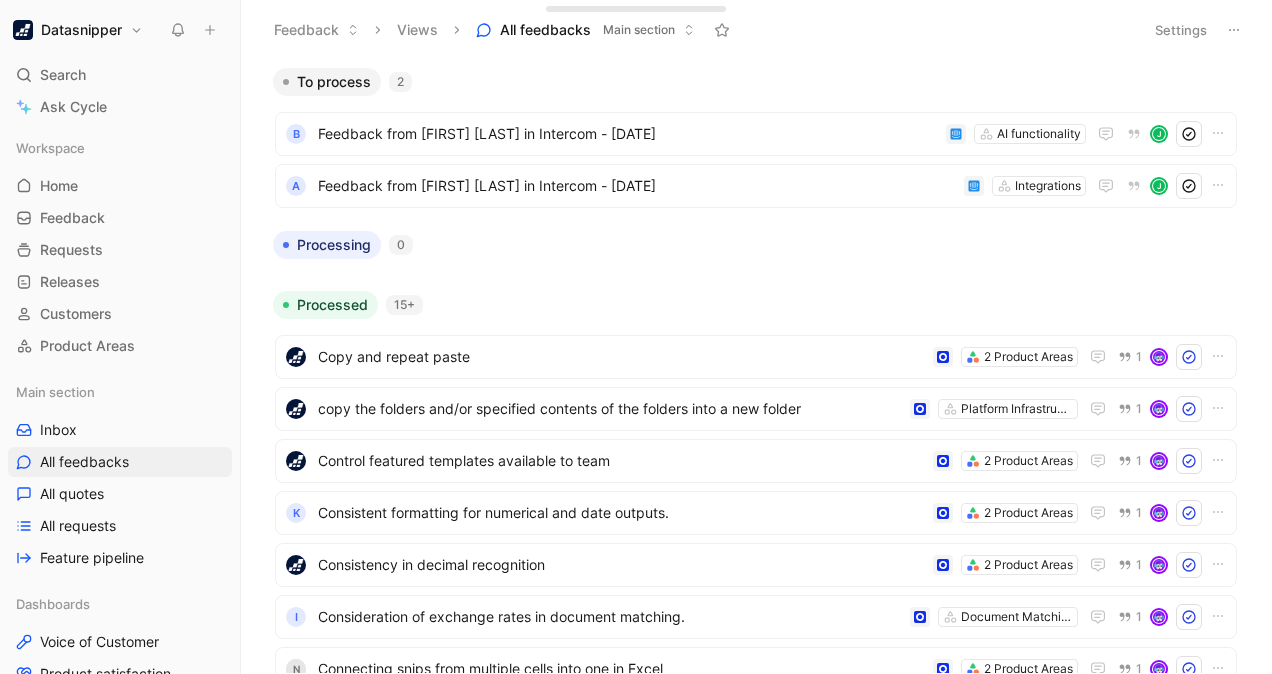 scroll, scrollTop: 0, scrollLeft: 0, axis: both 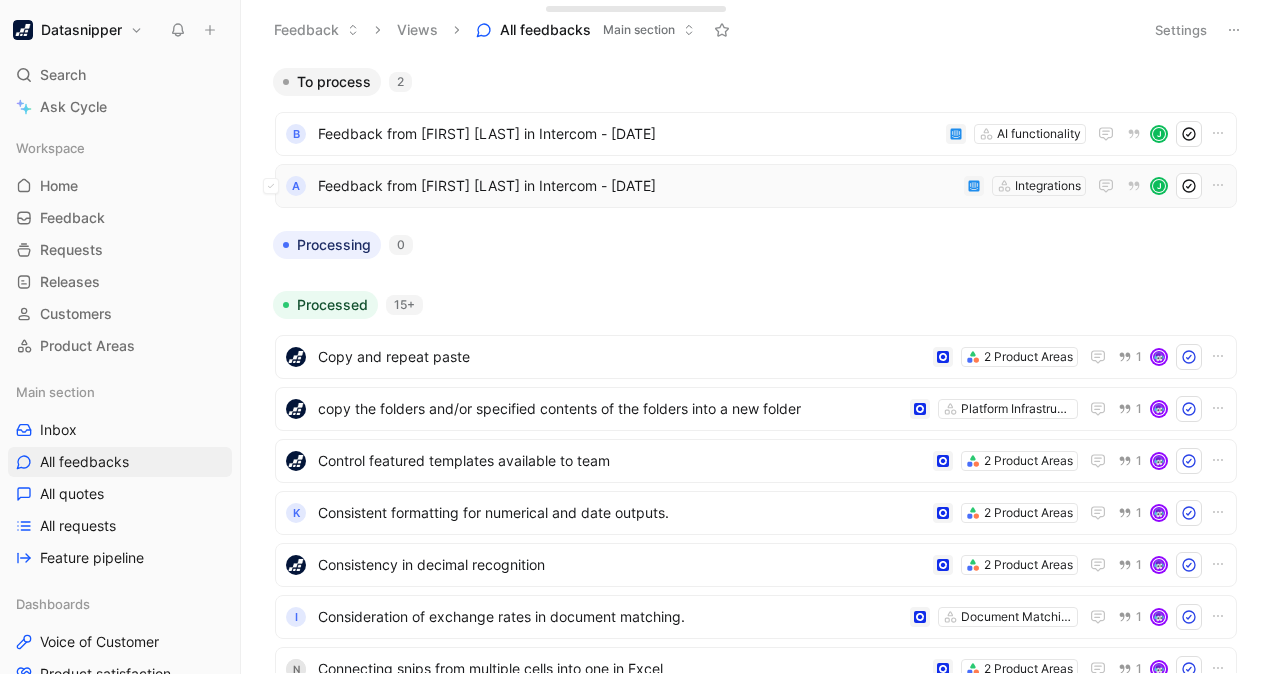 click on "Feedback from [FIRST] [LAST] in Intercom - [DATE]" at bounding box center [637, 186] 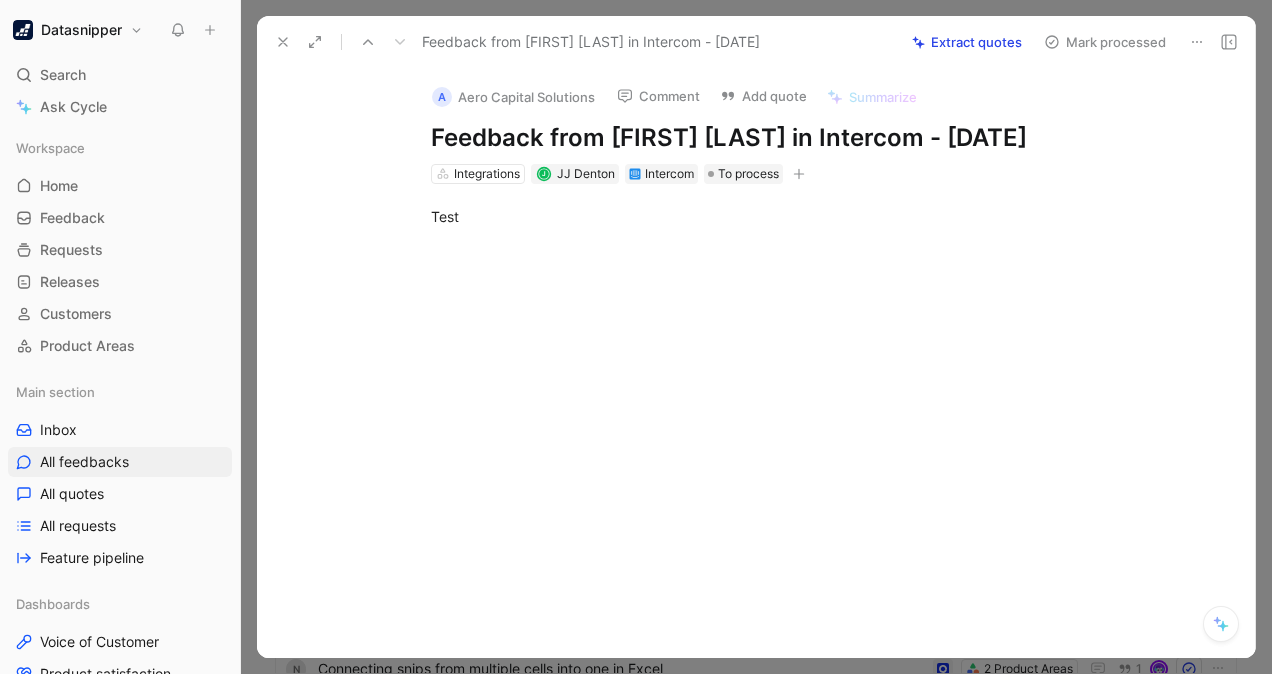click at bounding box center (756, 337) 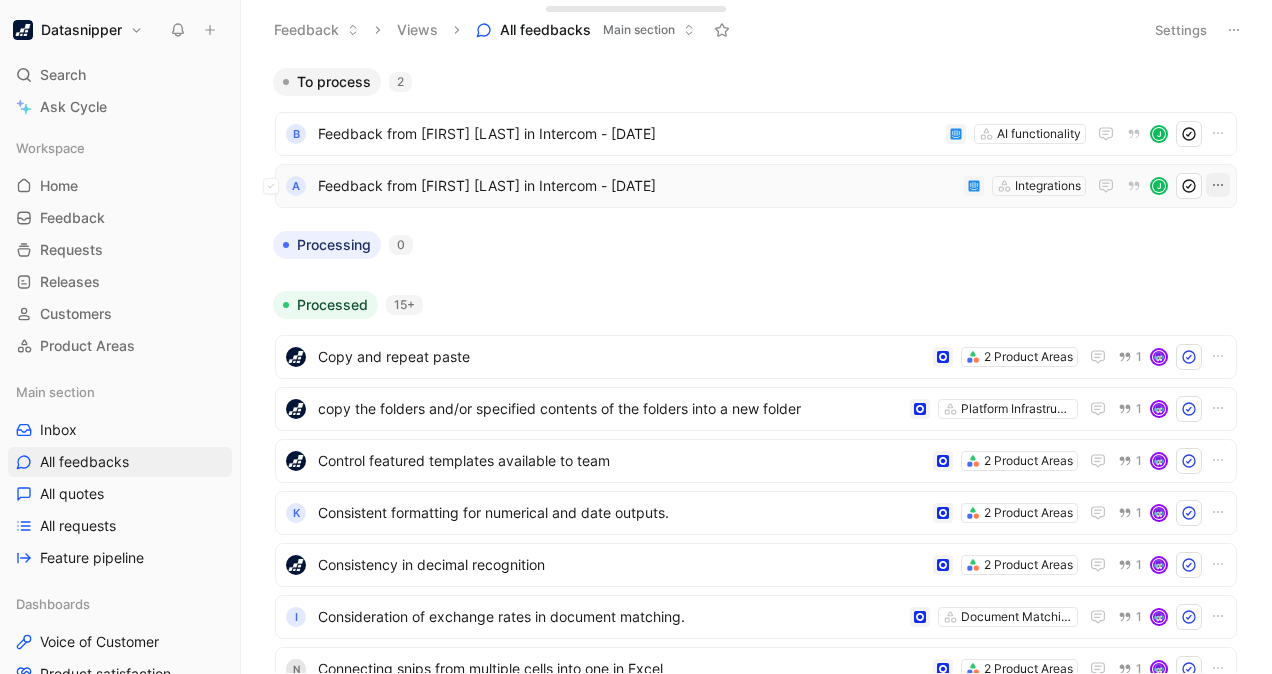 click 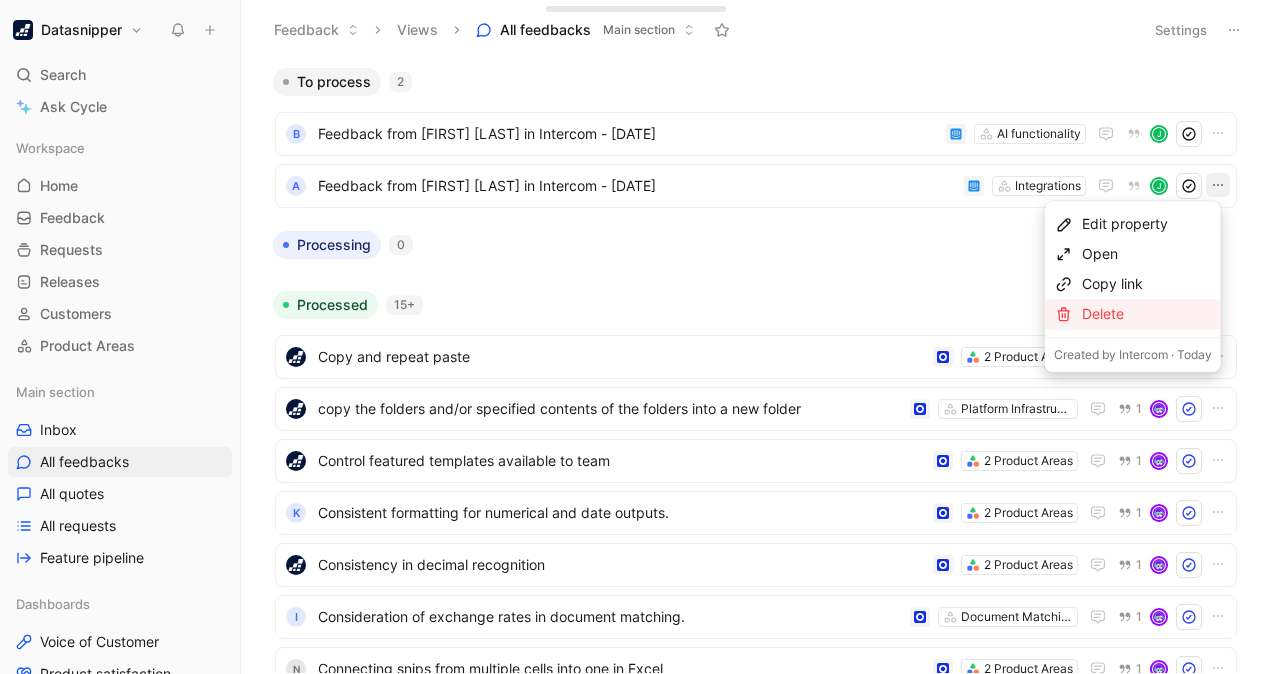 click on "Delete" at bounding box center [1147, 314] 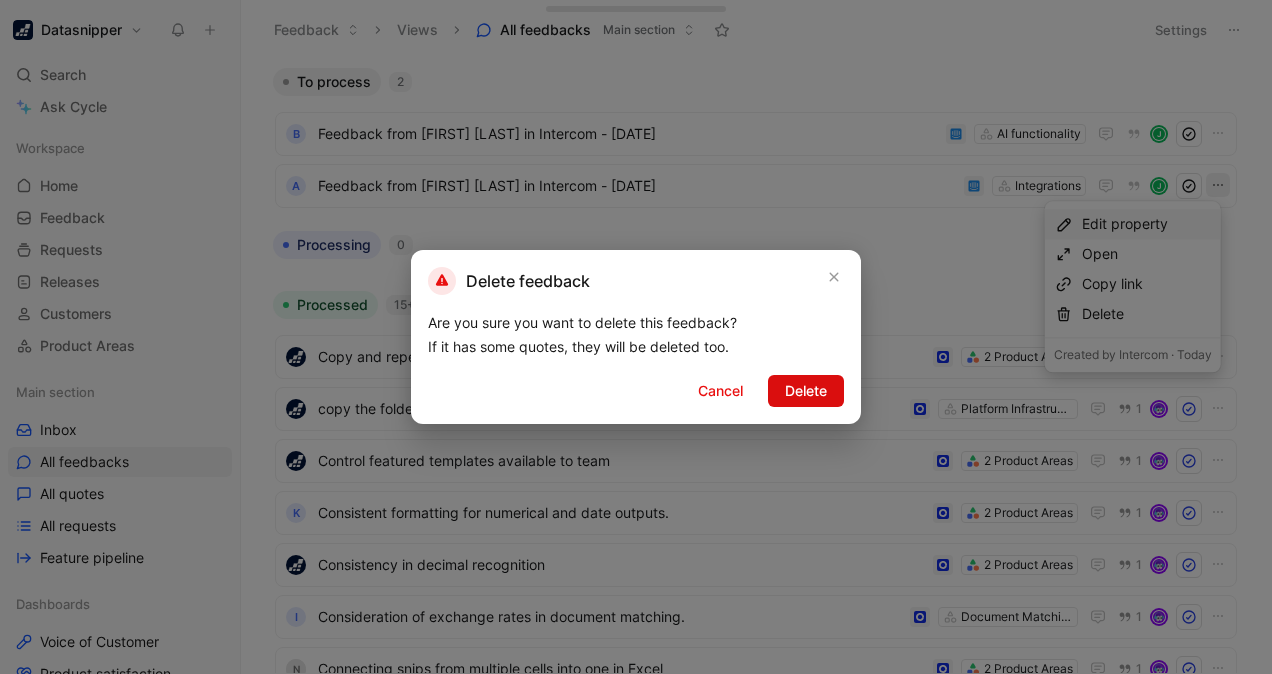 click on "Delete" at bounding box center (806, 391) 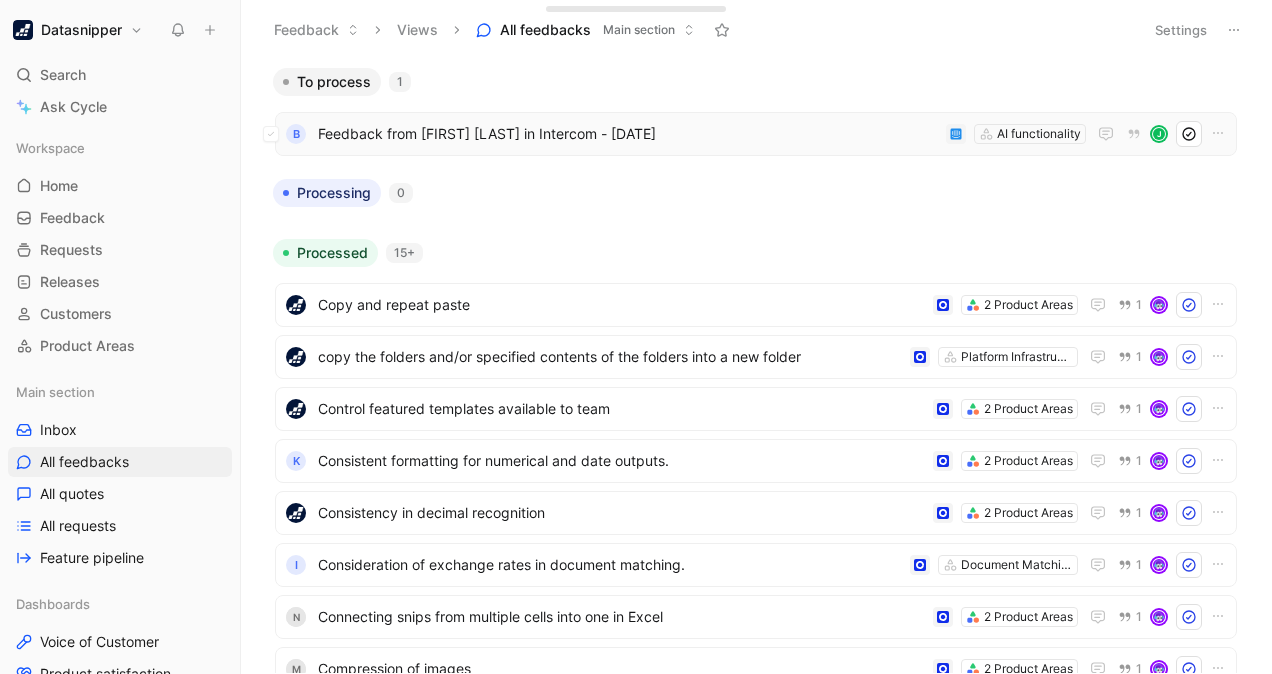 click on "B Feedback from [FIRST] [LAST] in Intercom - [DATE] AI functionality J" at bounding box center (756, 134) 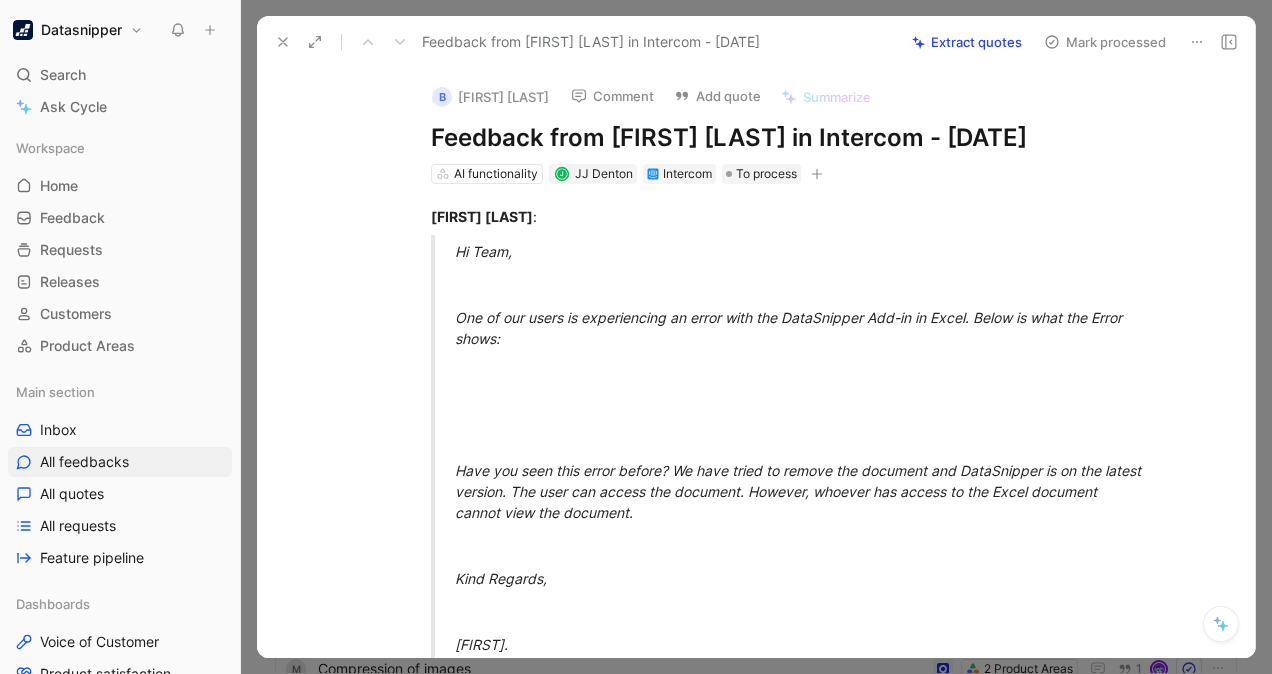 click 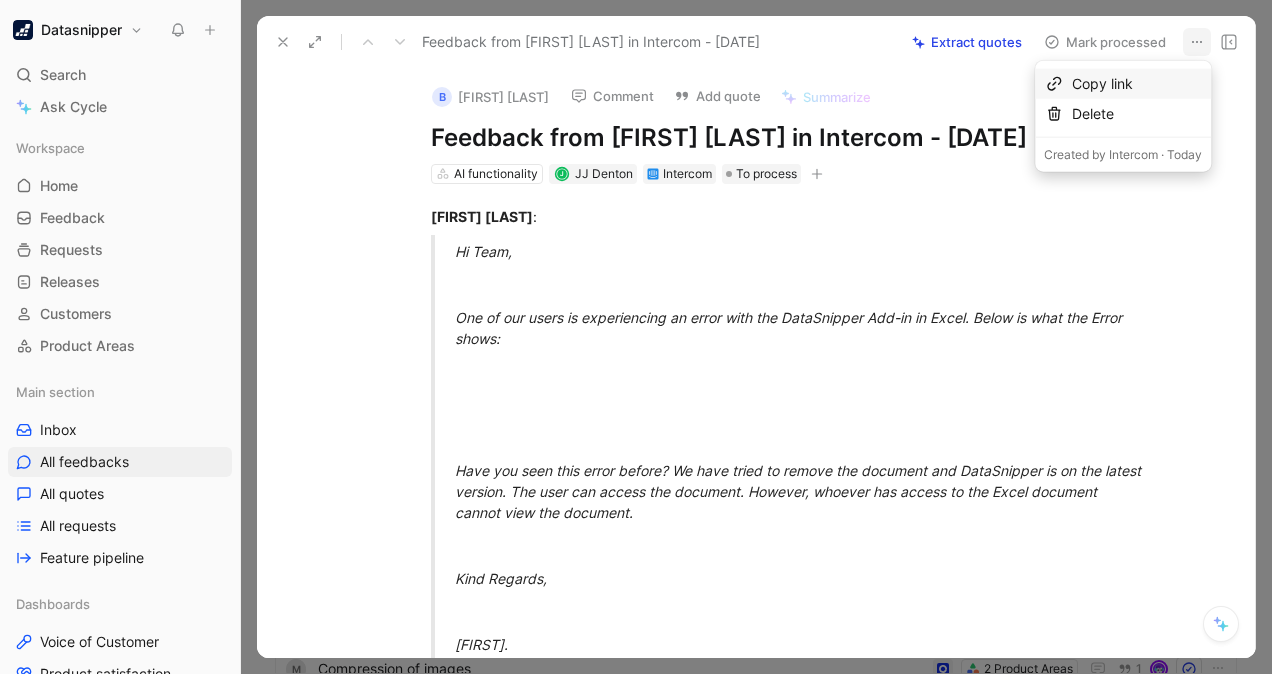 click on "Copy link" at bounding box center [1137, 84] 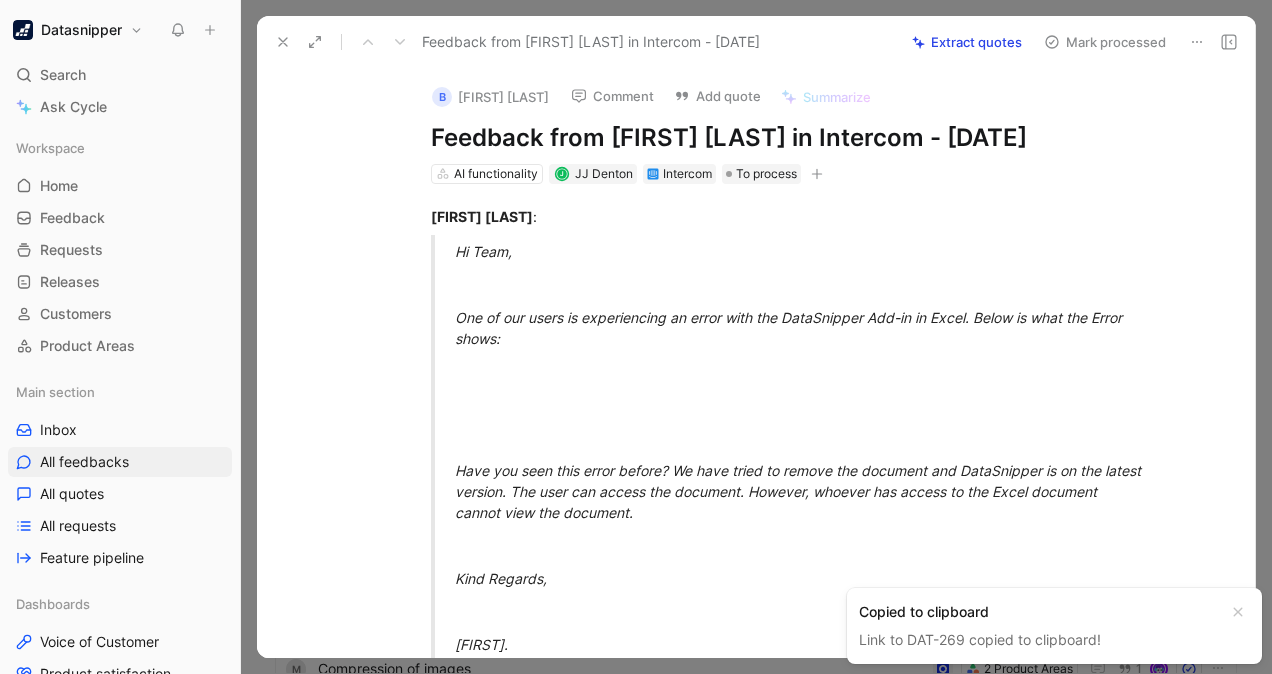 click at bounding box center (756, 337) 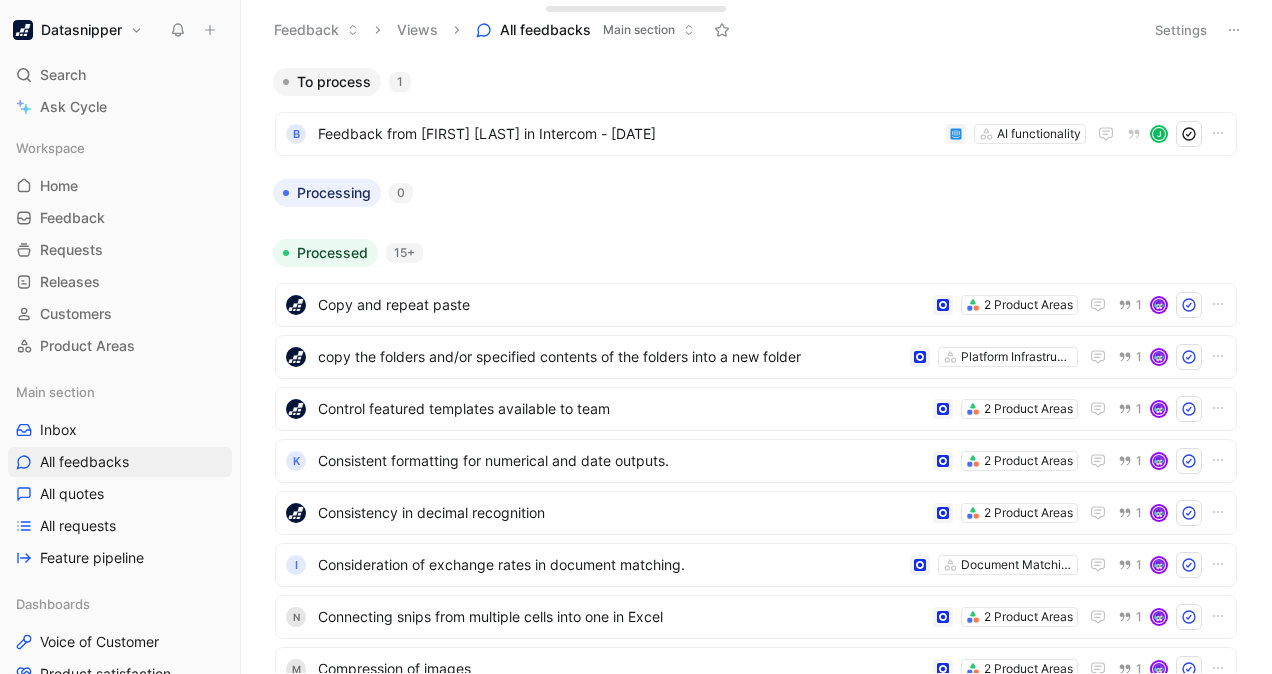 click on "[FIRST] [LAST] Datasnipper Search Ctrl K Ask Cycle Workspace Home G then H Feedback G then F Requests G then R Releases G then L Customers Product Areas Main section Inbox All feedbacks All quotes All requests Feature pipeline Dashboards Voice of Customer Product satisfaction Feature view Trends
To pick up a draggable item, press the space bar.
While dragging, use the arrow keys to move the item.
Press space again to drop the item in its new position, or press escape to cancel.
Help center Invite member Feedback Views All feedbacks Main section Settings To process 1 B Feedback from [FIRST] [LAST] in Intercom - [DATE] AI functionality J Processing 0 Processed 15+ Copy and repeat paste 2 Product Areas 1 copy the folders and/or specified contents of the folders into a new folder Platform Infrastructure 1 Control featured templates available to team 2 Product Areas 1 K Consistent formatting for numerical and date outputs. 2 Product Areas 1 Consistency in decimal recognition 2 Product Areas 1 I 1 N 1 M" at bounding box center [636, 337] 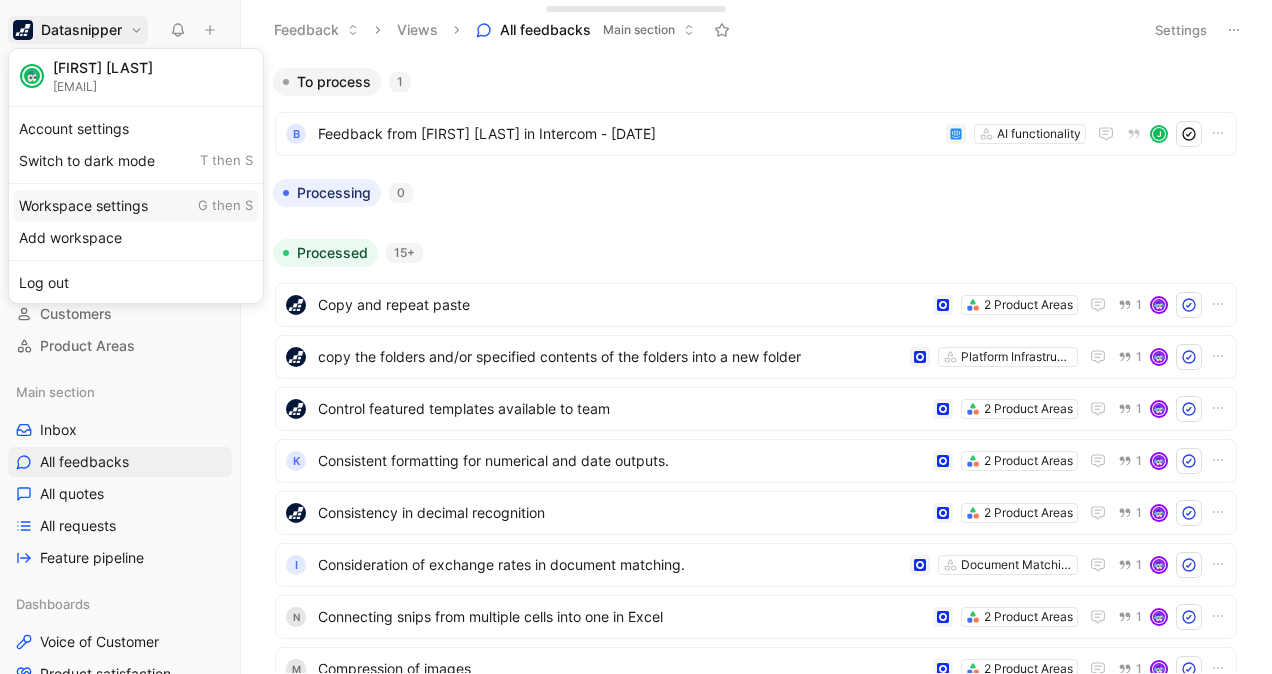 click on "Workspace settings G then S" at bounding box center [136, 206] 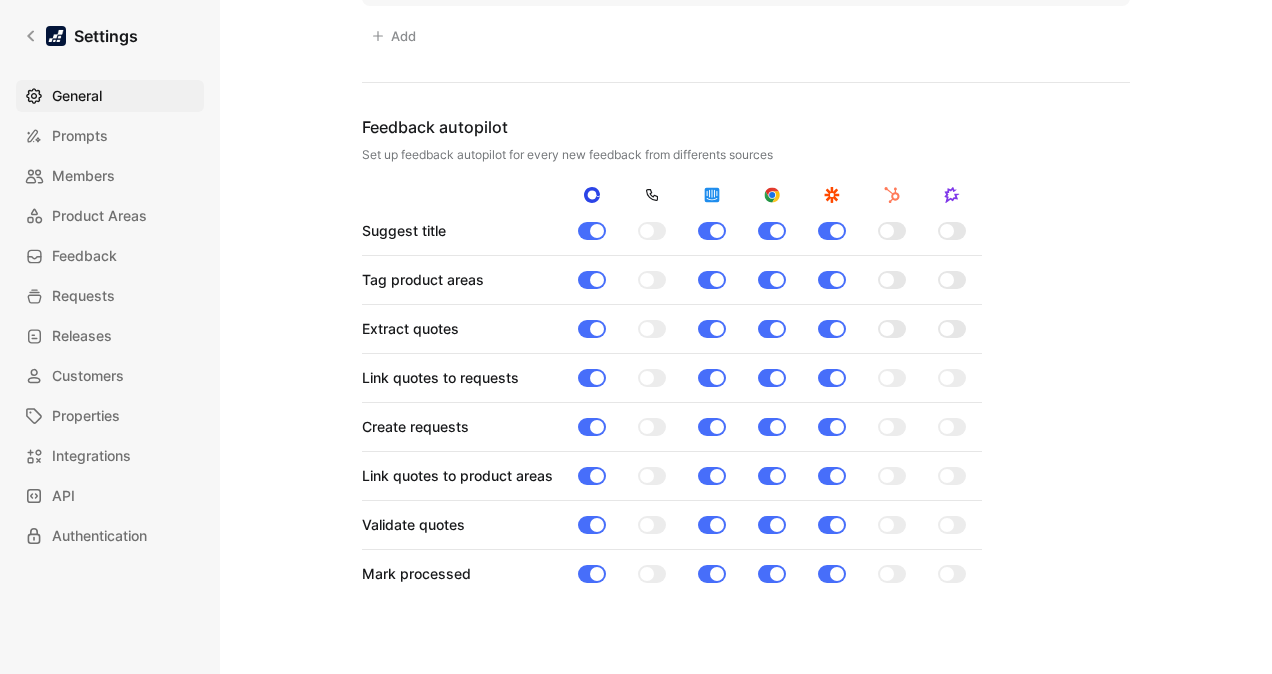 scroll, scrollTop: 1901, scrollLeft: 0, axis: vertical 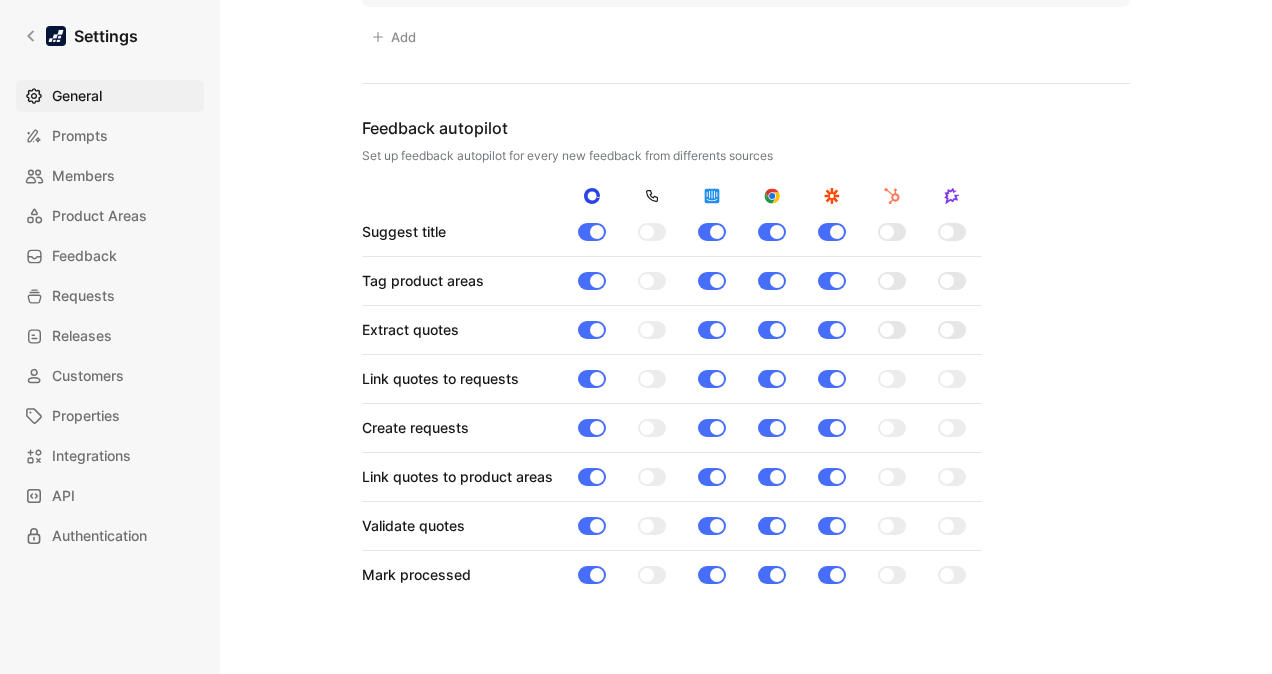 click at bounding box center [947, 232] 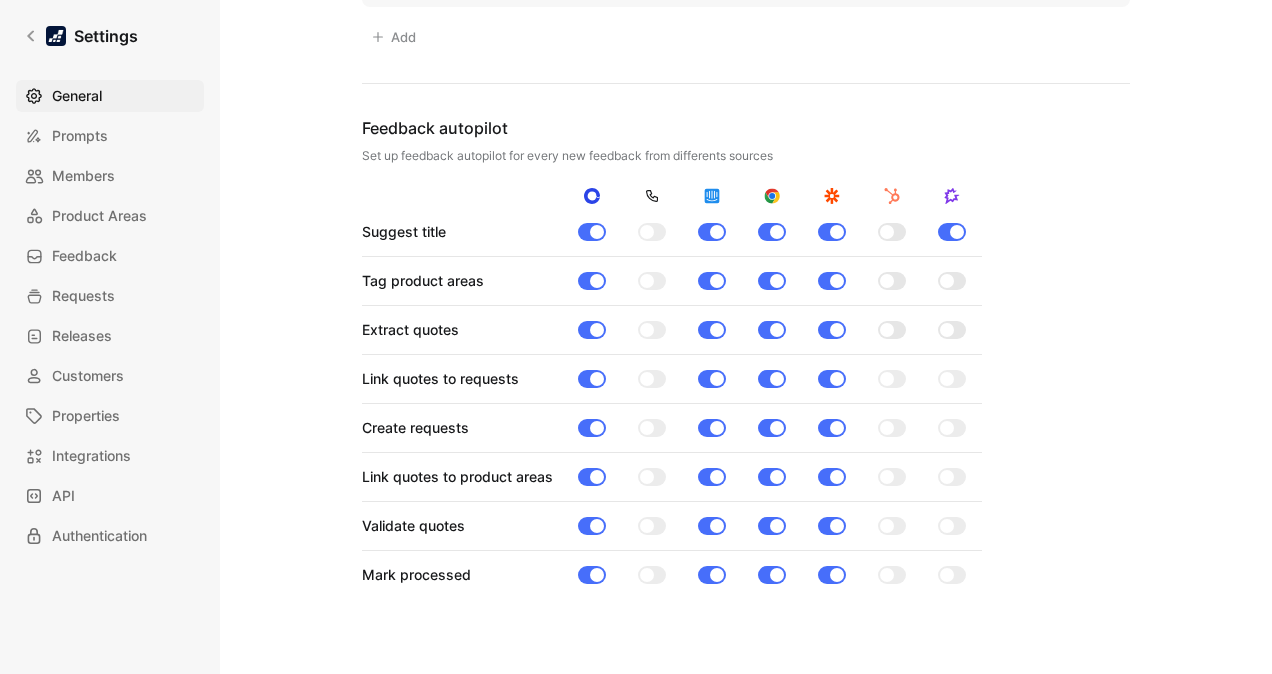 click at bounding box center (952, 281) 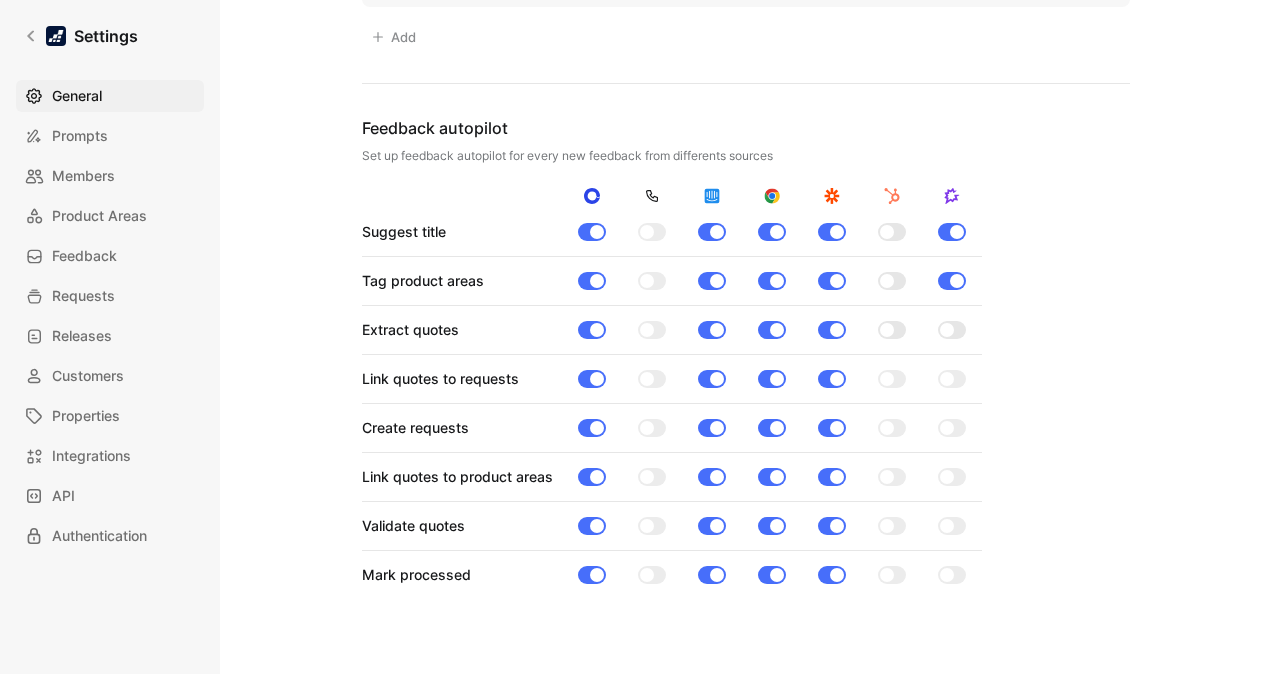 click at bounding box center (947, 330) 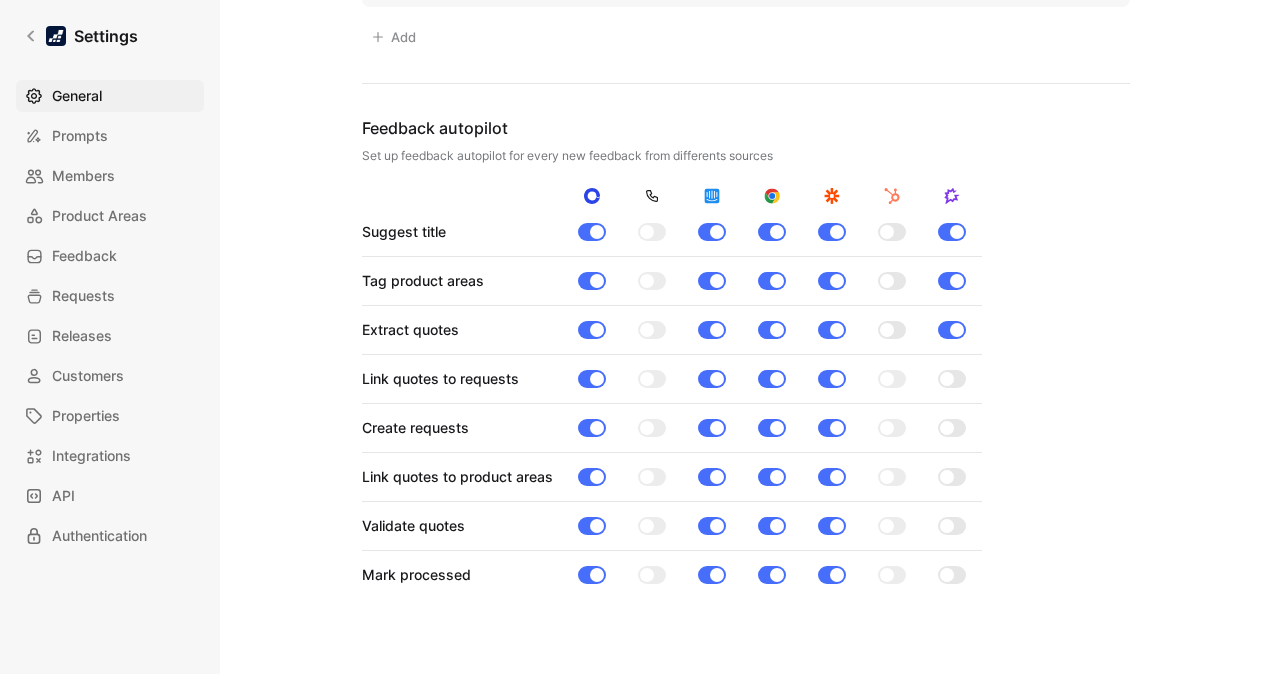 click at bounding box center [952, 379] 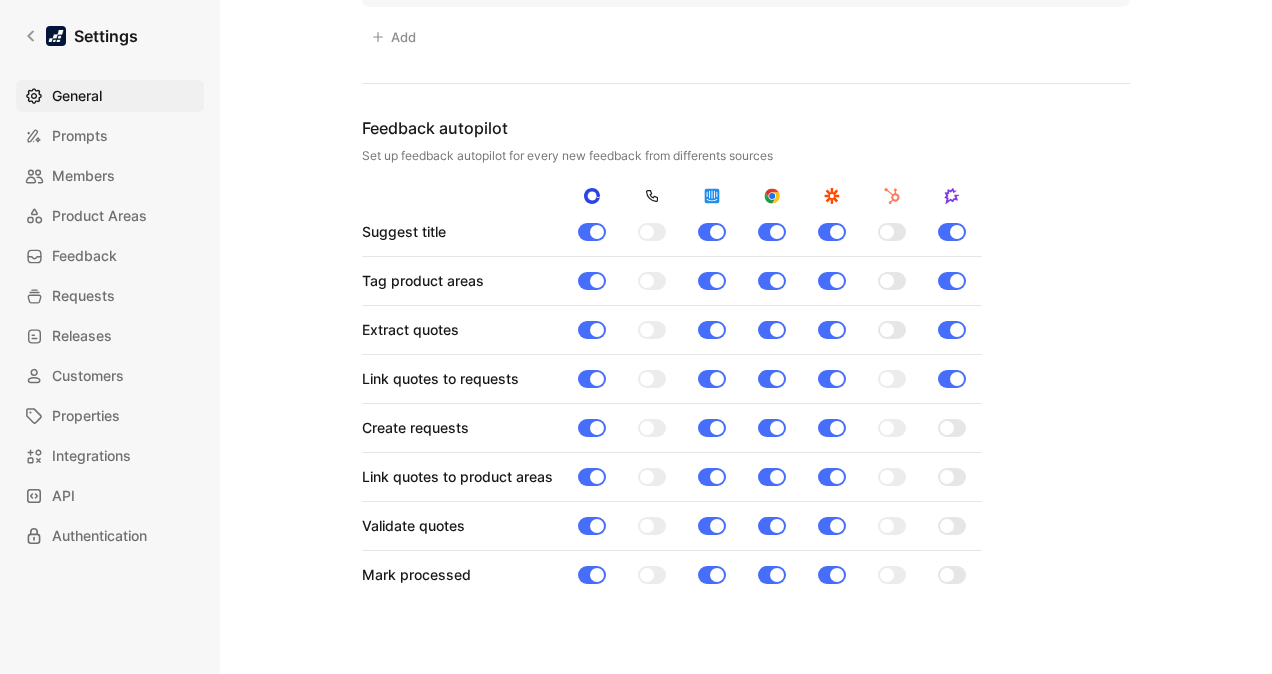 click at bounding box center [947, 428] 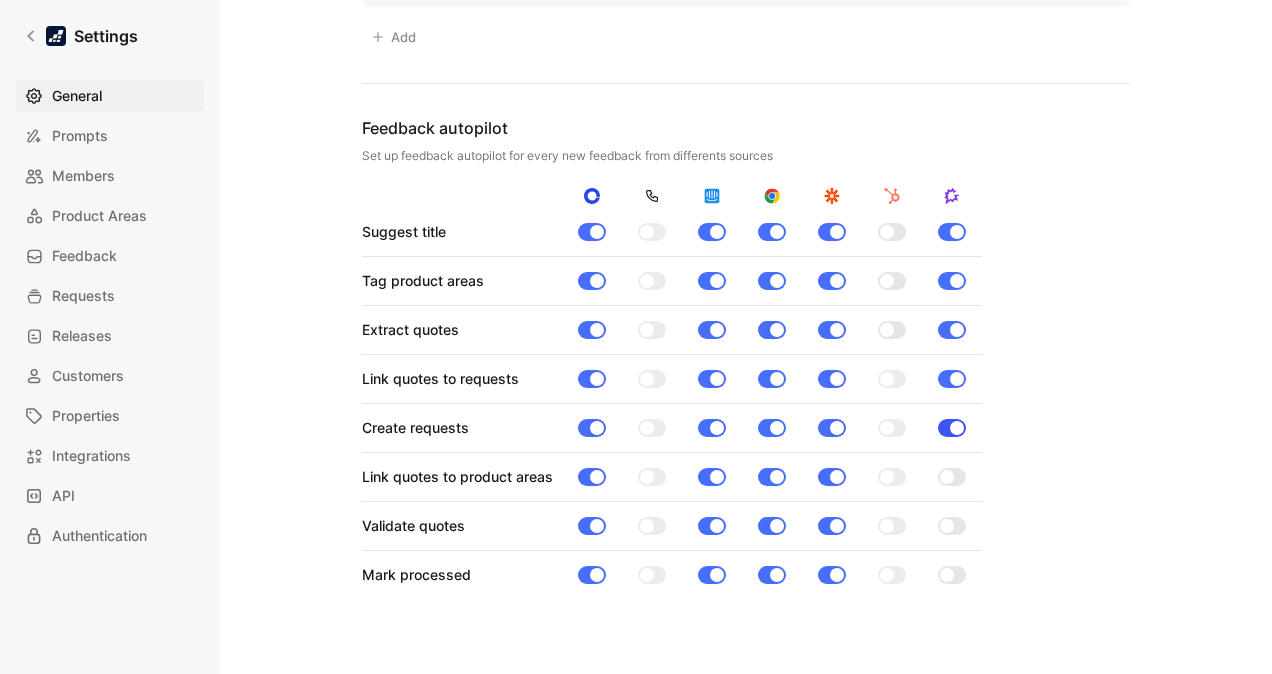 click at bounding box center [952, 428] 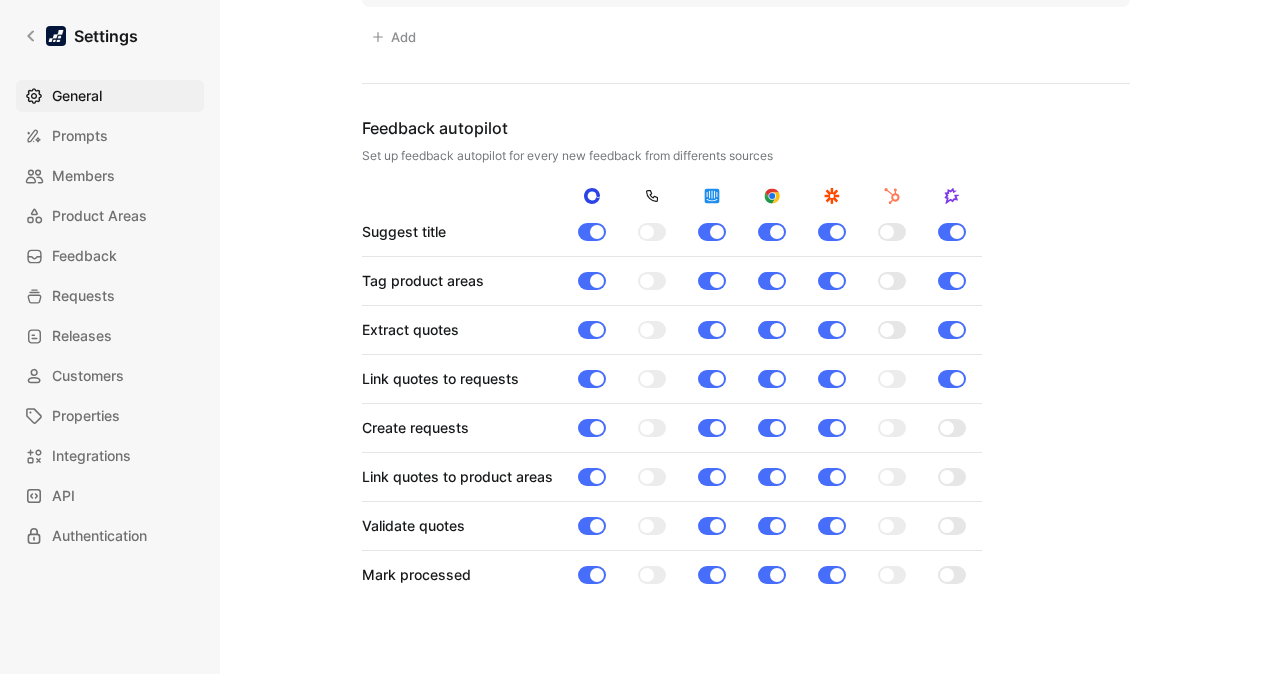 click at bounding box center [947, 428] 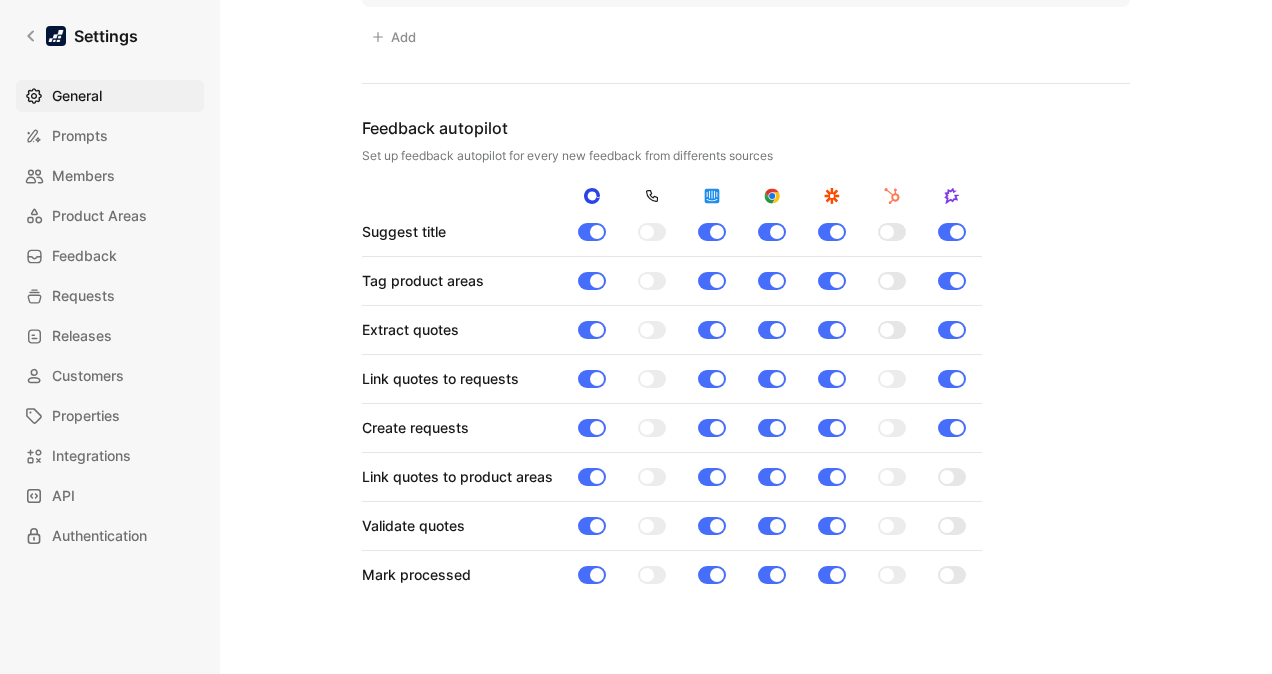 click at bounding box center (947, 477) 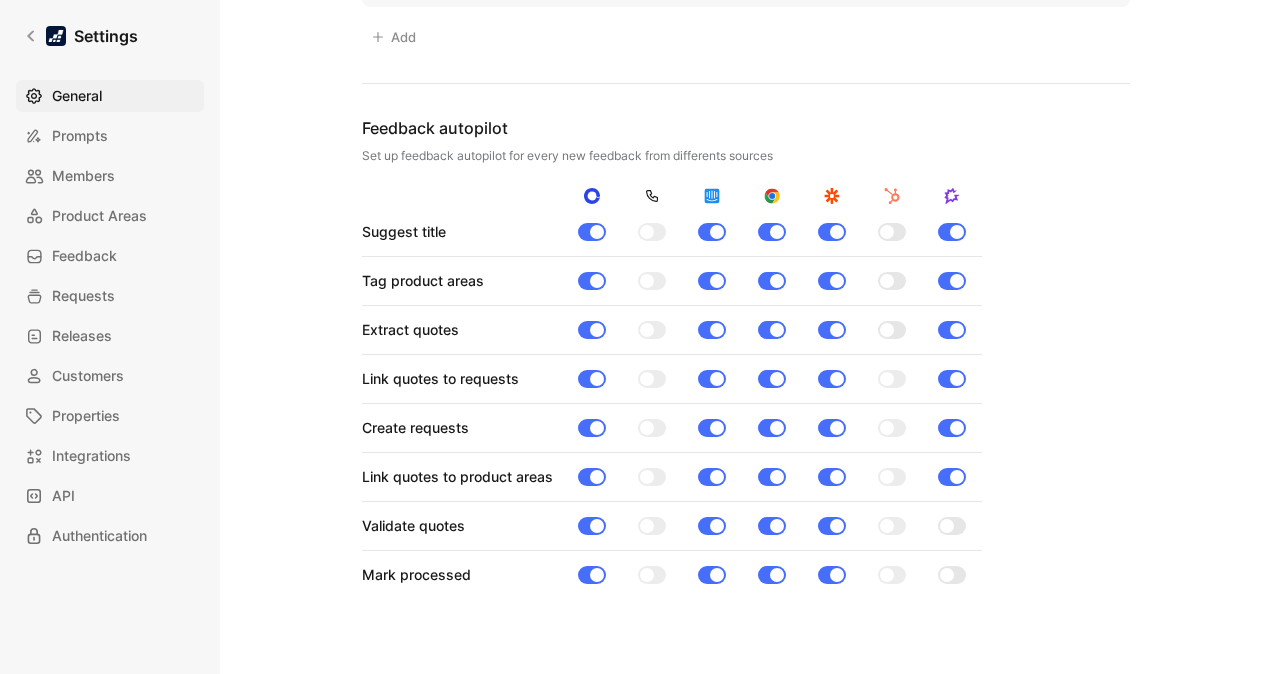 click at bounding box center (952, 526) 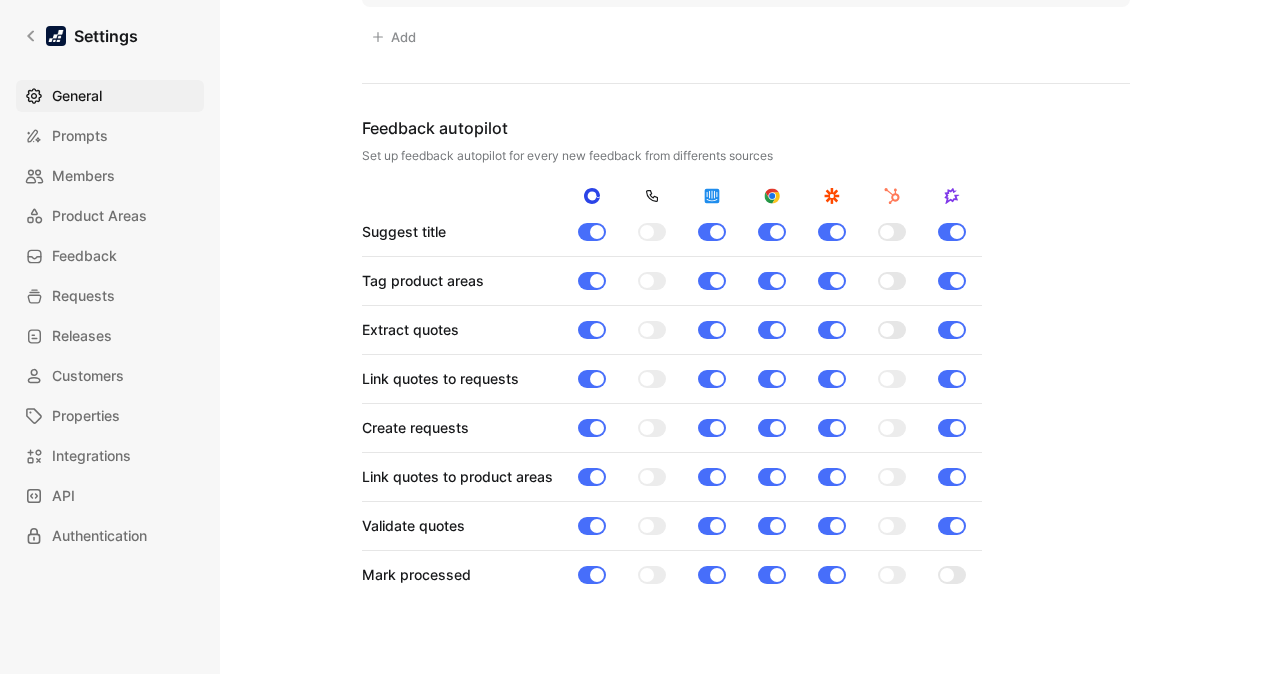 click at bounding box center [952, 575] 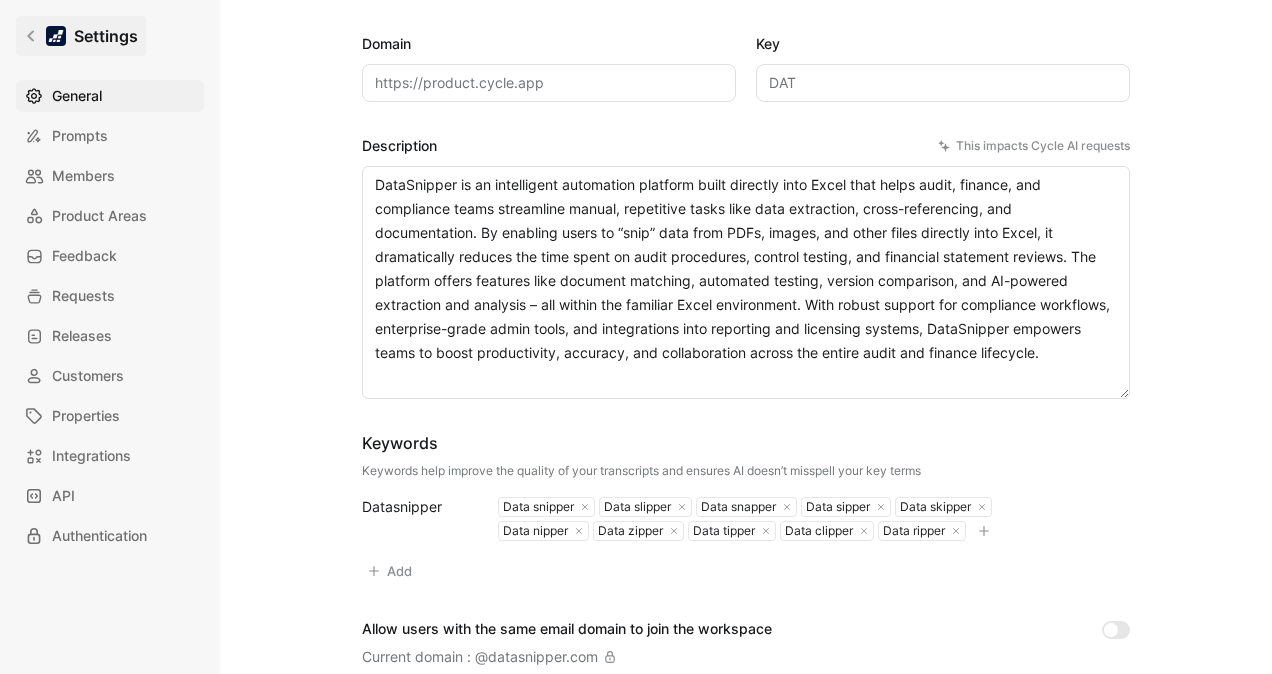 scroll, scrollTop: 235, scrollLeft: 0, axis: vertical 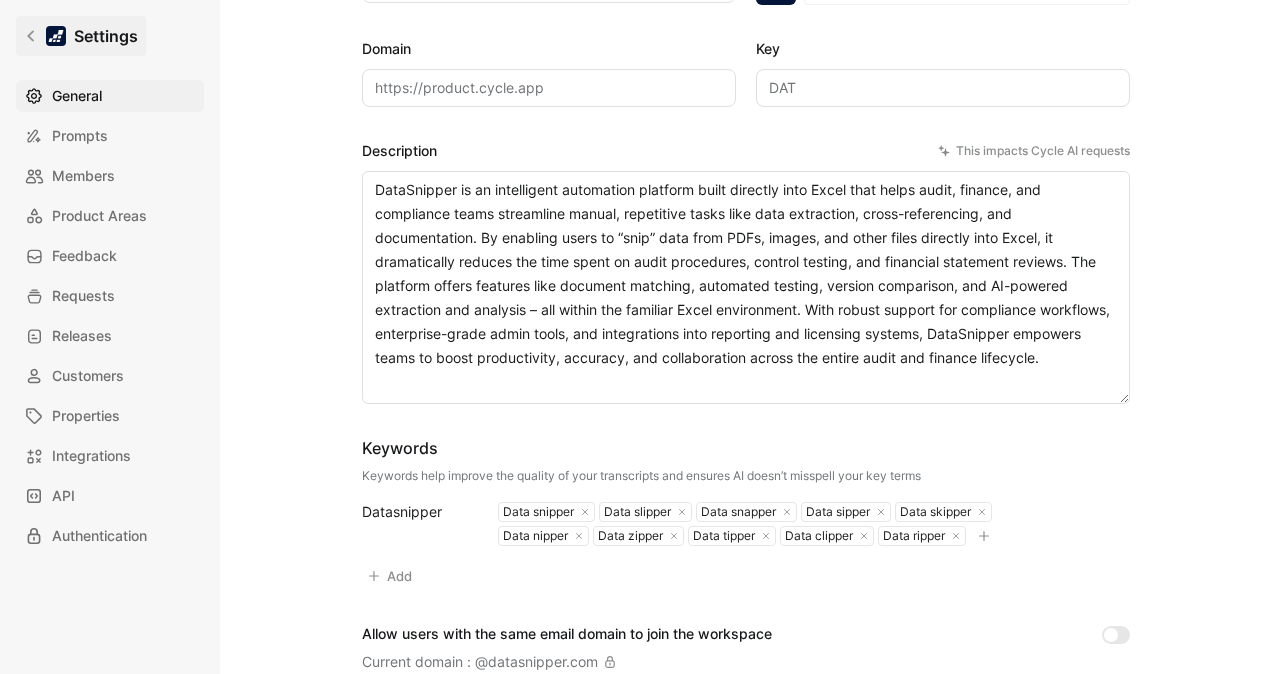 click on "Settings" at bounding box center [81, 36] 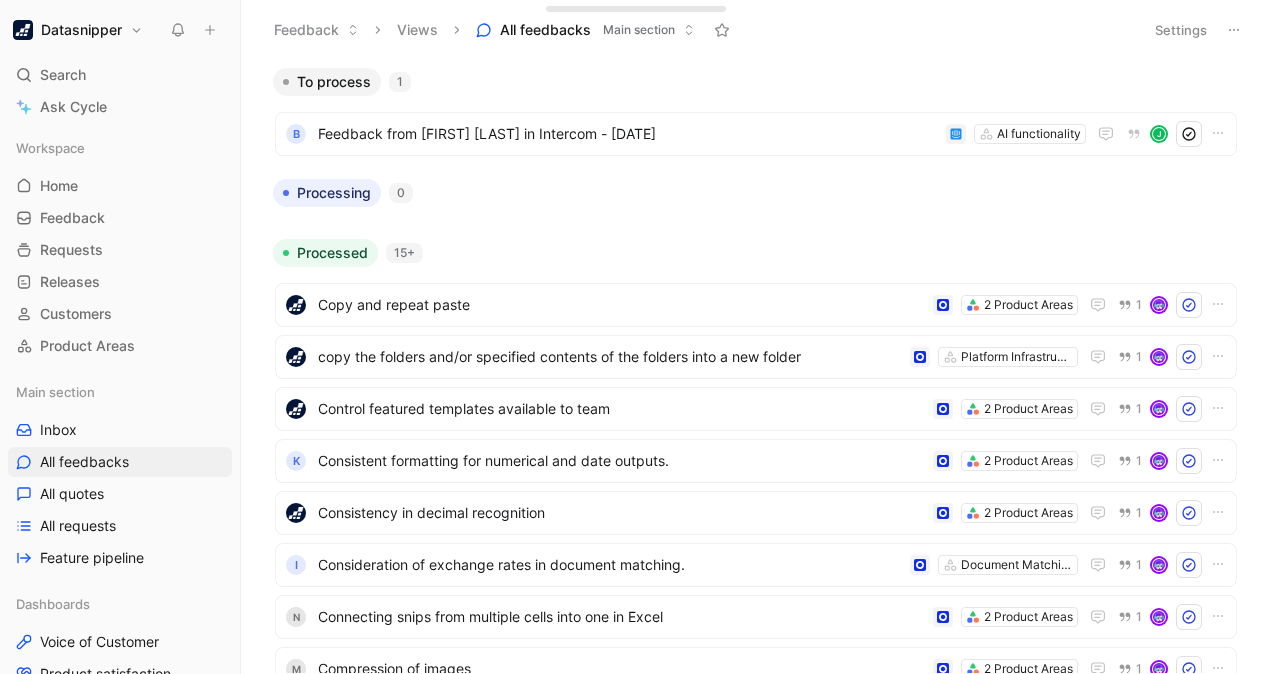 click on "[FIRST] [LAST] Datasnipper Search Ctrl K Ask Cycle Workspace Home G then H Feedback G then F Requests G then R Releases G then L Customers Product Areas Main section Inbox All feedbacks All quotes All requests Feature pipeline Dashboards Voice of Customer Product satisfaction Feature view Trends
To pick up a draggable item, press the space bar.
While dragging, use the arrow keys to move the item.
Press space again to drop the item in its new position, or press escape to cancel.
Help center Invite member Feedback Views All feedbacks Main section Settings To process 1 B Feedback from [FIRST] [LAST] in Intercom - [DATE] AI functionality J Processing 0 Processed 15+ Copy and repeat paste 2 Product Areas 1 copy the folders and/or specified contents of the folders into a new folder Platform Infrastructure 1 Control featured templates available to team 2 Product Areas 1 K Consistent formatting for numerical and date outputs. 2 Product Areas 1 Consistency in decimal recognition 2 Product Areas 1 I 1 N 1 M" at bounding box center (636, 337) 